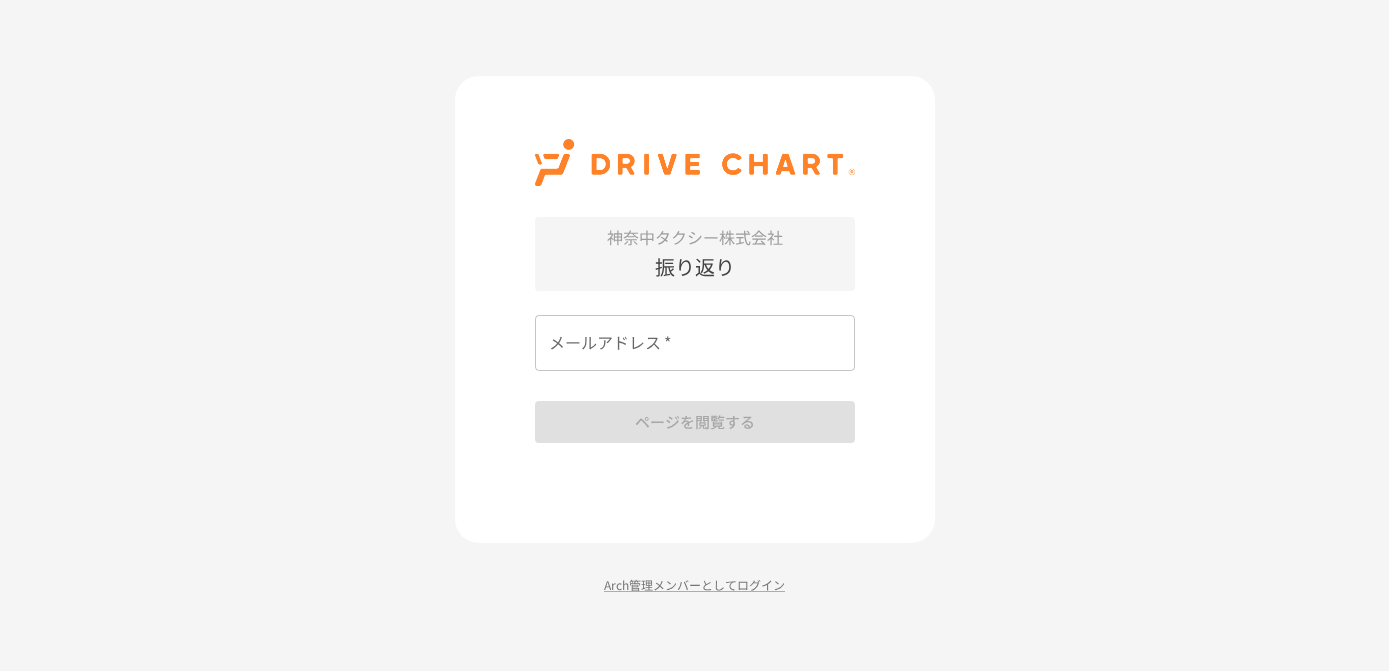 scroll, scrollTop: 0, scrollLeft: 0, axis: both 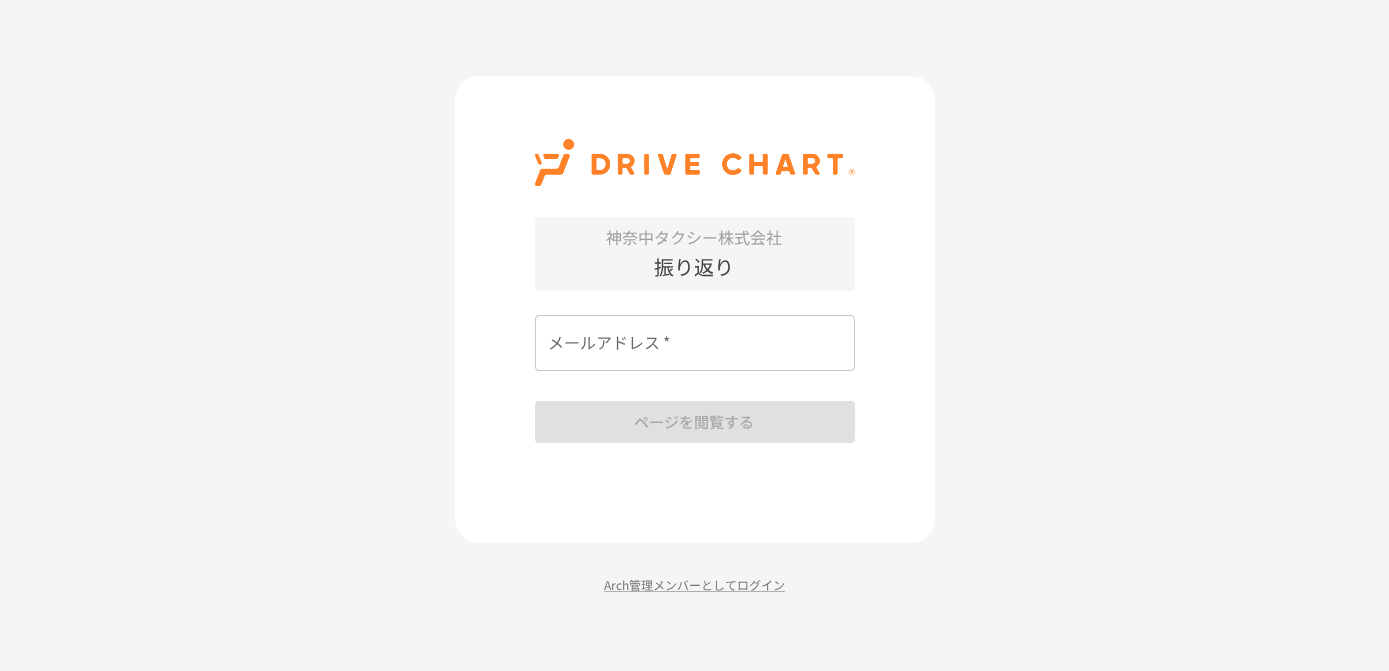 click on "メールアドレス   *" at bounding box center (695, 343) 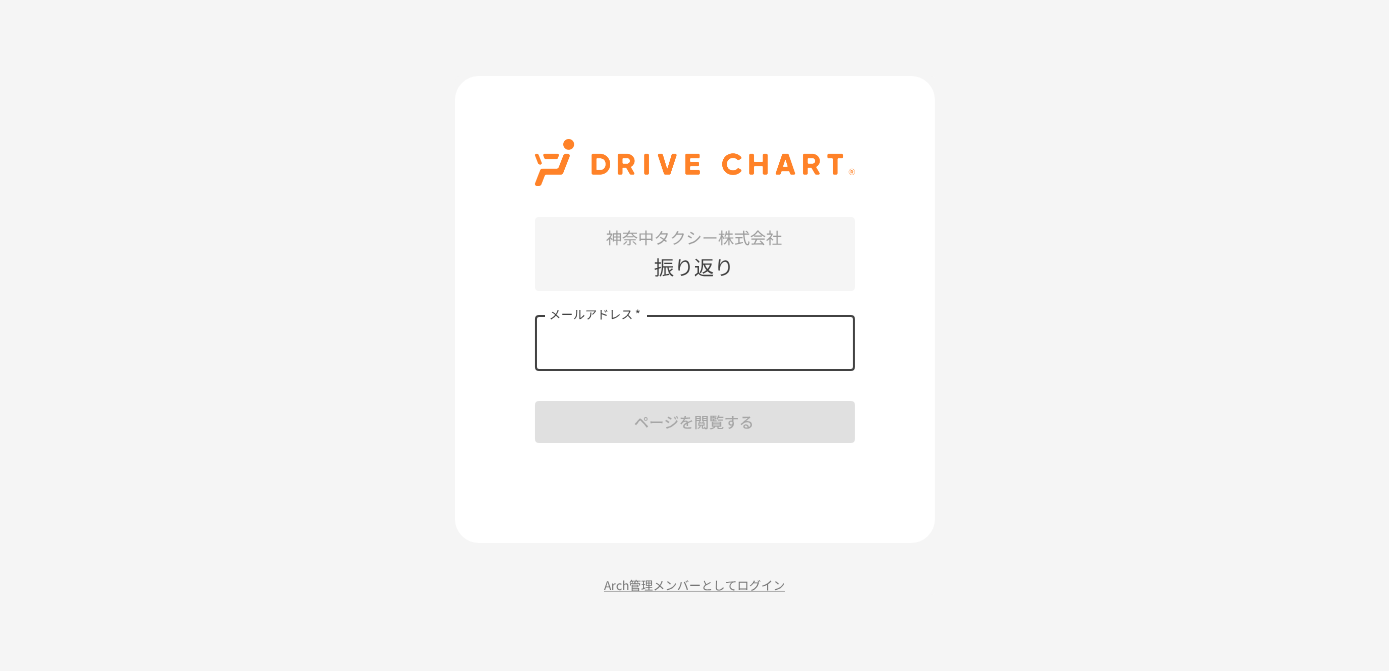 type on "**********" 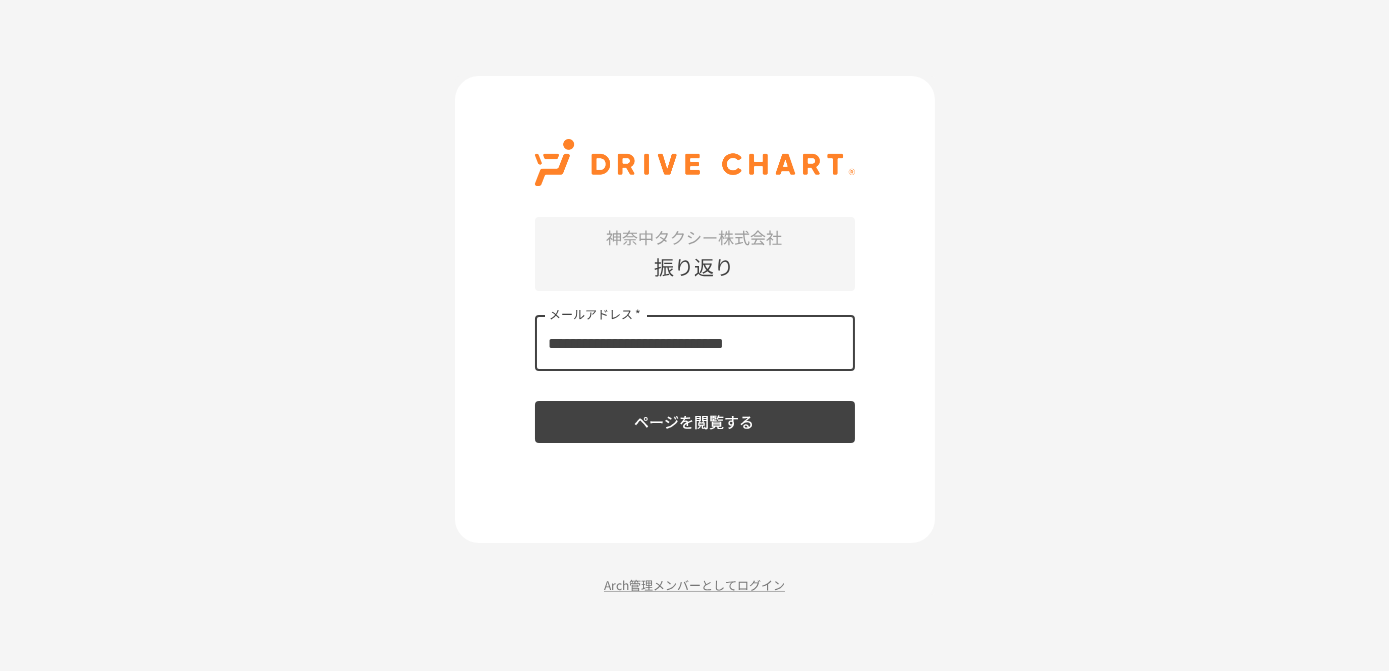 click on "ページを閲覧する" at bounding box center (695, 422) 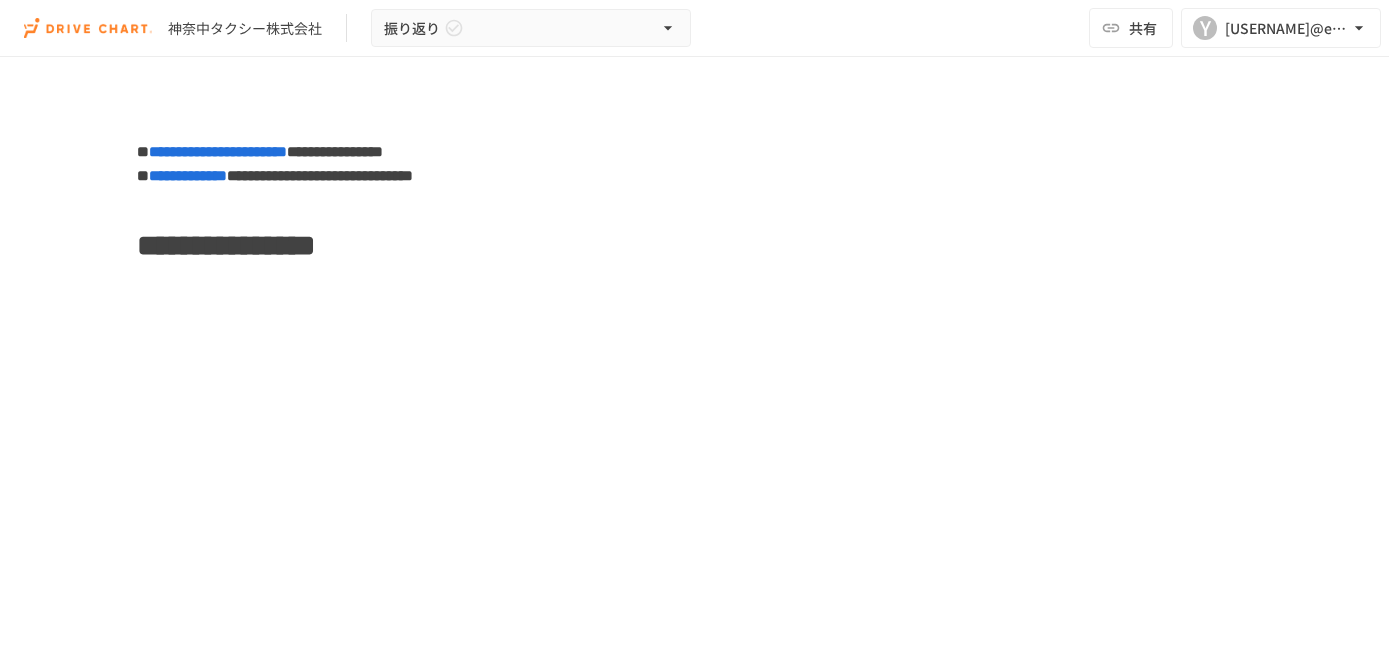 scroll, scrollTop: 0, scrollLeft: 0, axis: both 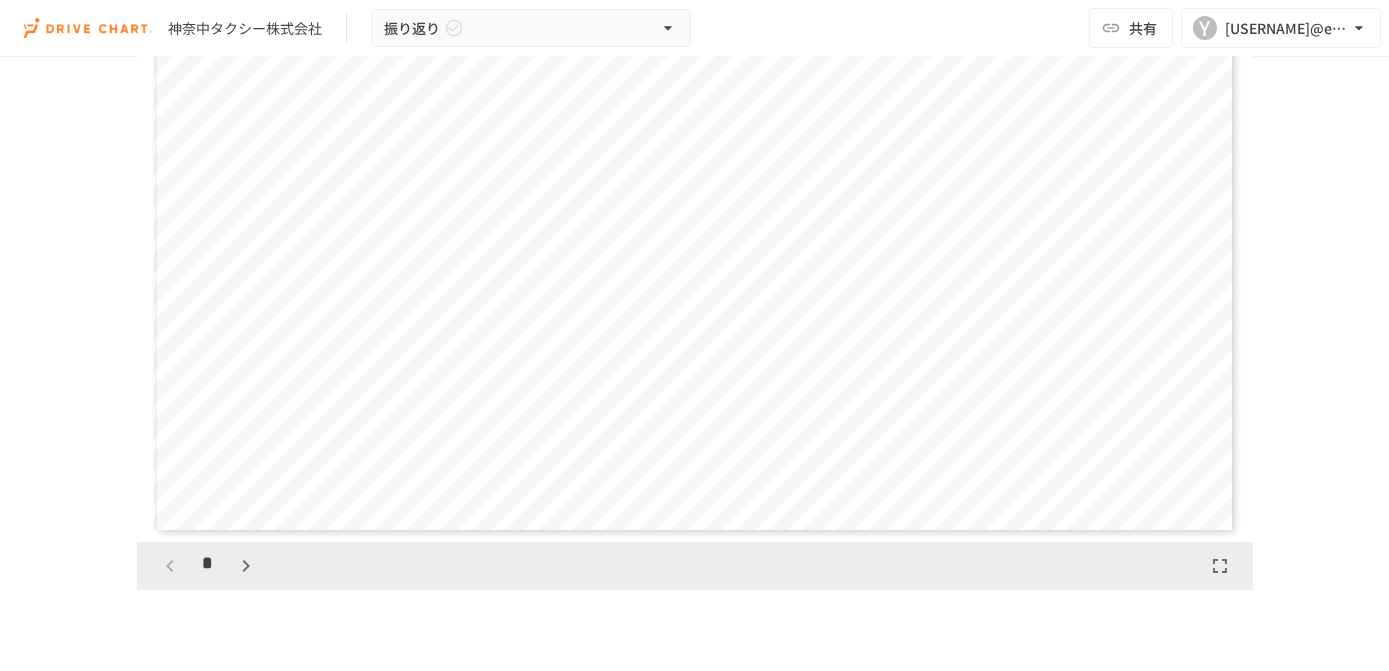 click 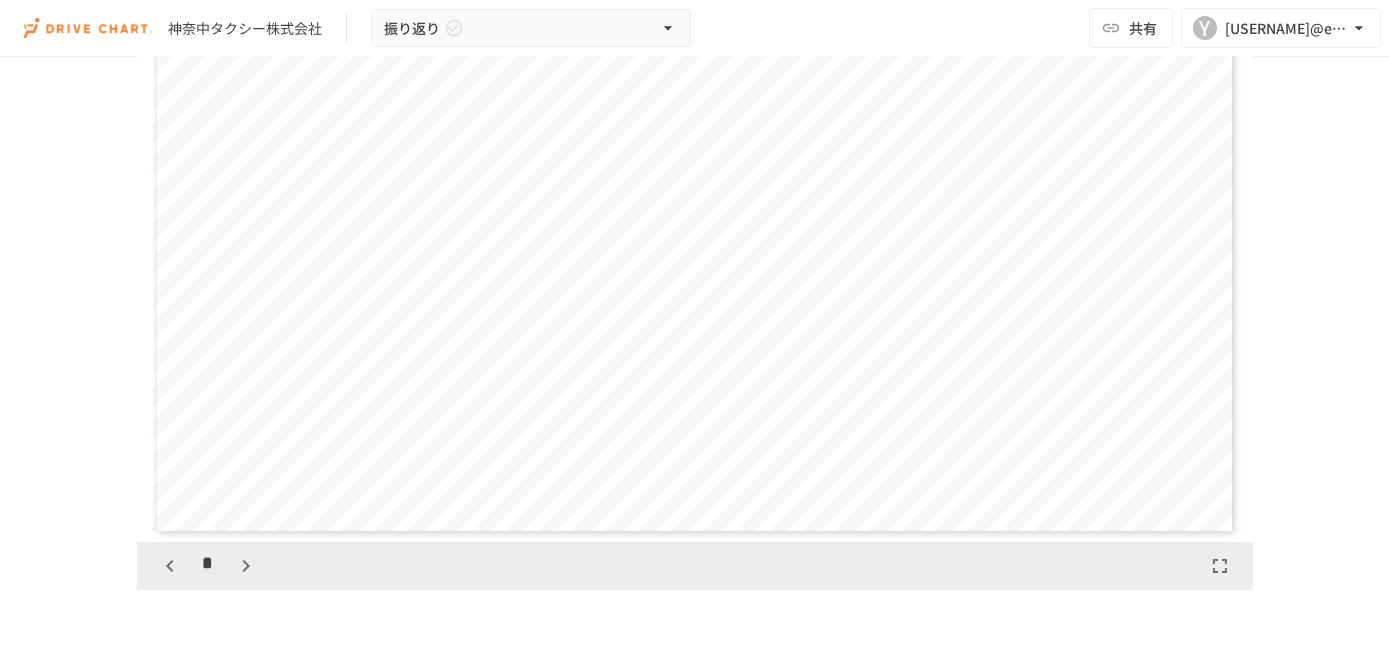 click 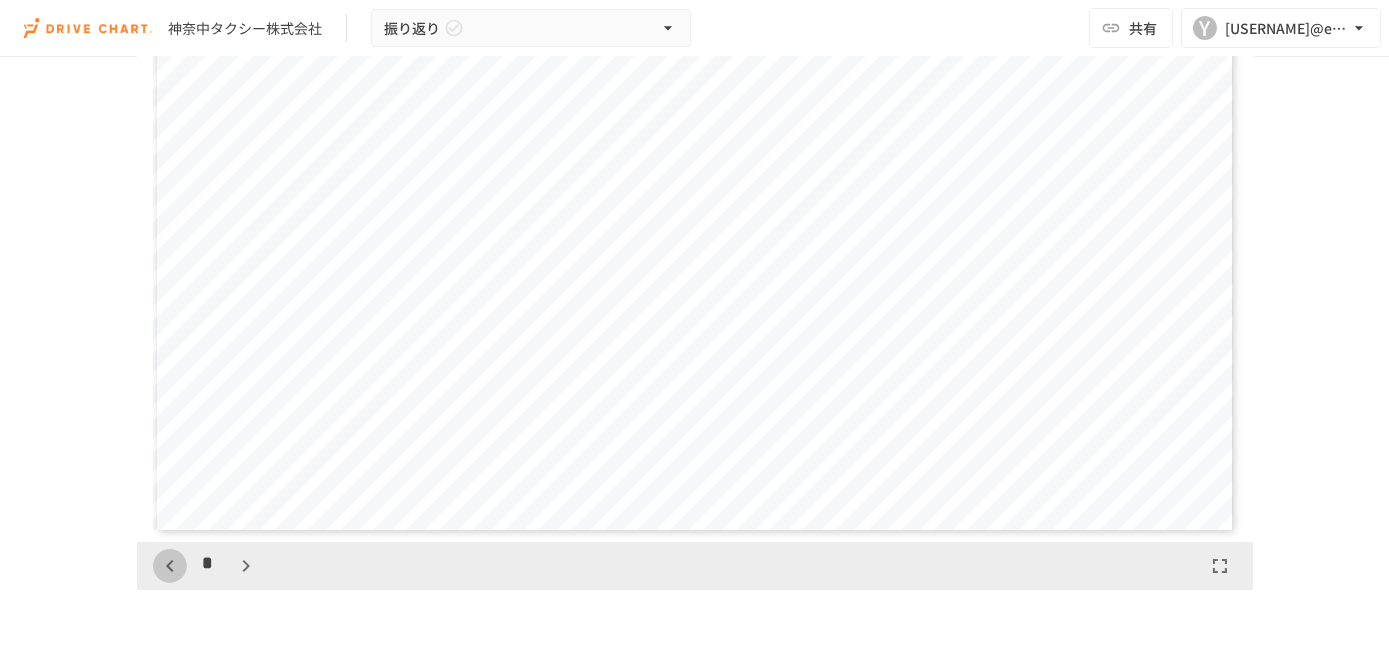 click 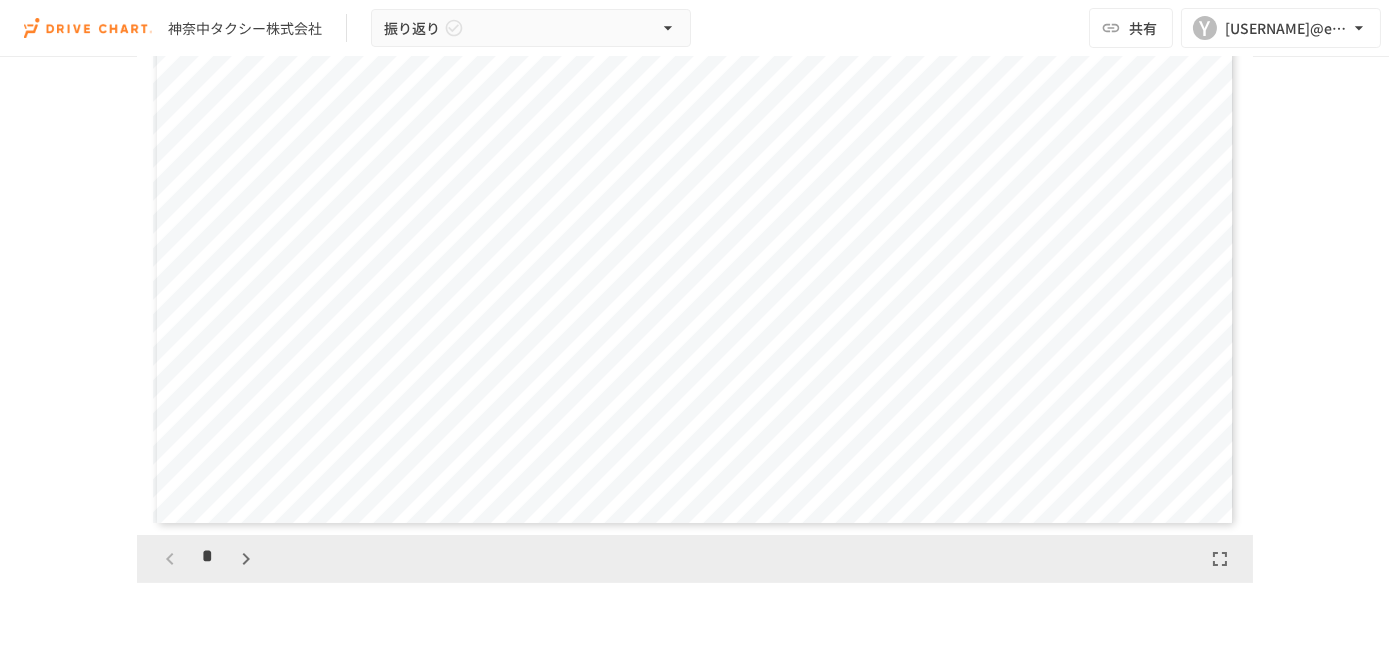 scroll, scrollTop: 1414, scrollLeft: 0, axis: vertical 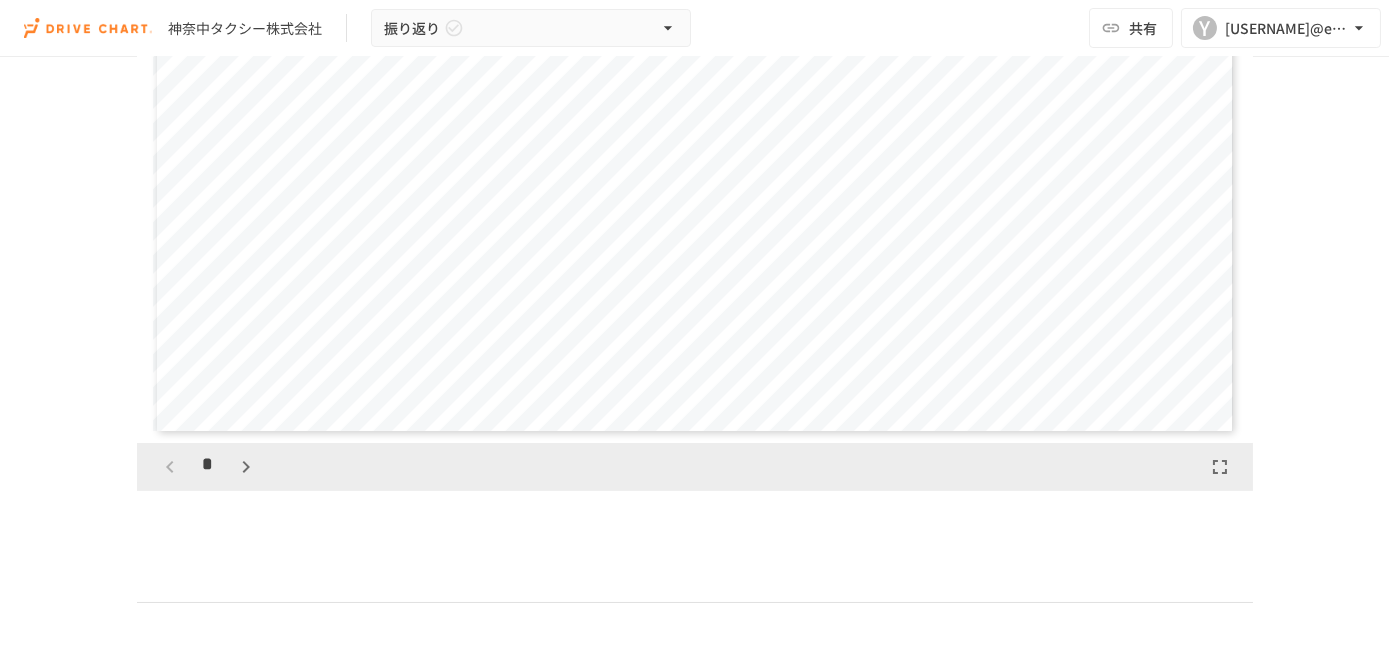 click 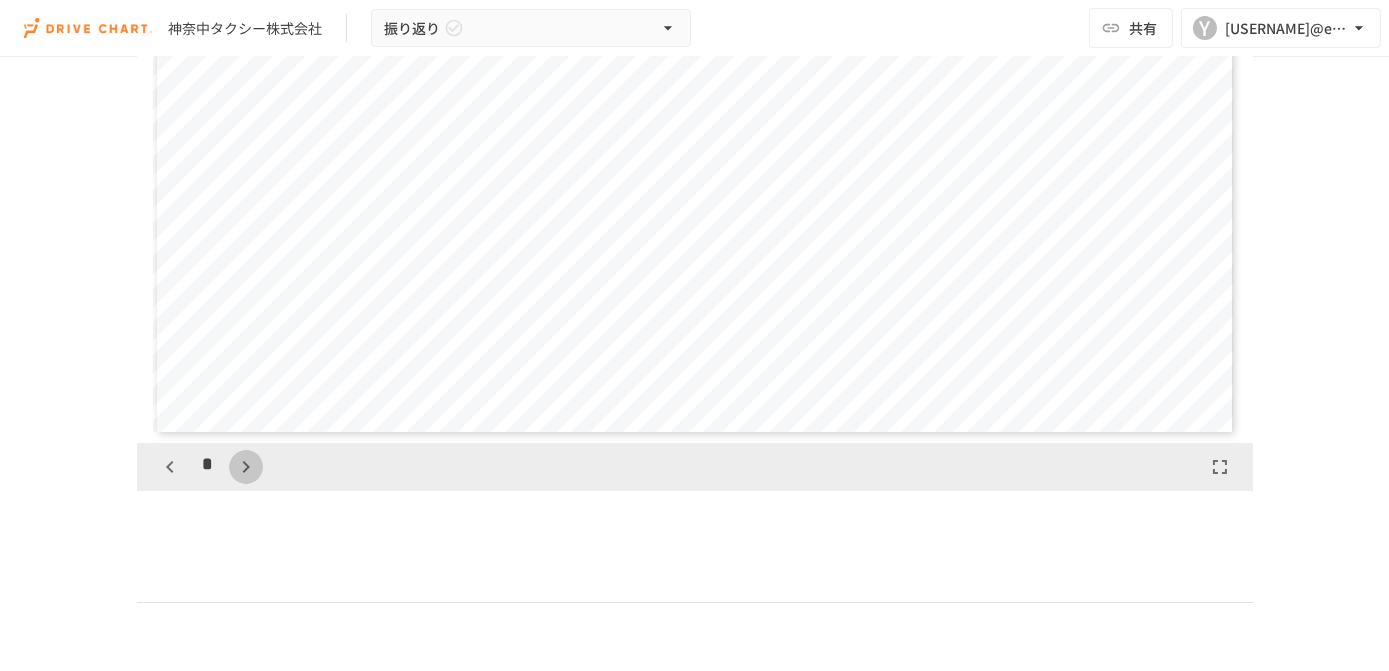 click 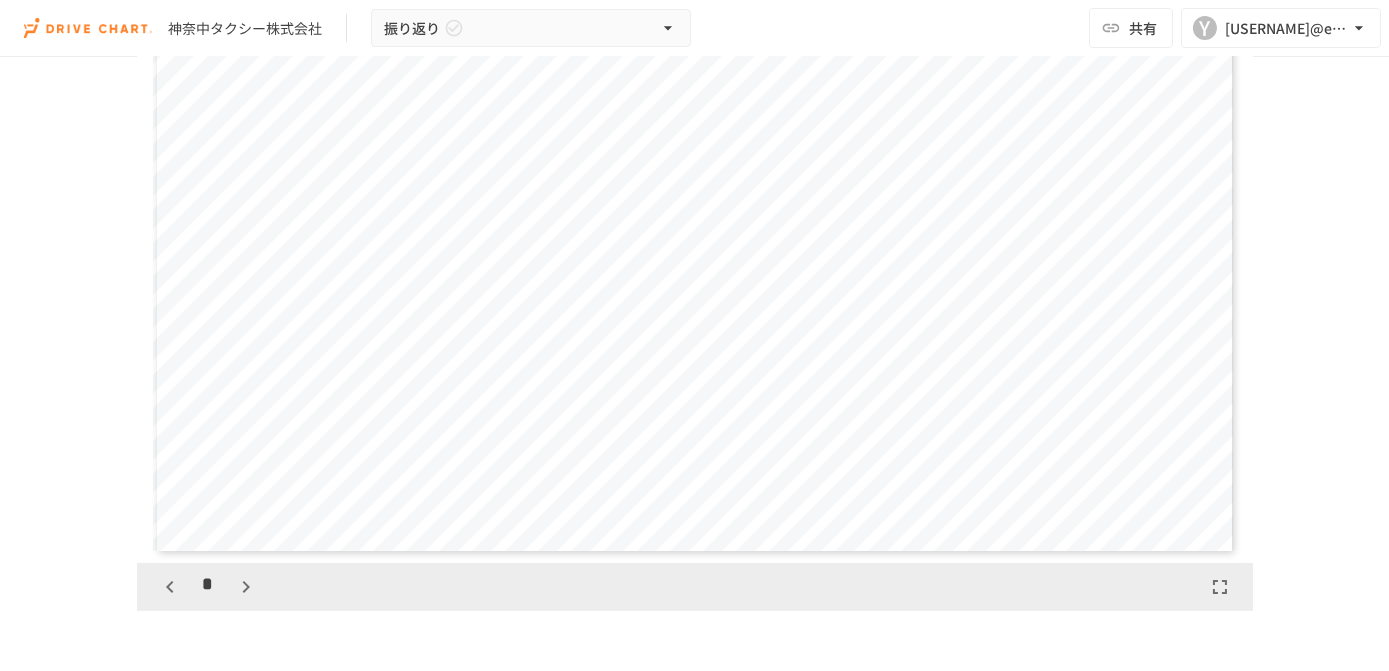 scroll, scrollTop: 1323, scrollLeft: 0, axis: vertical 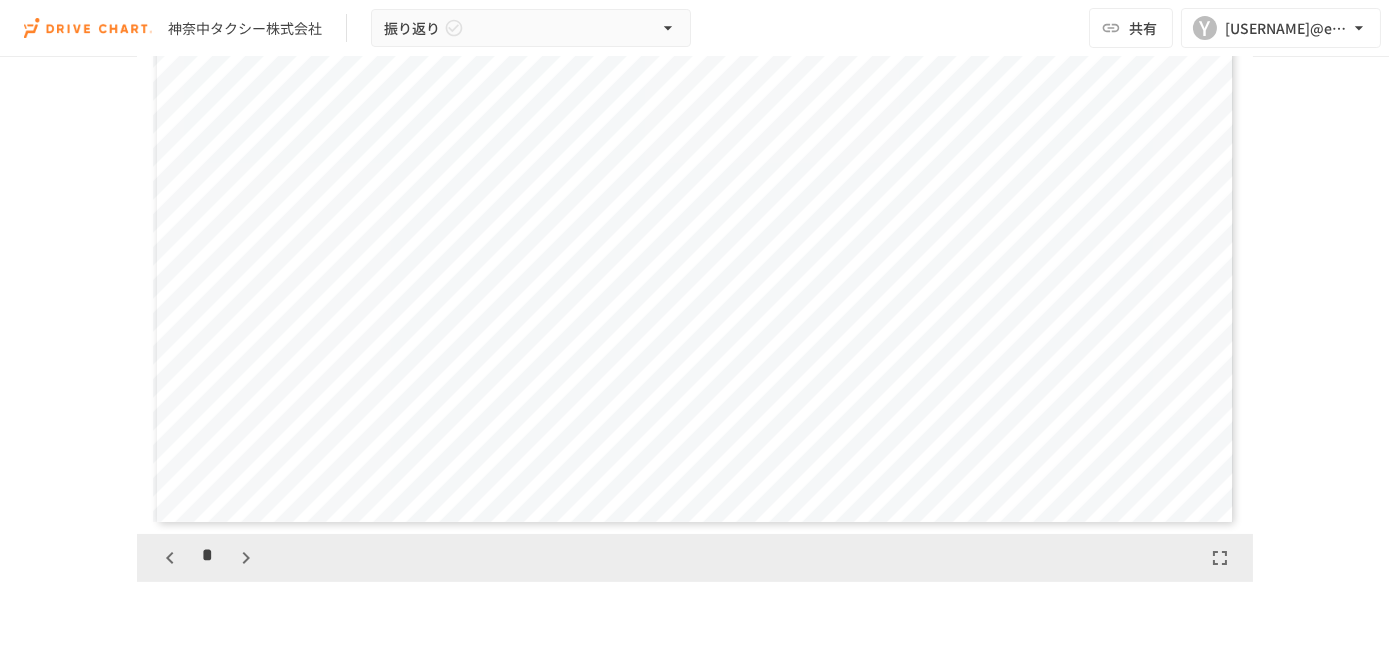 click 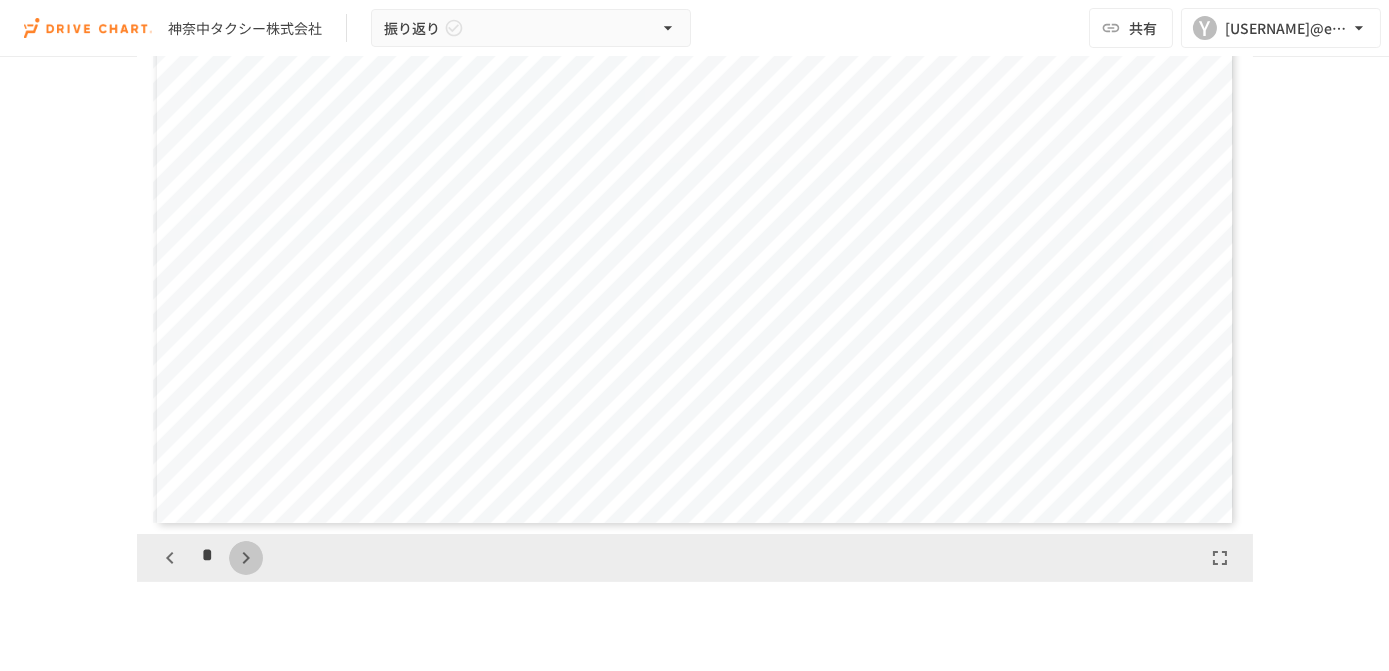 click 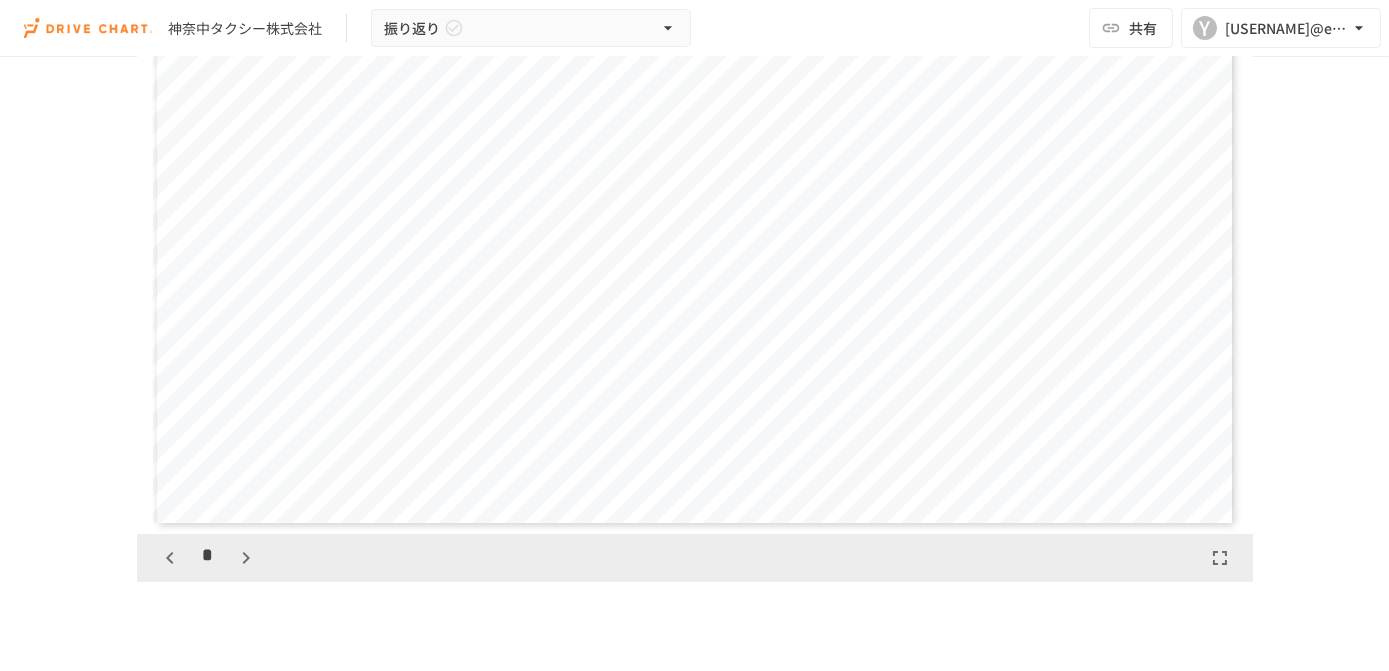 click at bounding box center (170, 558) 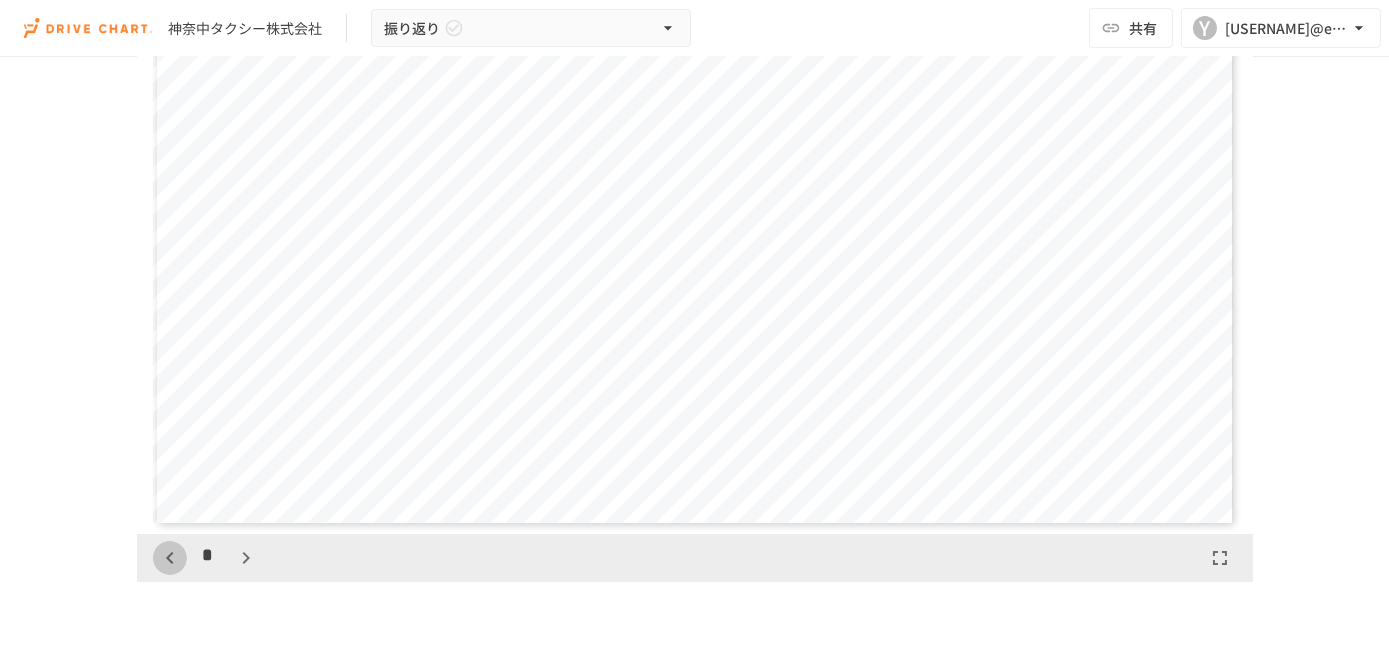 click 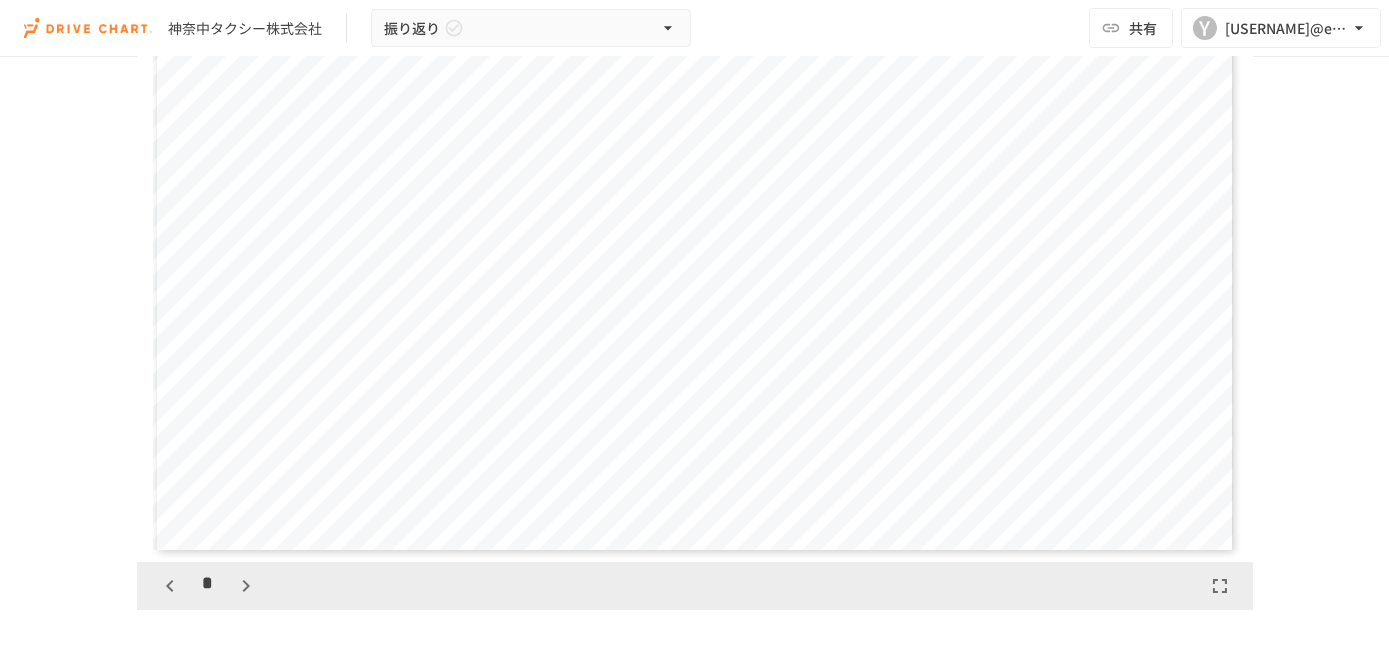 scroll, scrollTop: 1323, scrollLeft: 0, axis: vertical 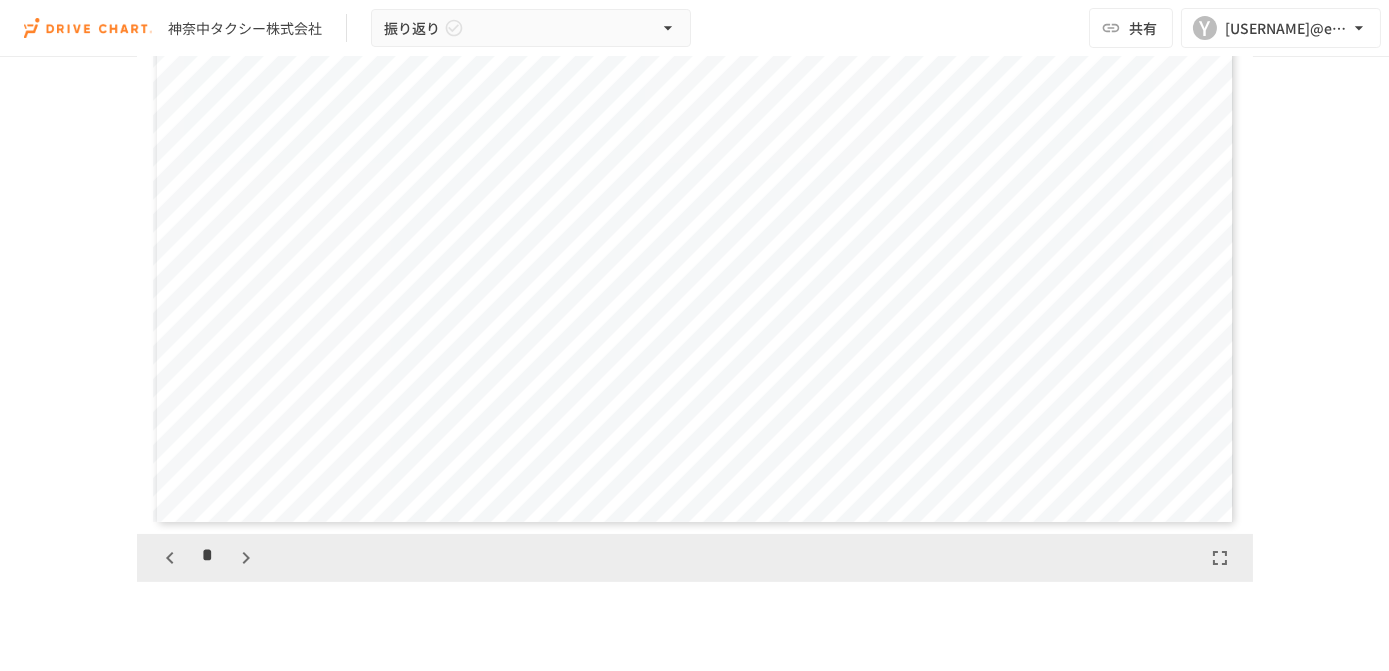 click 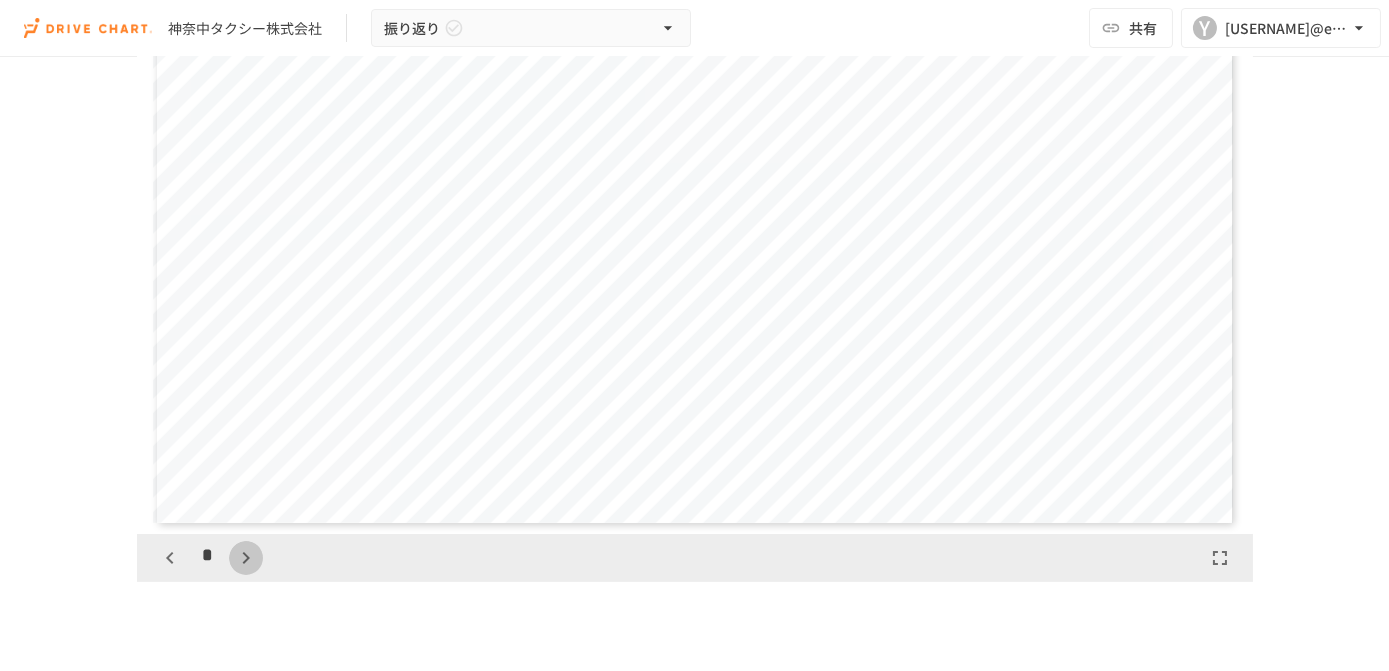 click 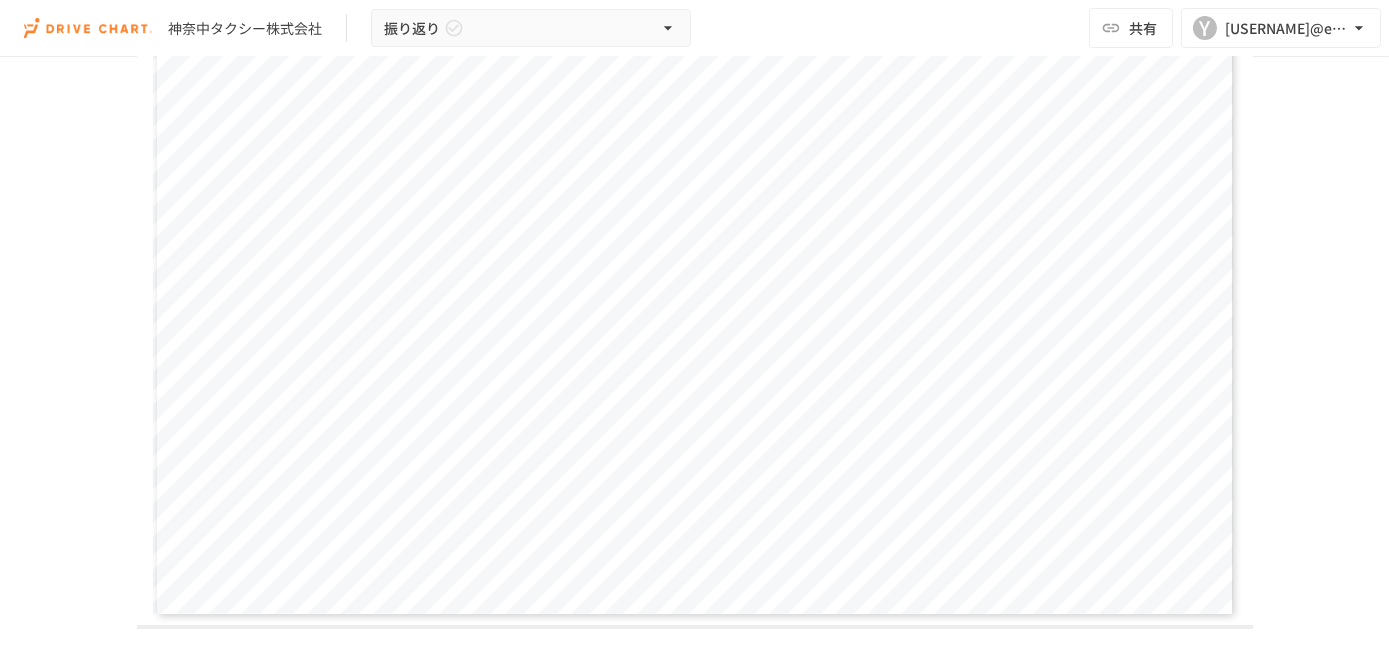 scroll, scrollTop: 1323, scrollLeft: 0, axis: vertical 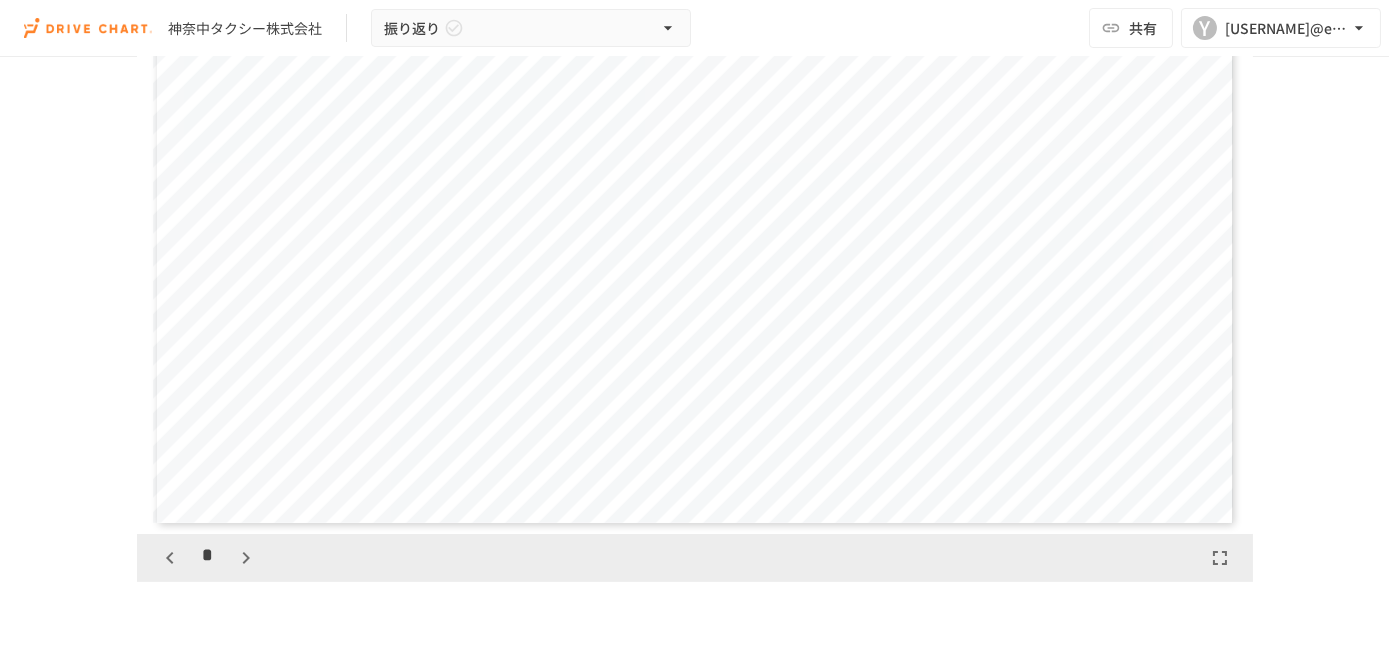 click 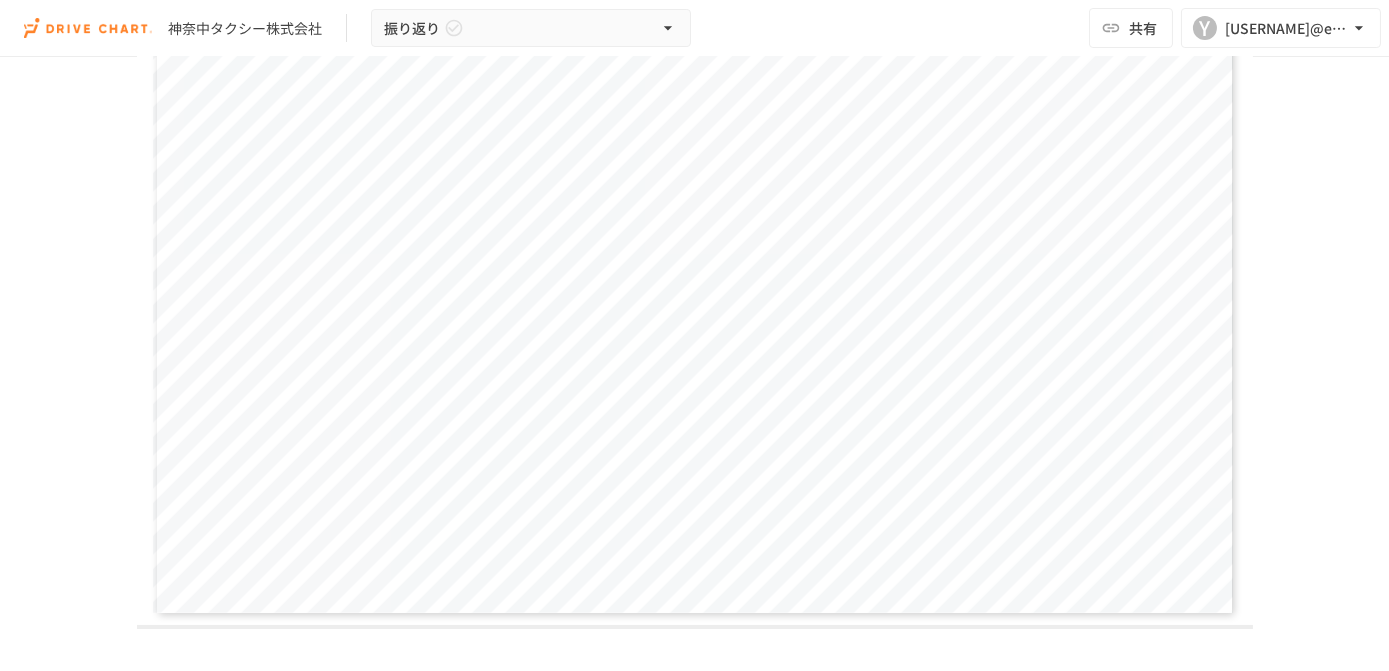 scroll, scrollTop: 1414, scrollLeft: 0, axis: vertical 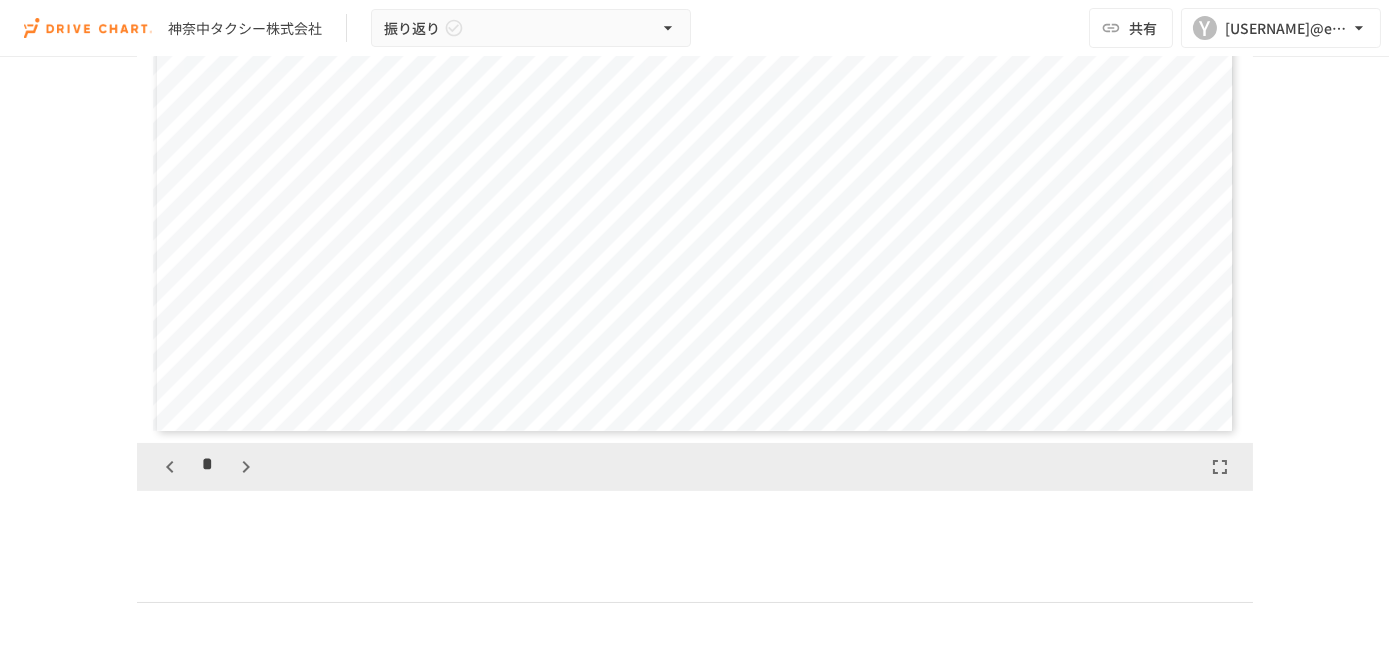 click 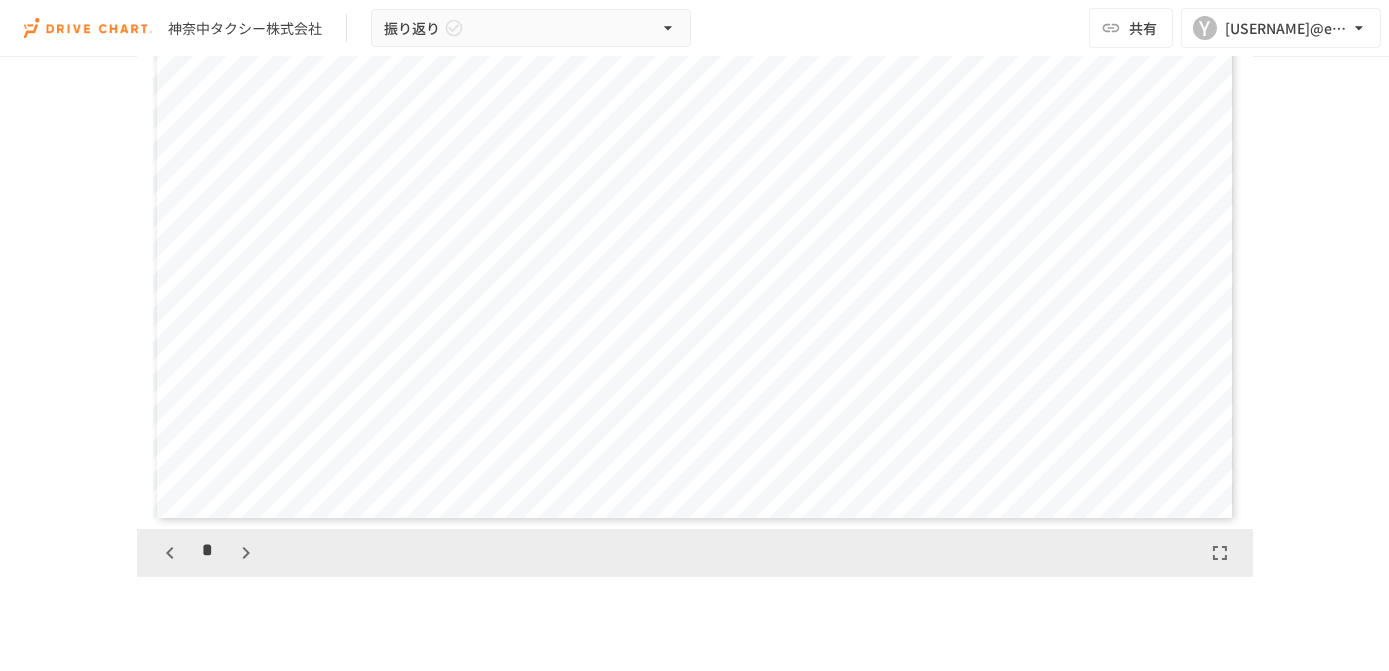 scroll, scrollTop: 1414, scrollLeft: 0, axis: vertical 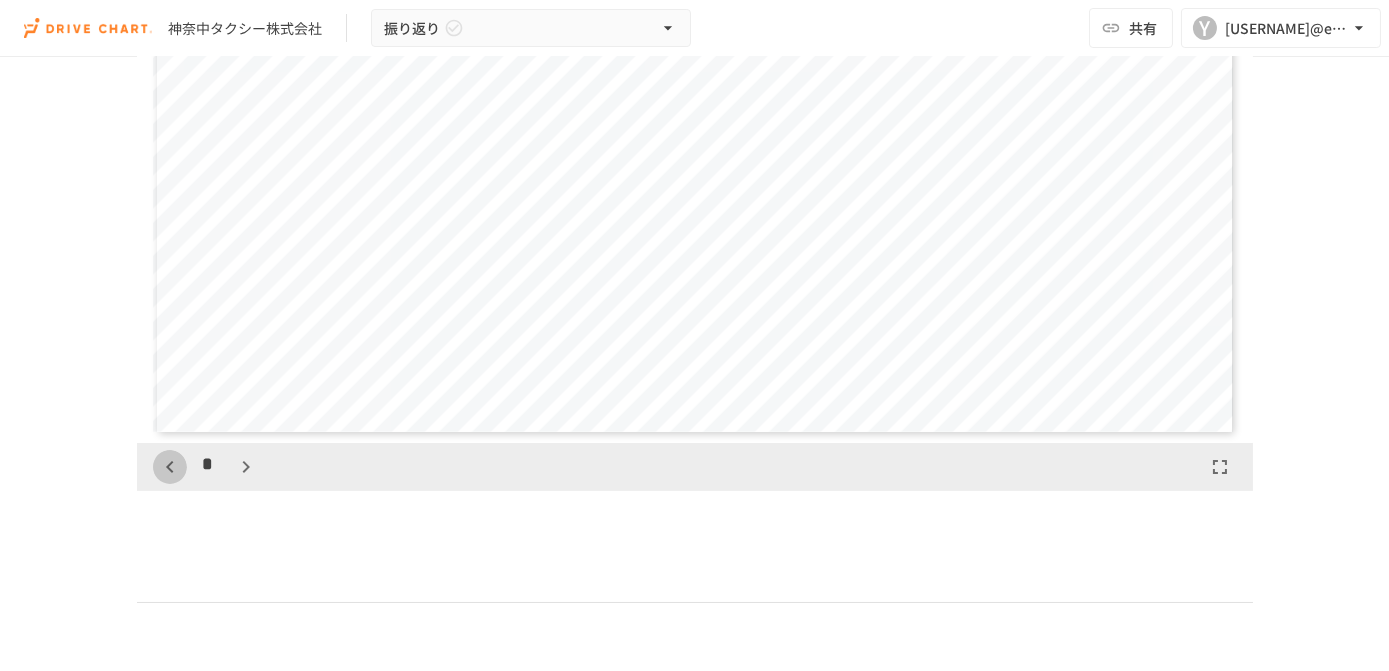 click 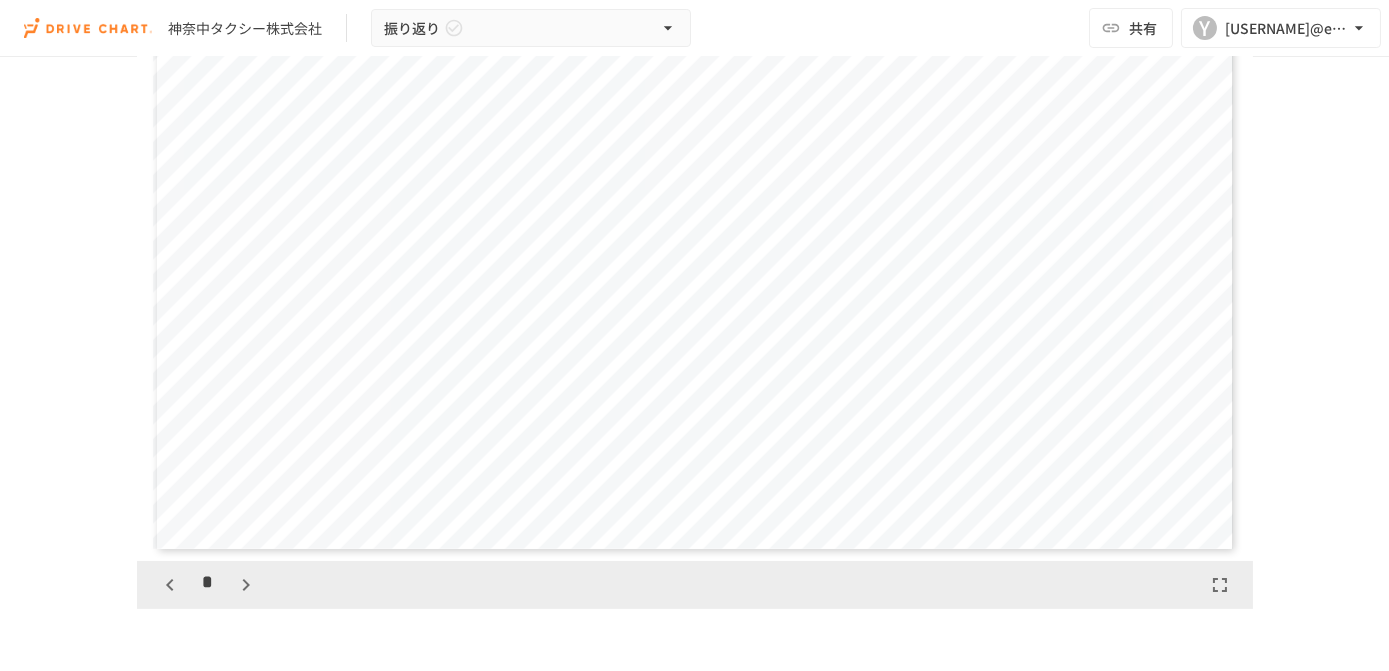 scroll, scrollTop: 1323, scrollLeft: 0, axis: vertical 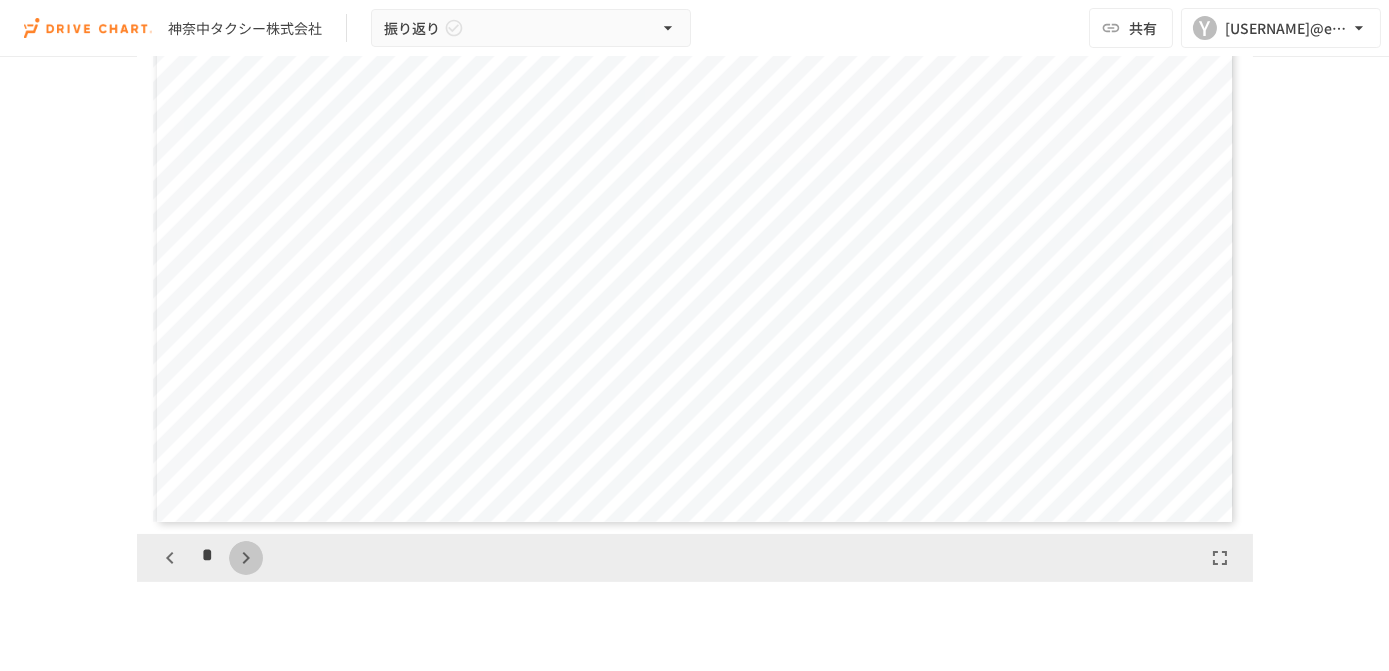 click 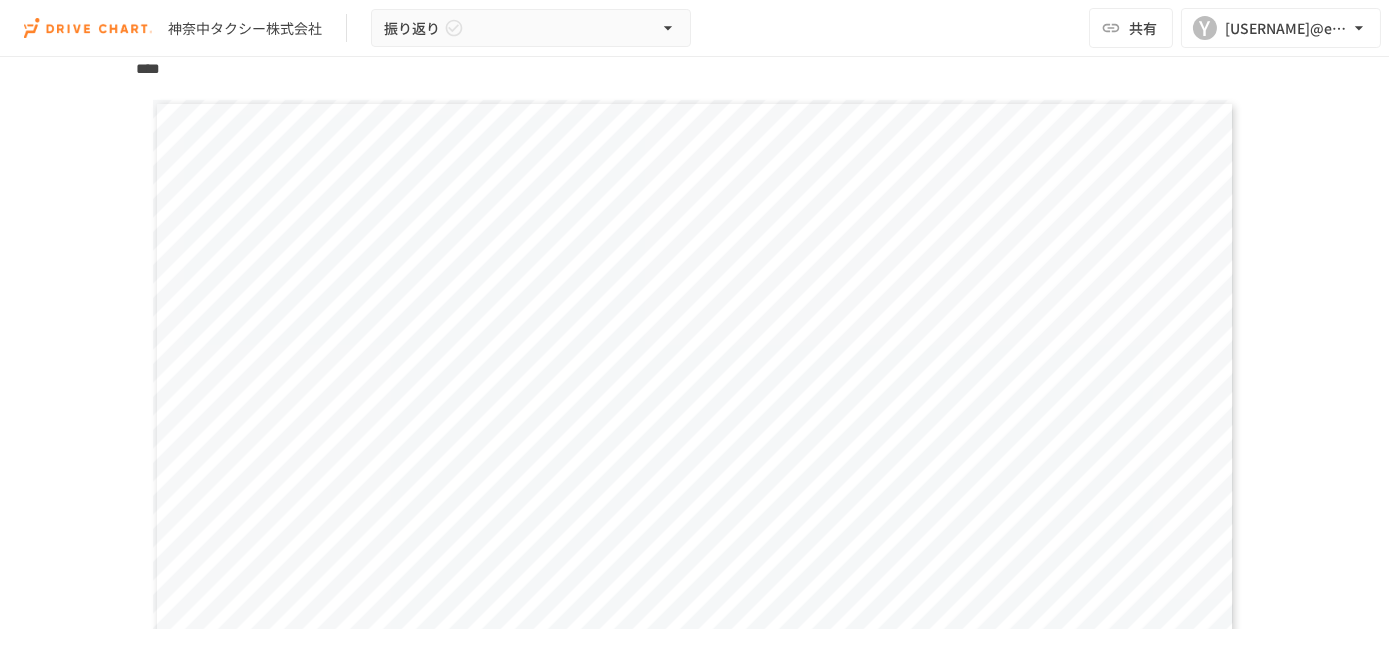scroll, scrollTop: 1232, scrollLeft: 0, axis: vertical 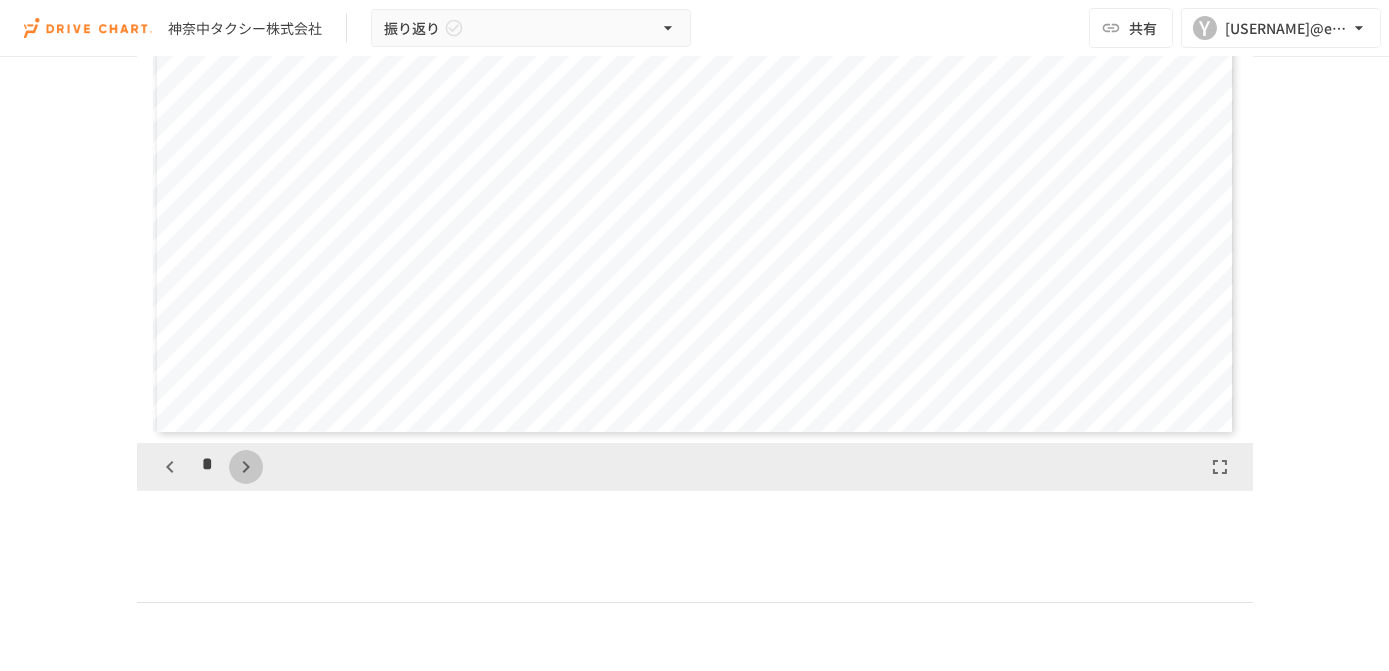 click 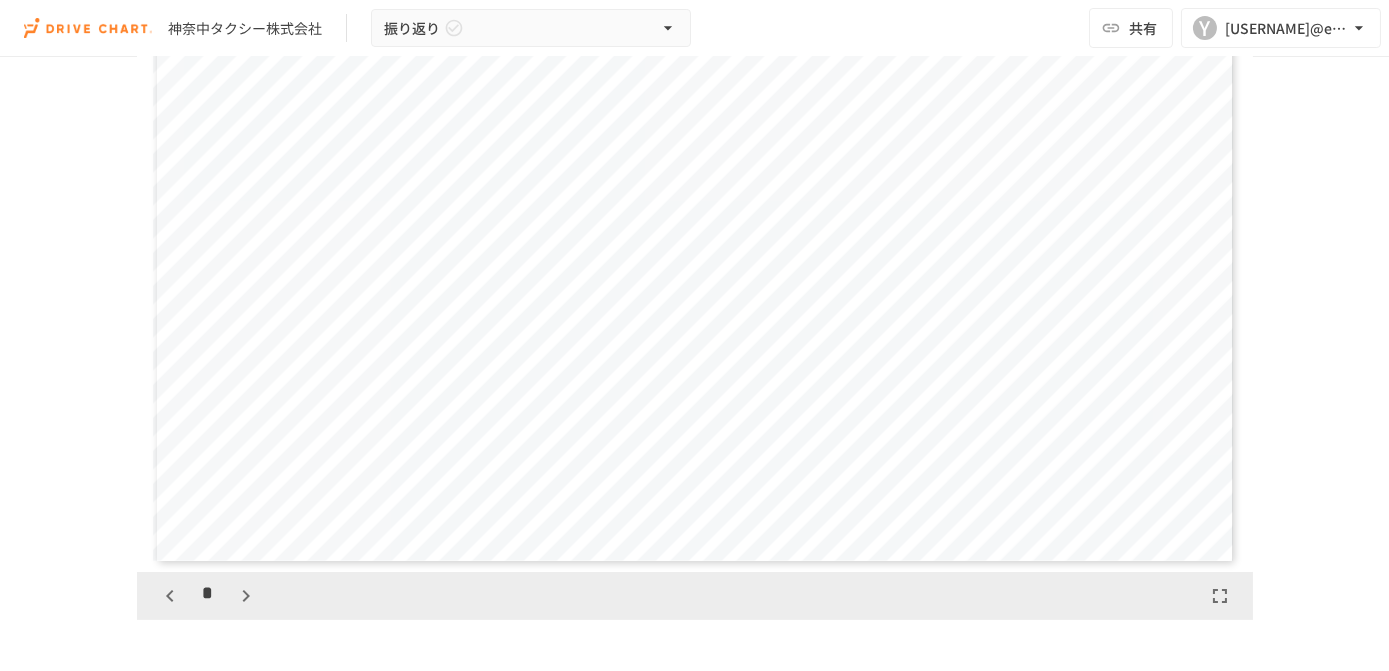 scroll, scrollTop: 1323, scrollLeft: 0, axis: vertical 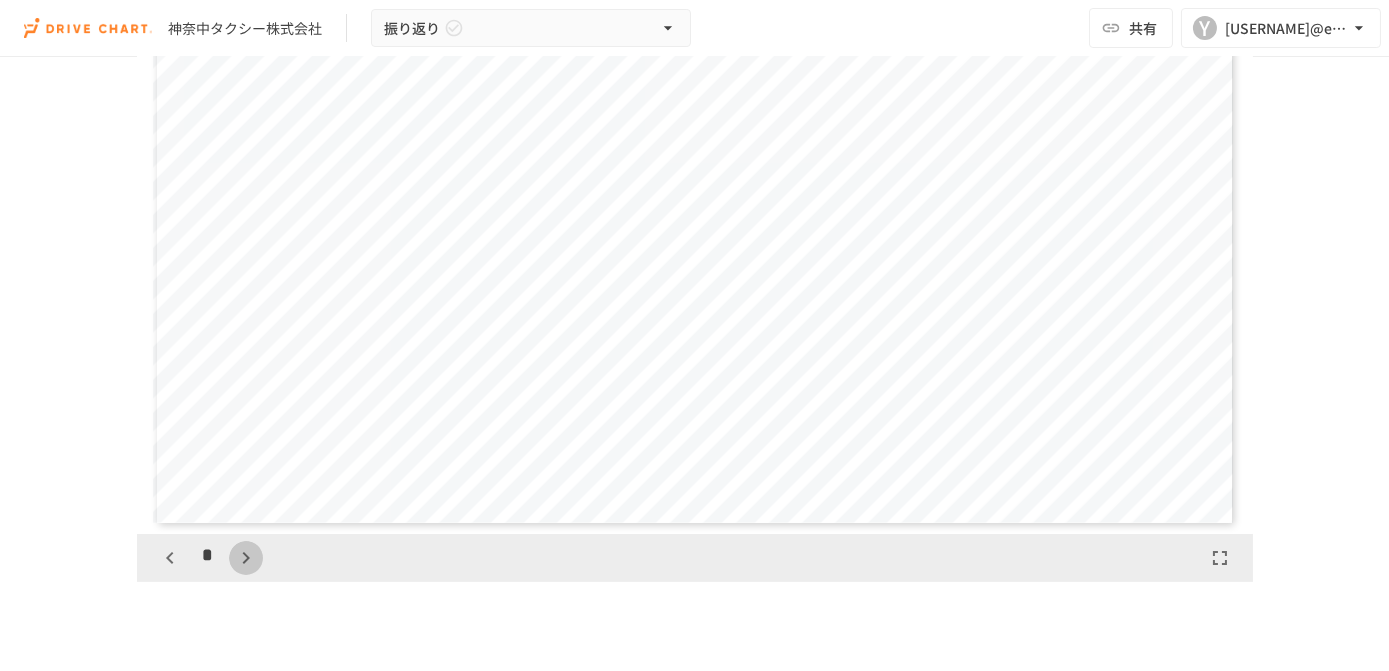 click 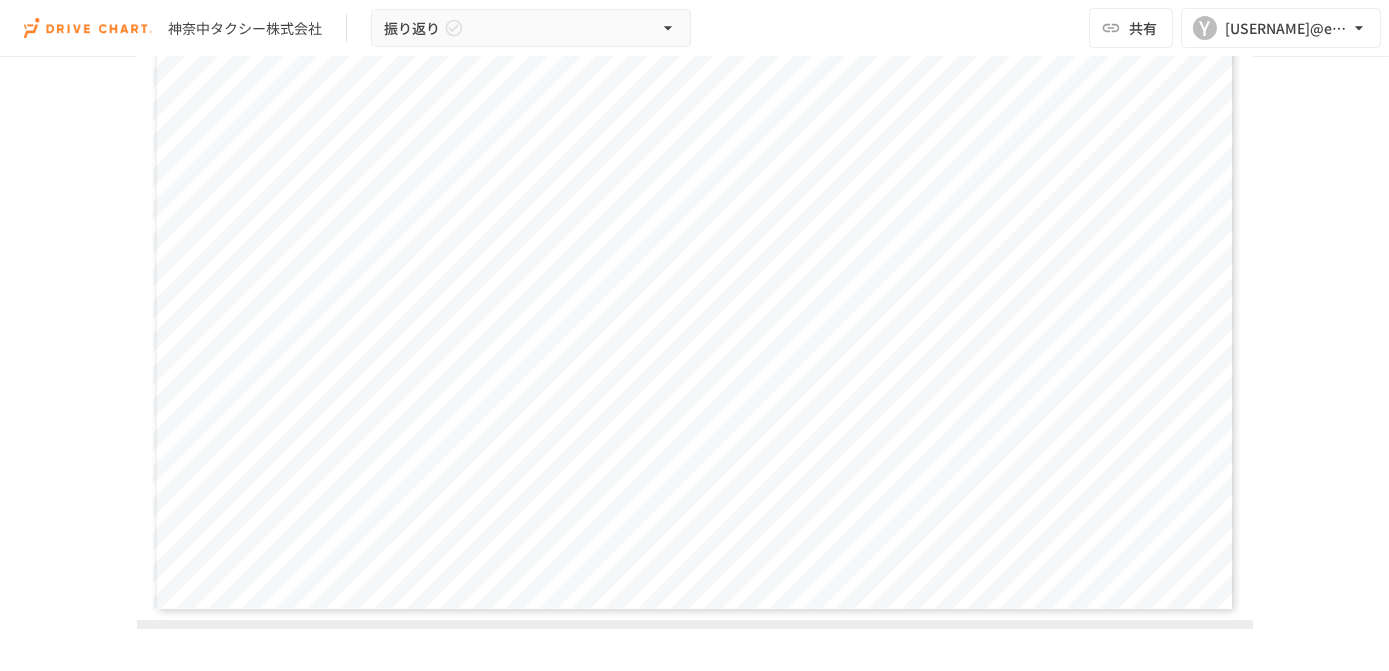 scroll, scrollTop: 1323, scrollLeft: 0, axis: vertical 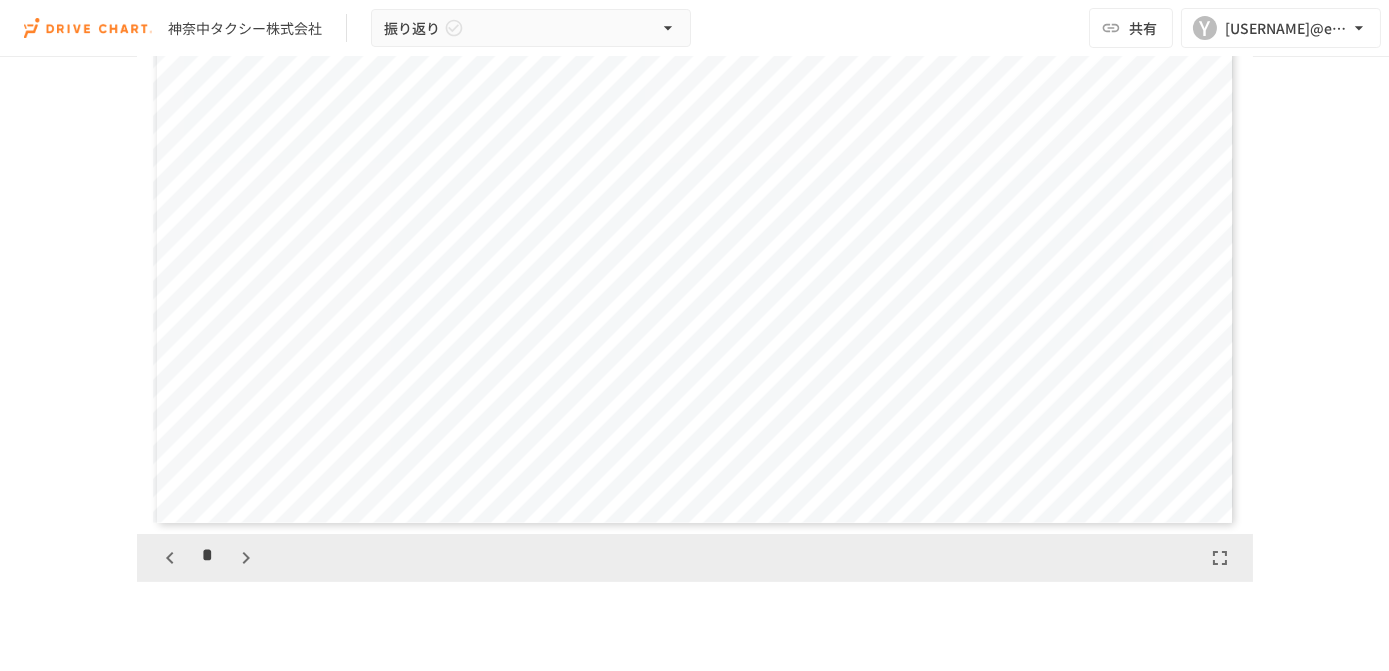 click 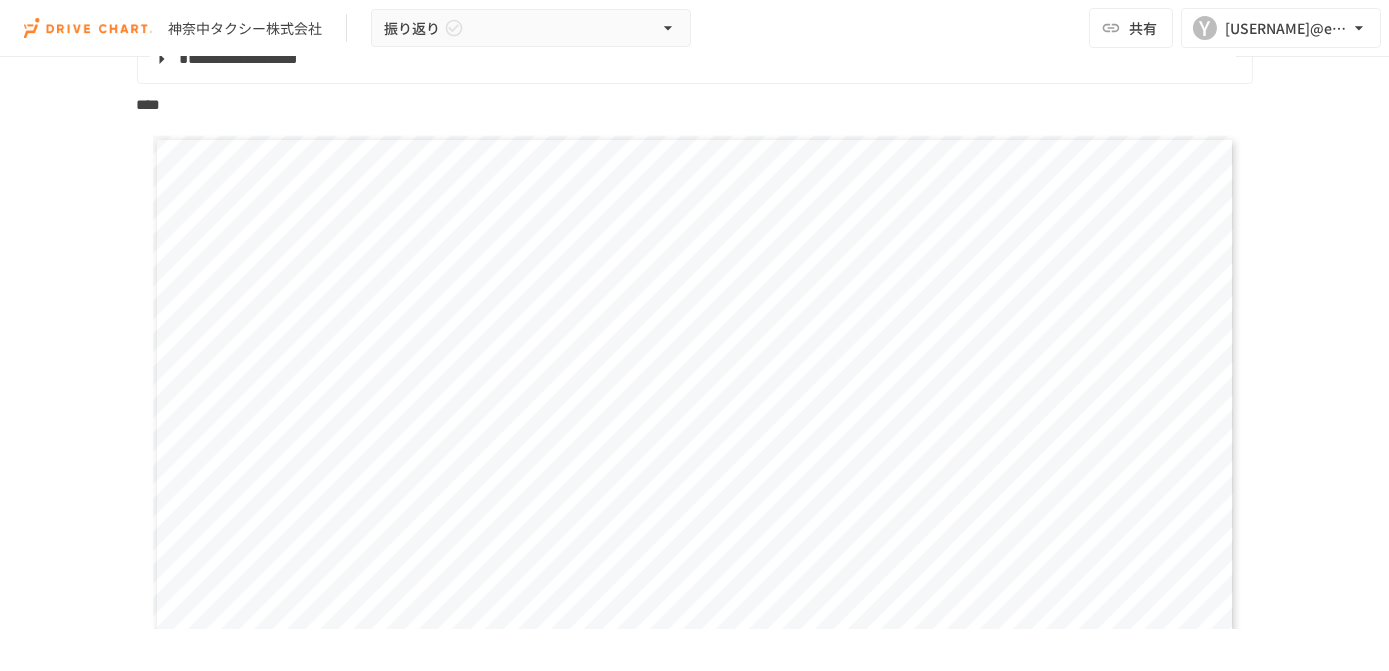 scroll, scrollTop: 1141, scrollLeft: 0, axis: vertical 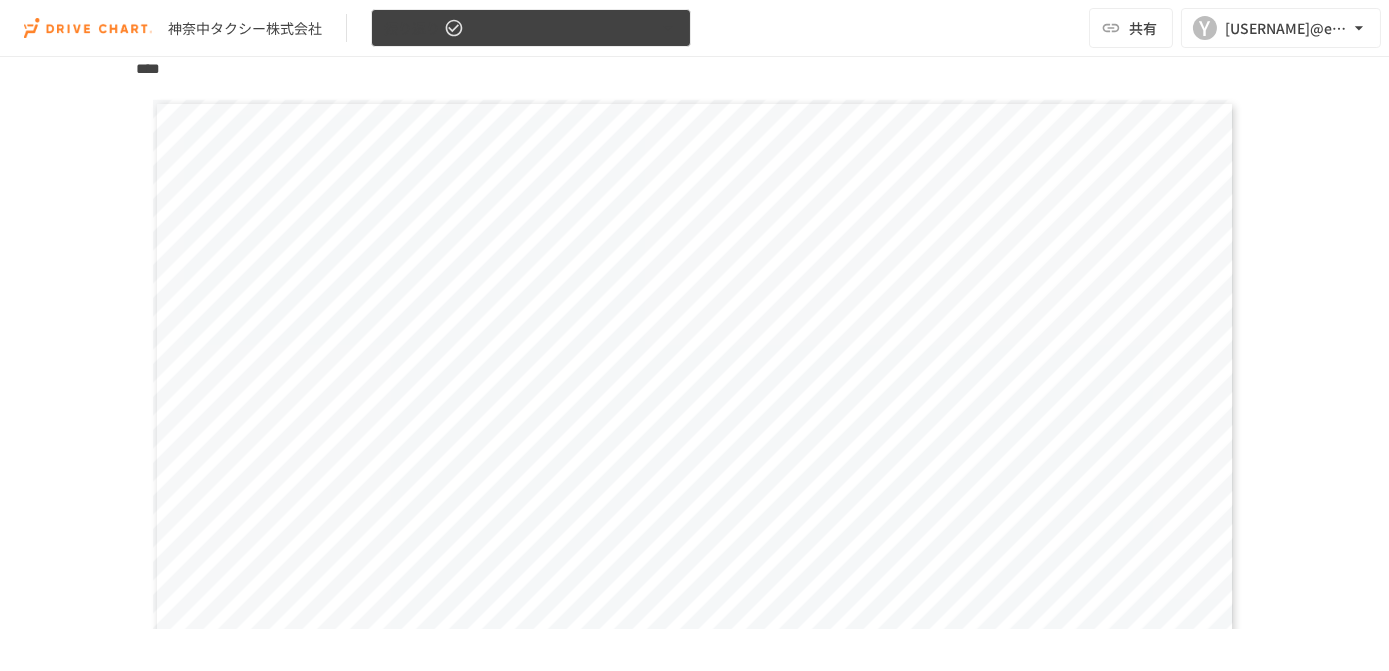 click on "振り返り" at bounding box center (531, 28) 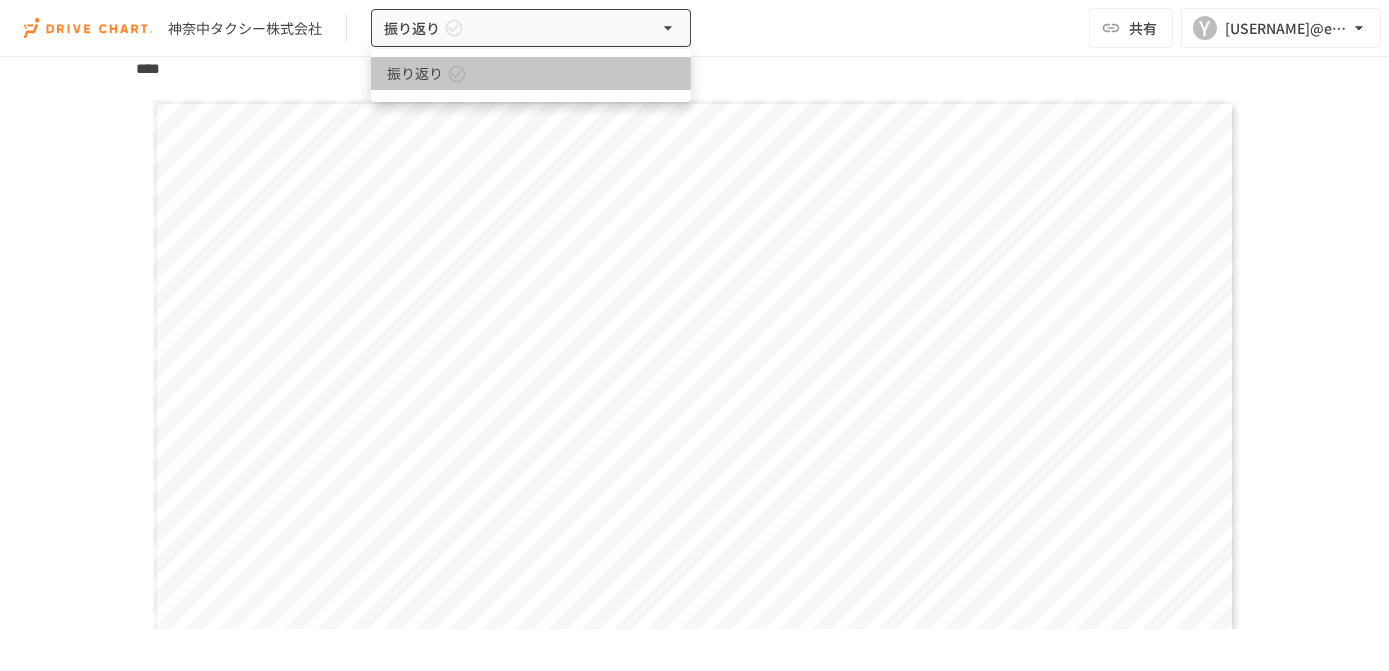 click on "振り返り" at bounding box center (415, 73) 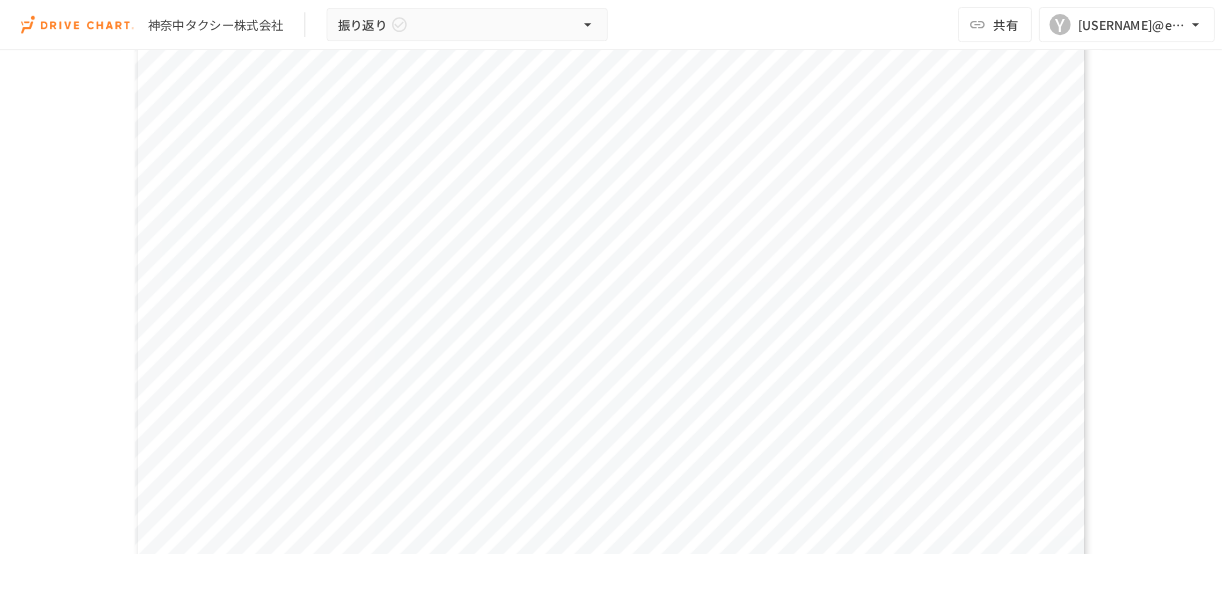 scroll, scrollTop: 1232, scrollLeft: 0, axis: vertical 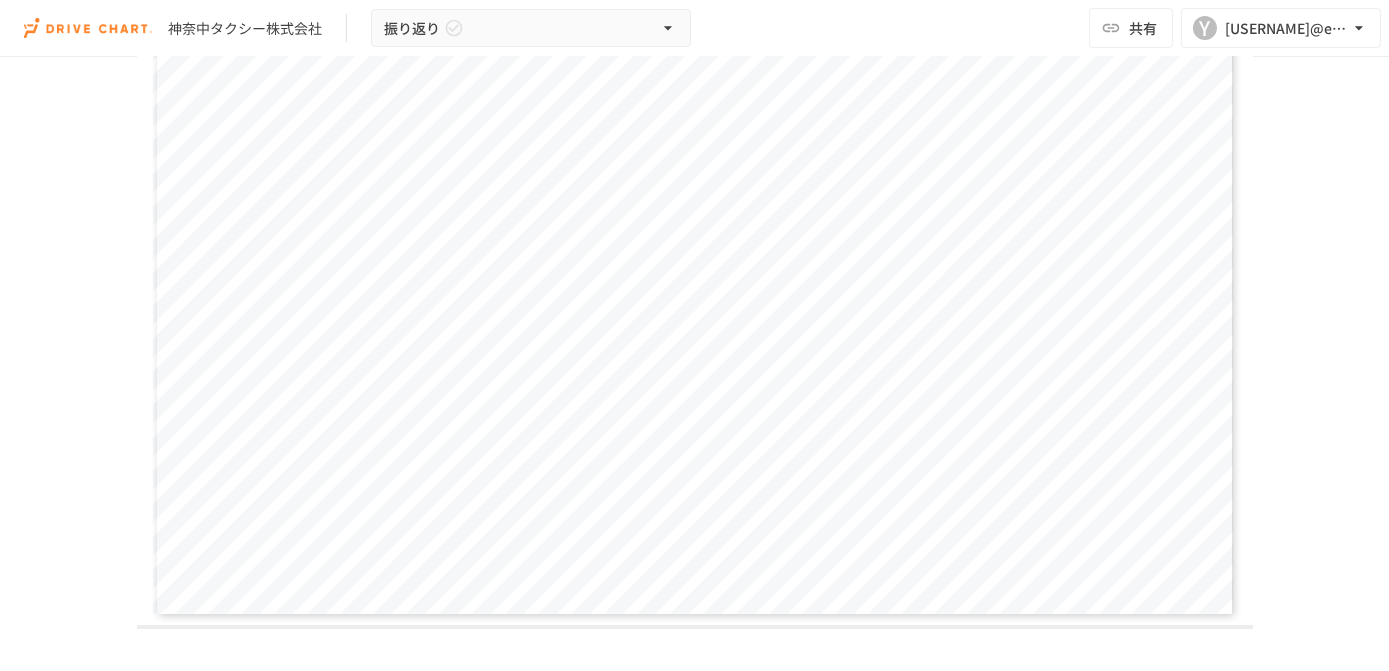 type 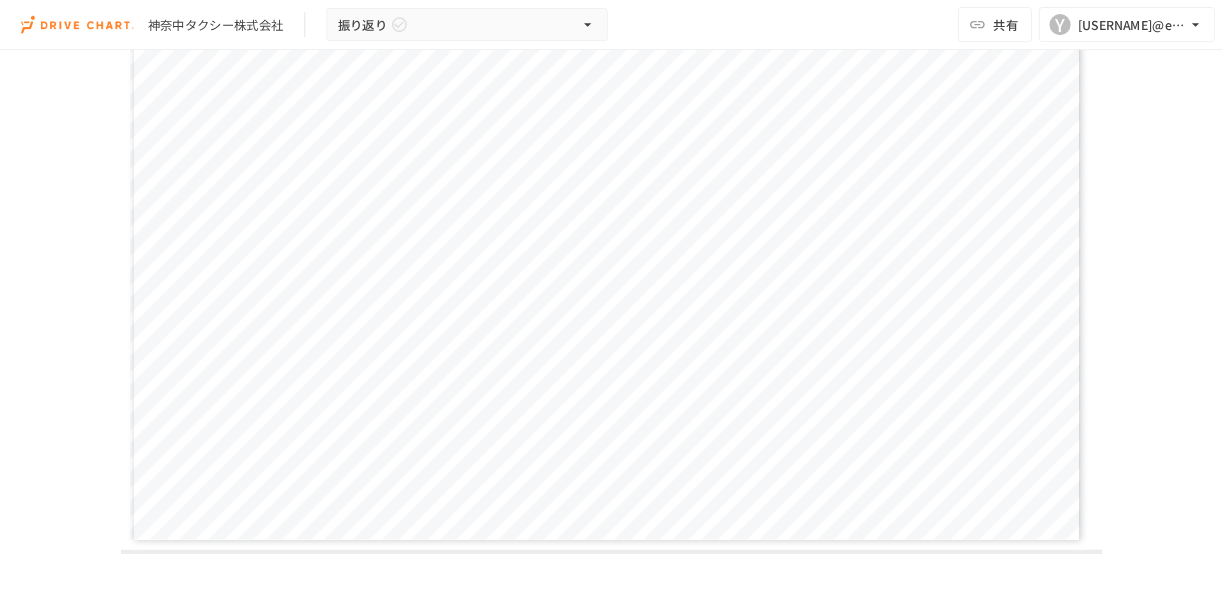 scroll, scrollTop: 1232, scrollLeft: 0, axis: vertical 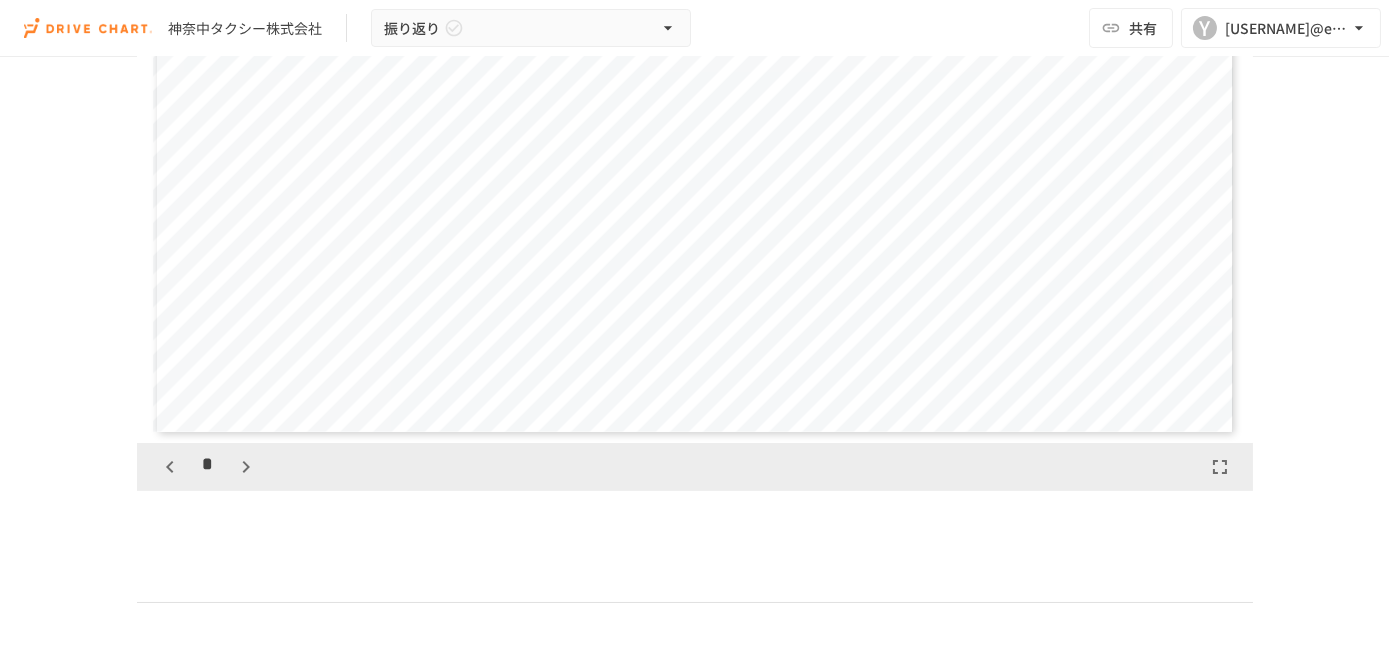 click 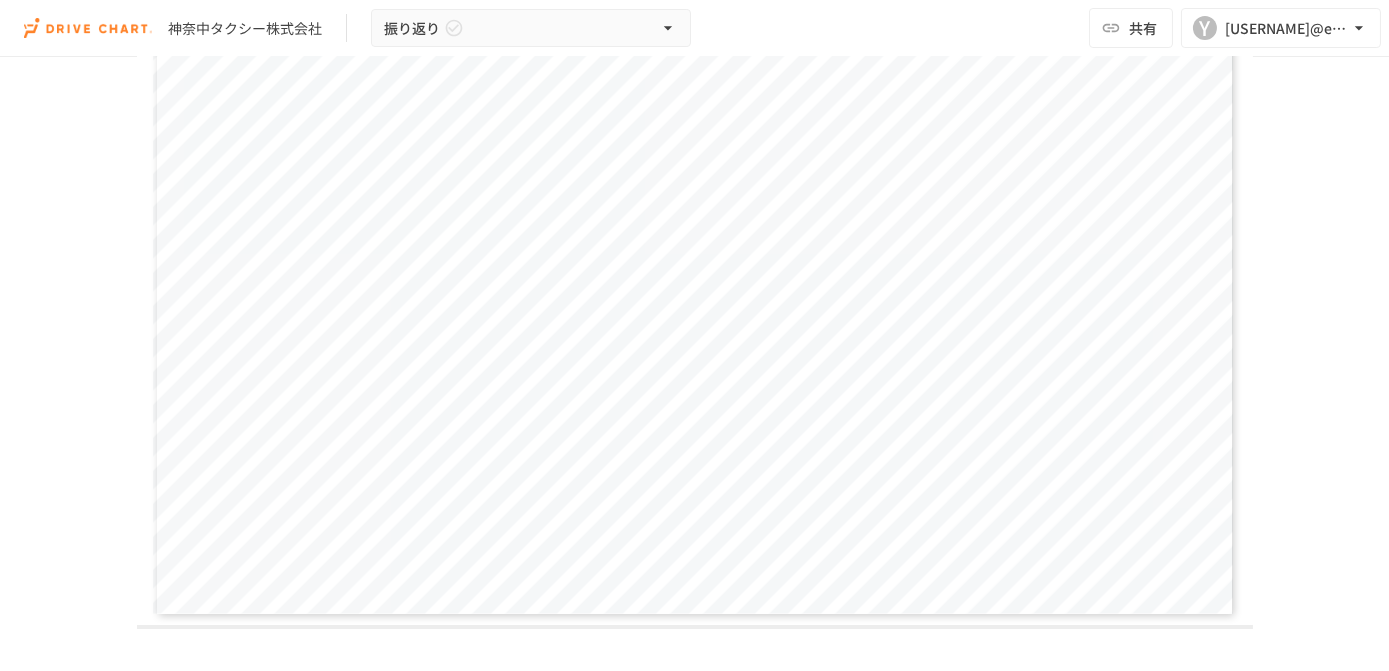 scroll, scrollTop: 1414, scrollLeft: 0, axis: vertical 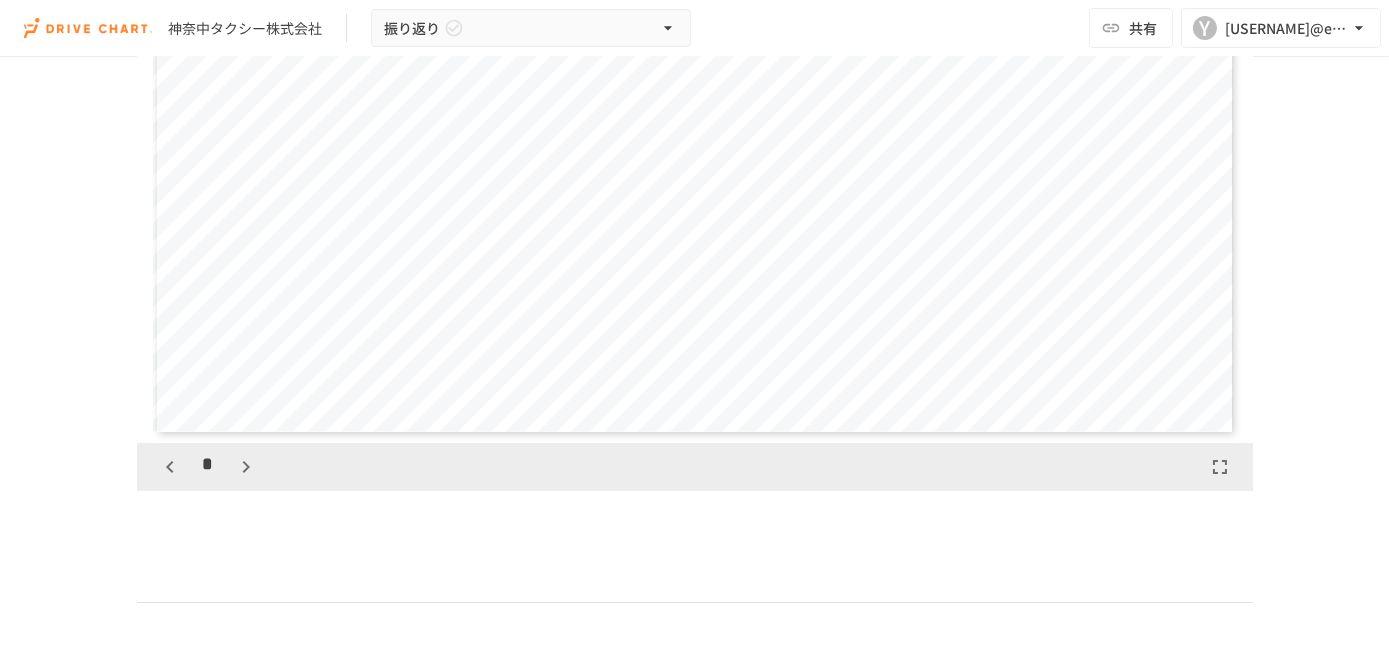 click 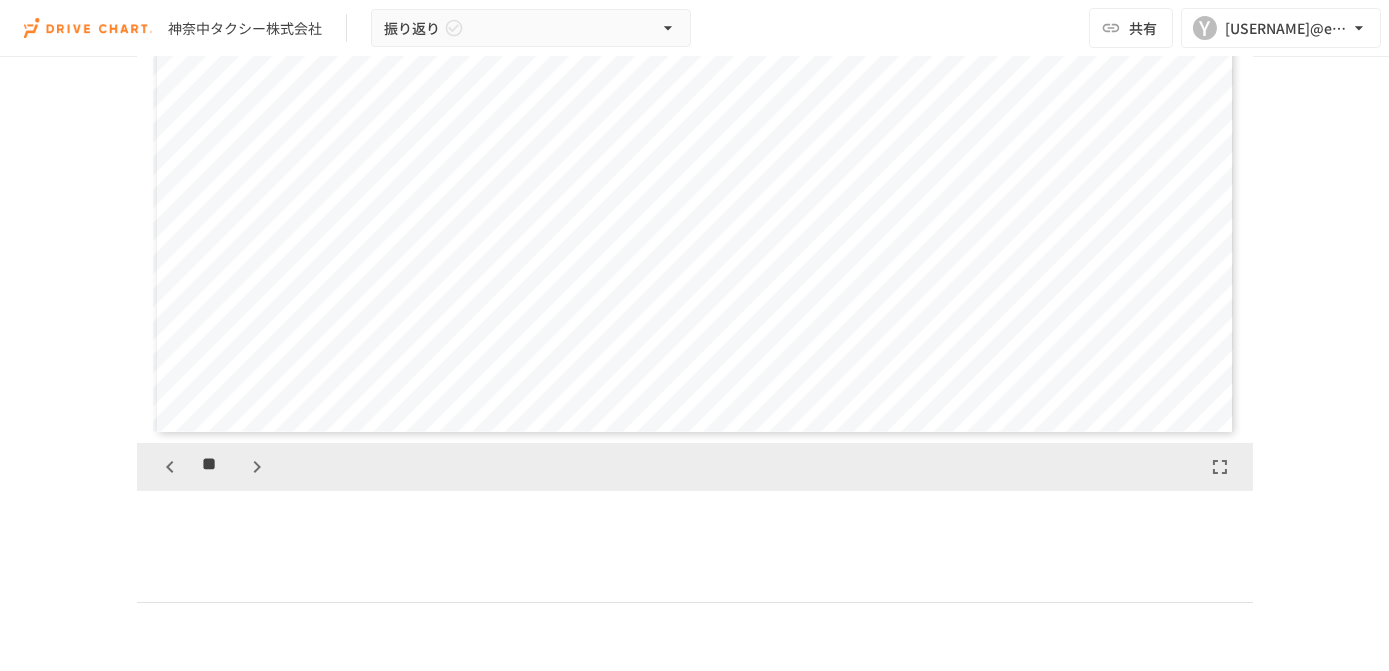 scroll, scrollTop: 5624, scrollLeft: 0, axis: vertical 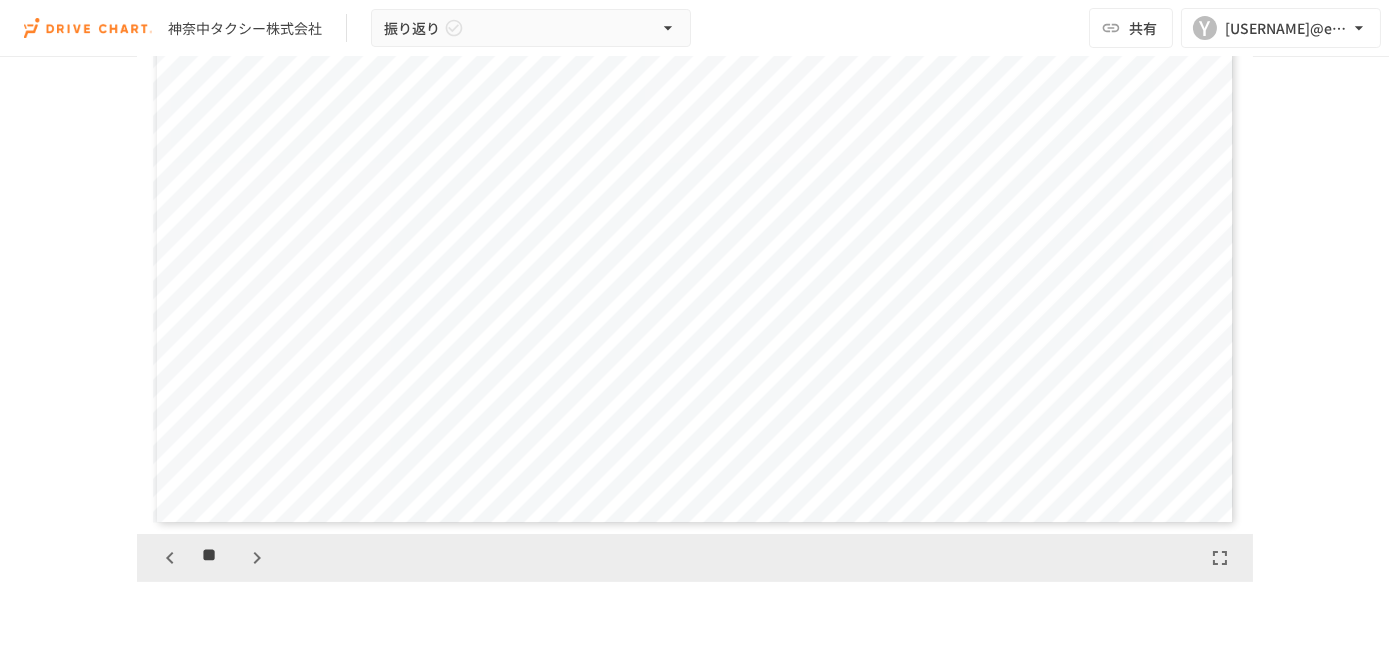 click 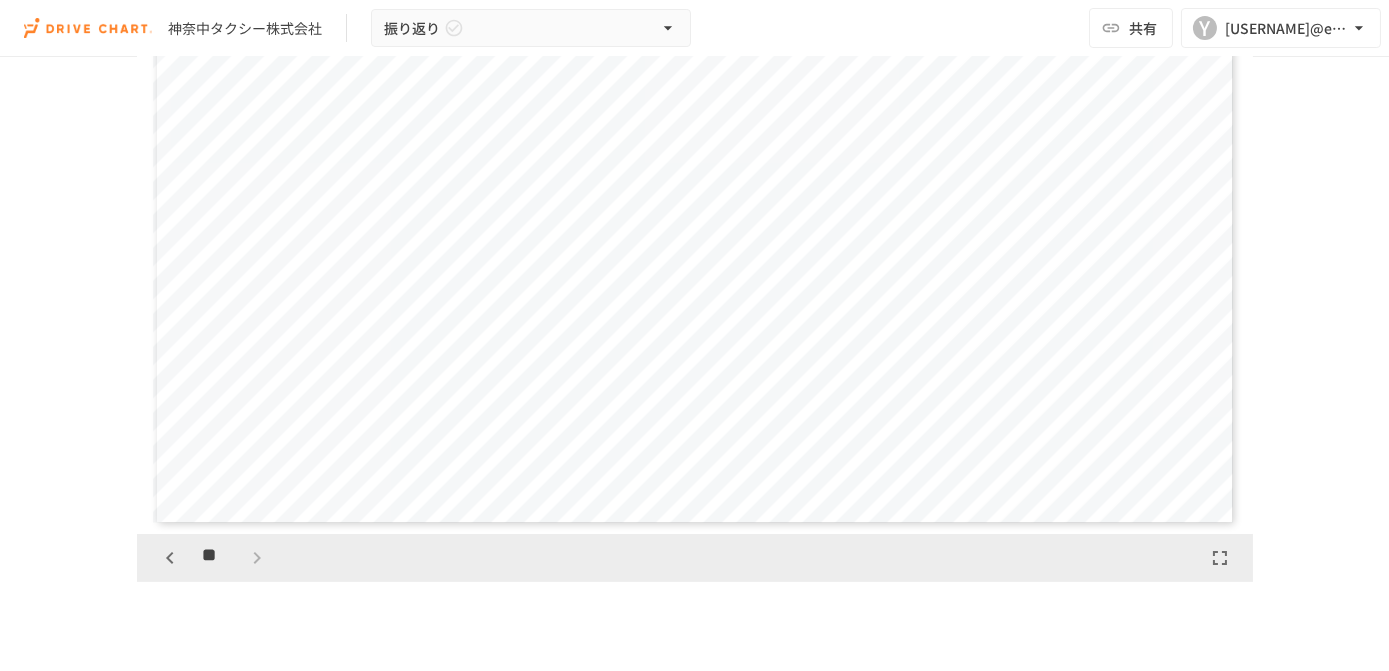 scroll, scrollTop: 6249, scrollLeft: 0, axis: vertical 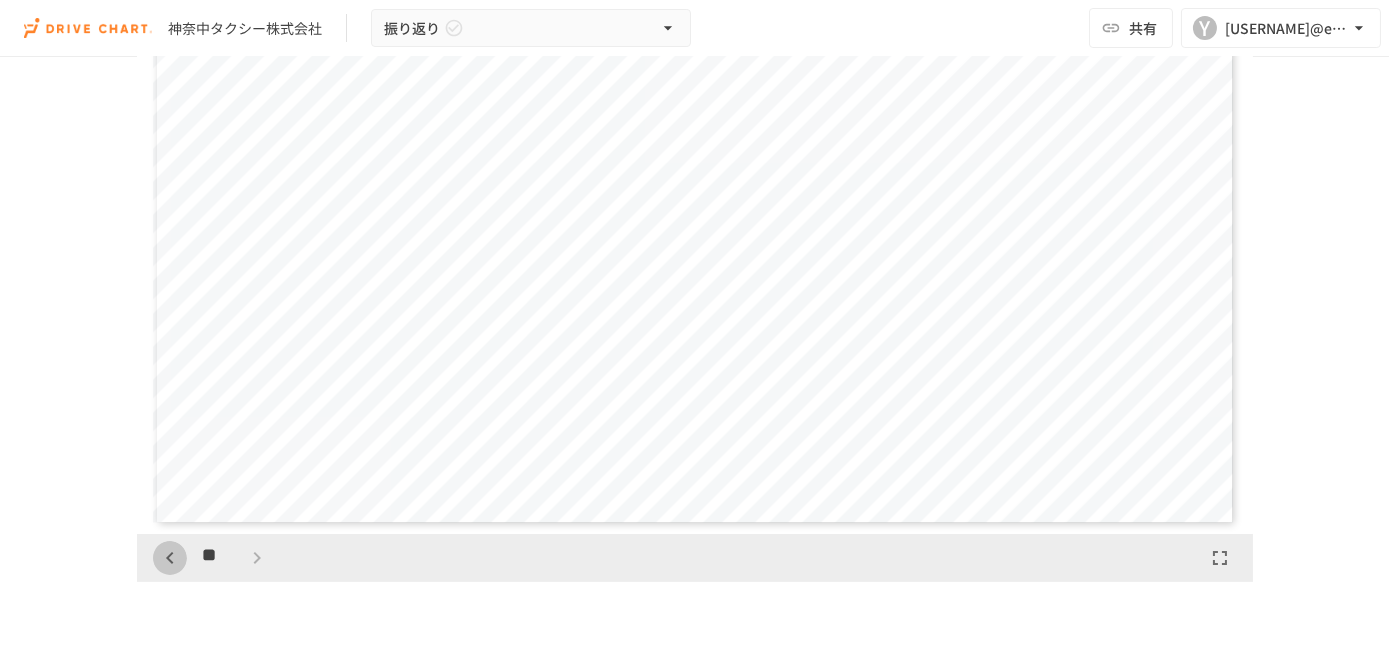 click 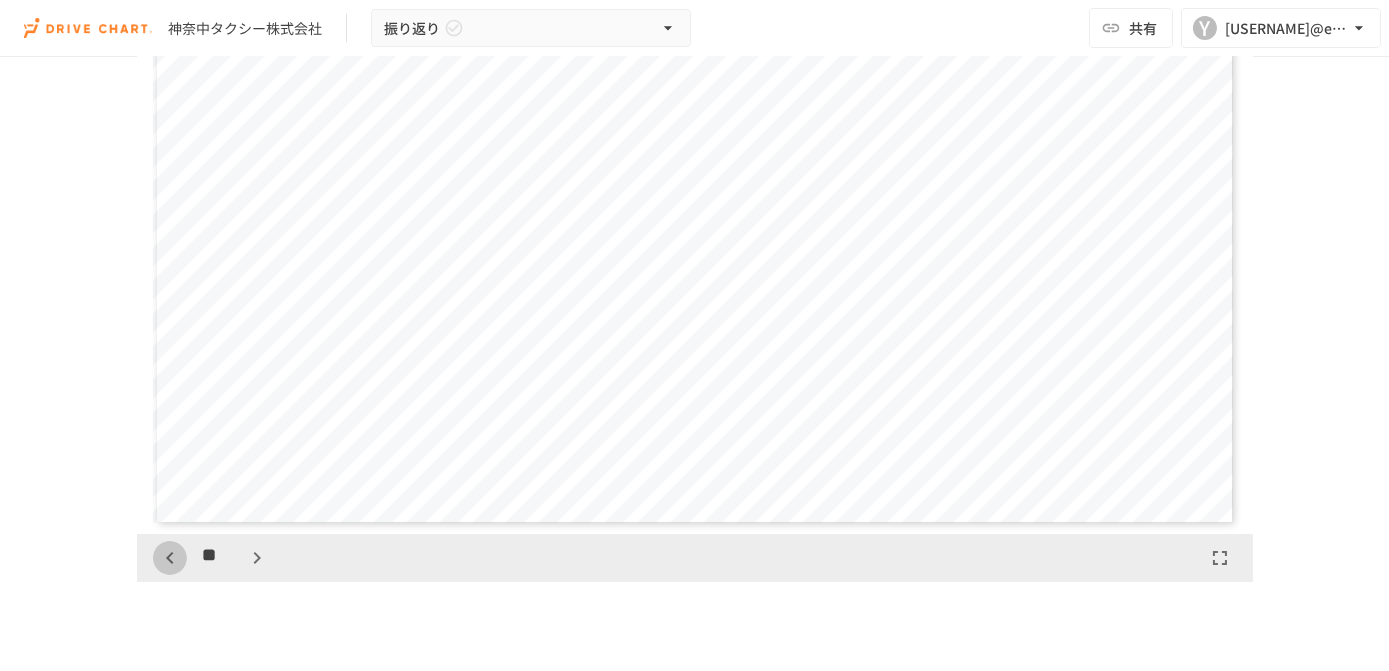 click 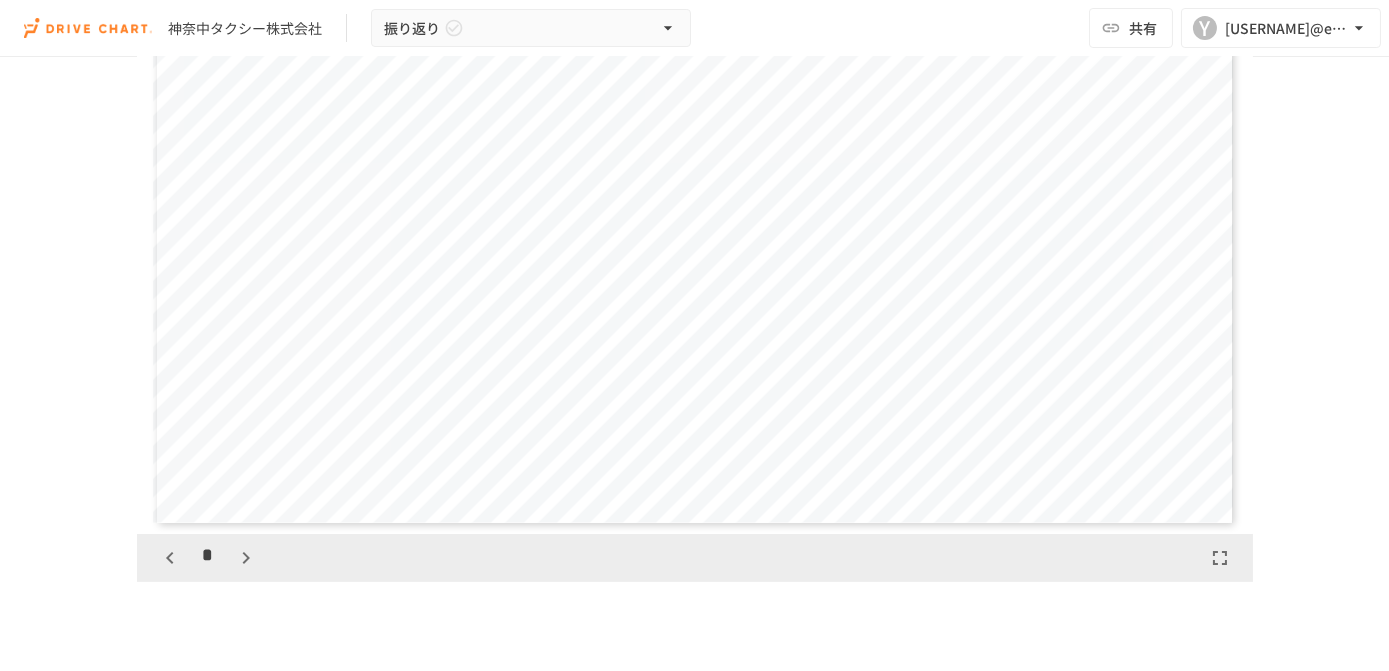click 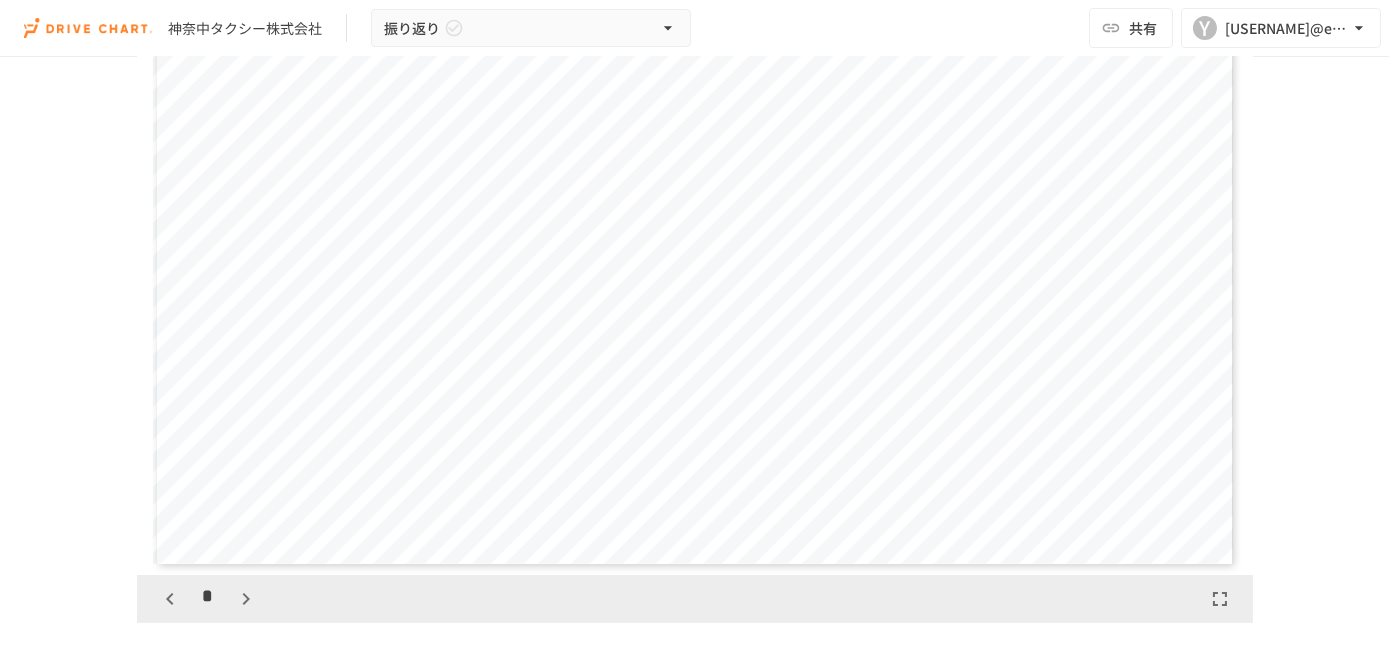 scroll, scrollTop: 1323, scrollLeft: 0, axis: vertical 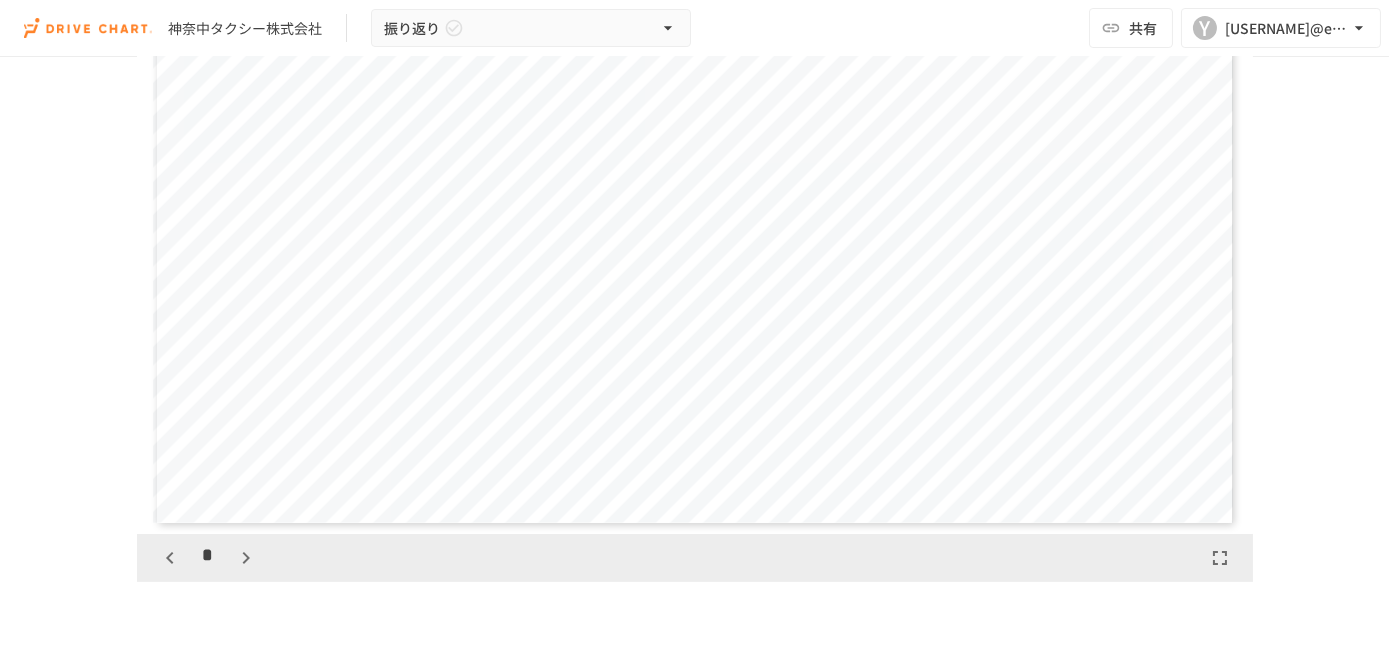 click 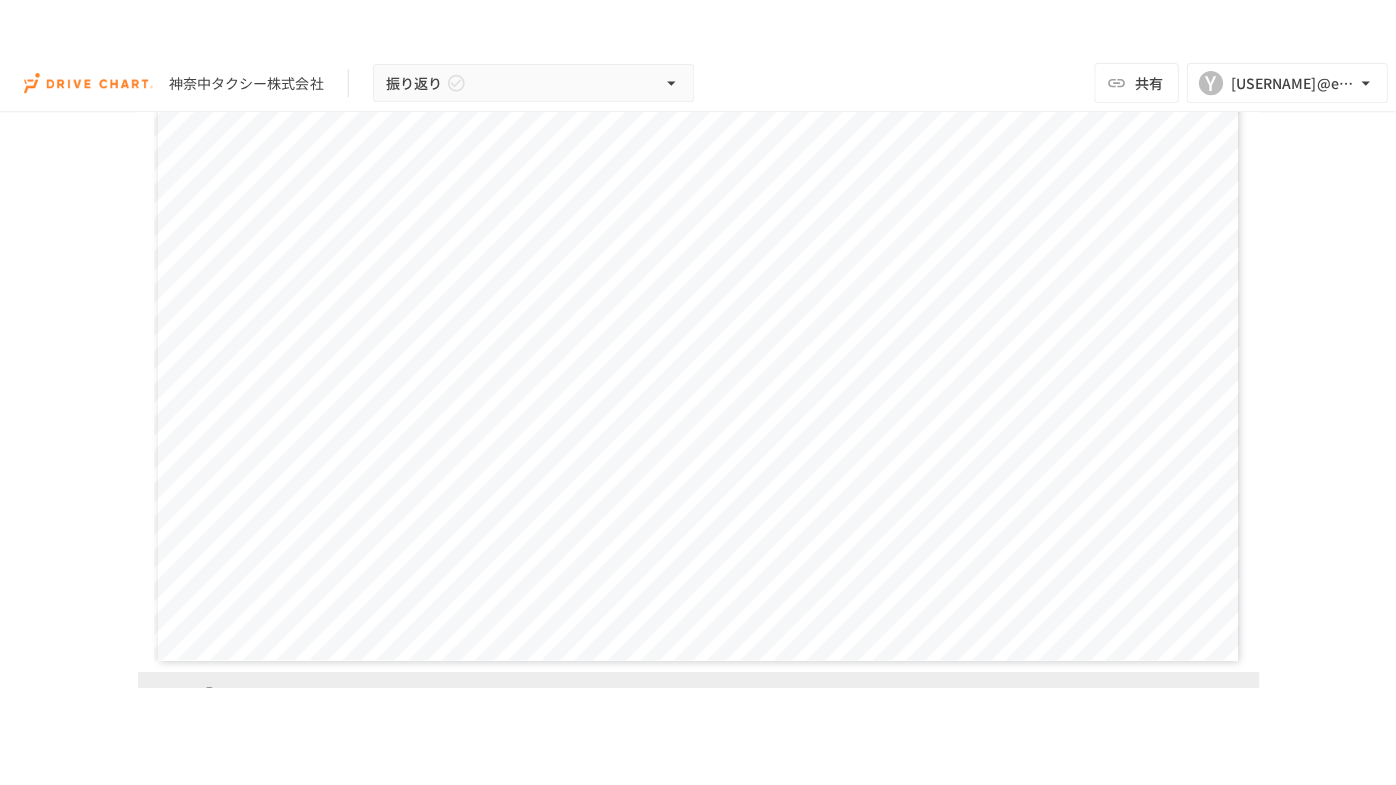 scroll, scrollTop: 1287, scrollLeft: 0, axis: vertical 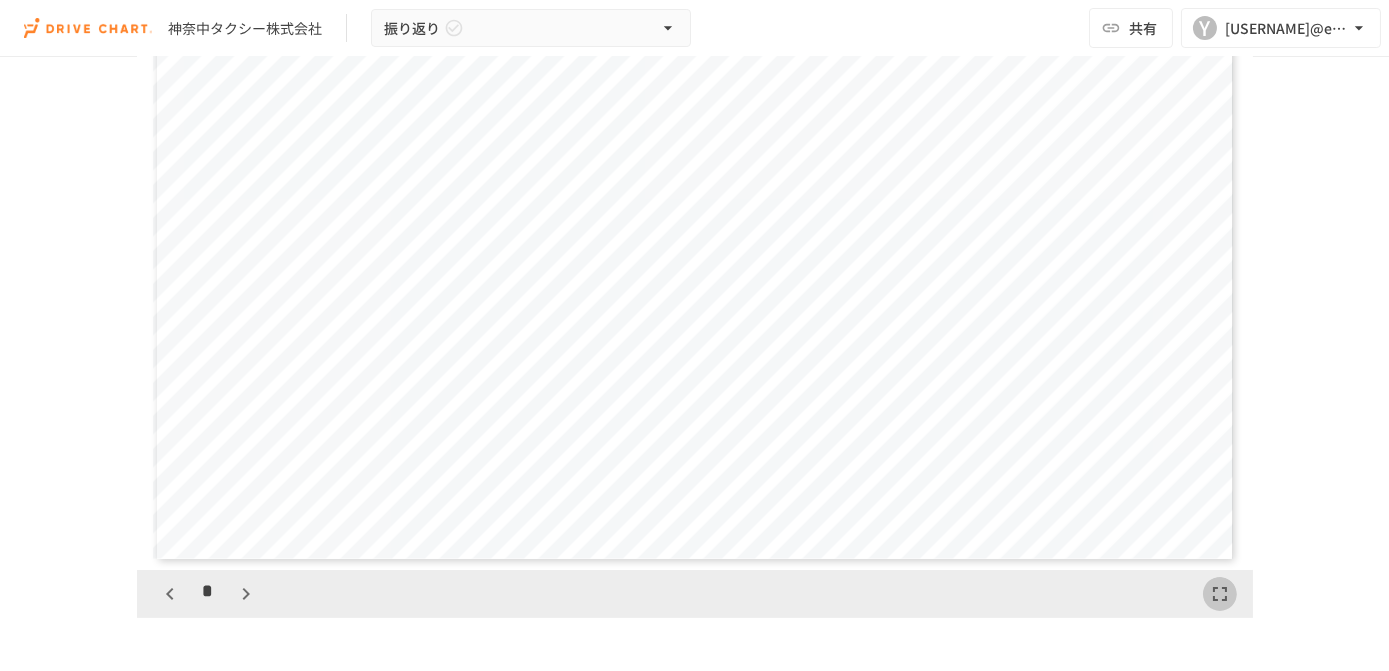 click 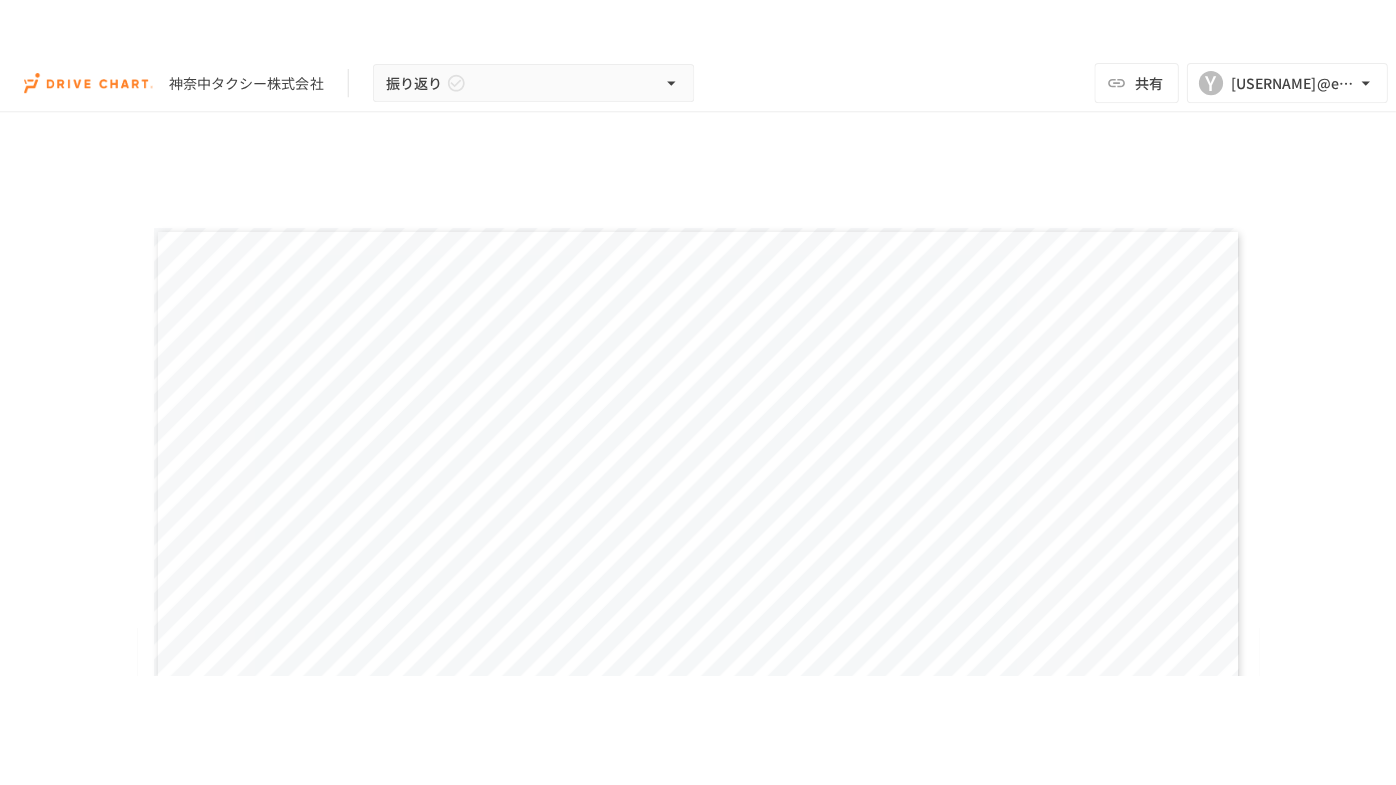 scroll, scrollTop: 1289, scrollLeft: 0, axis: vertical 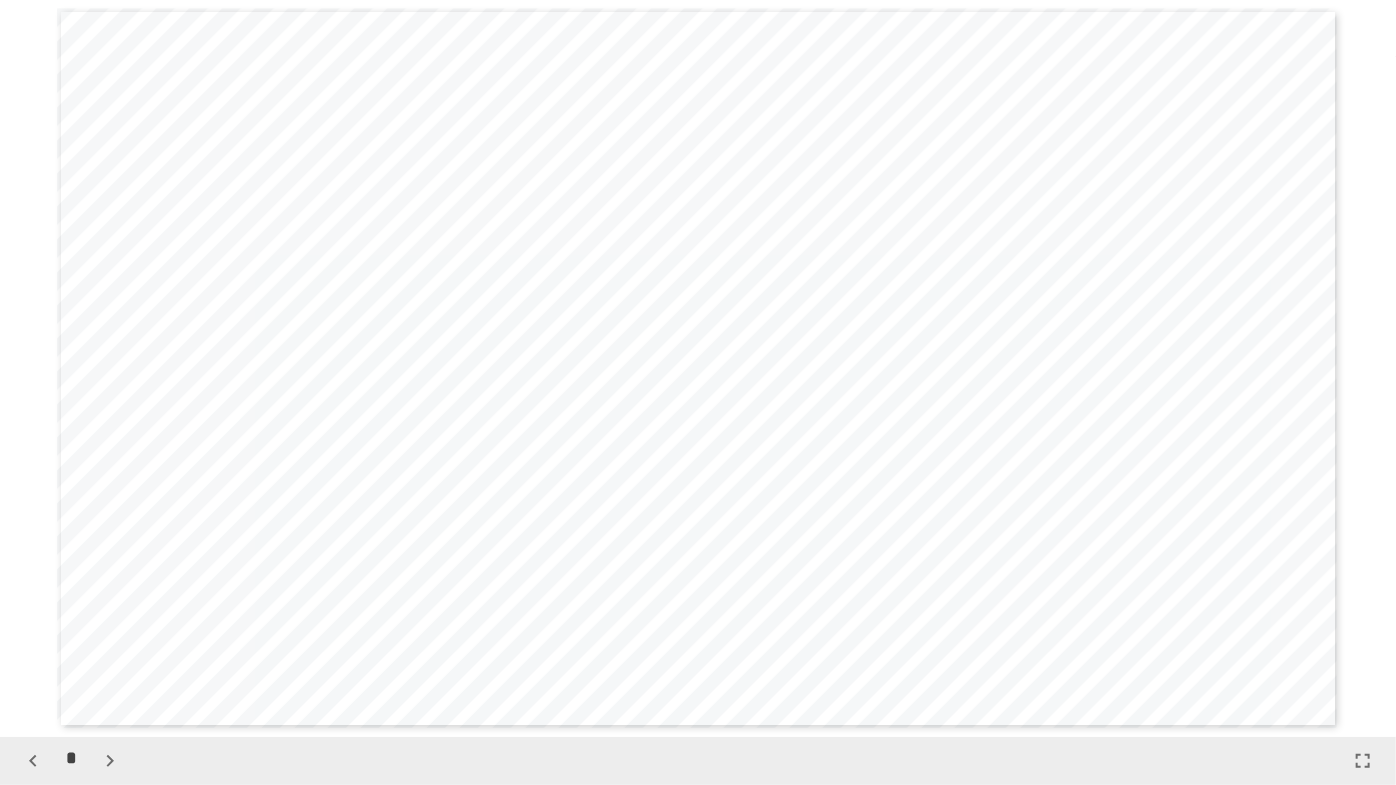 type 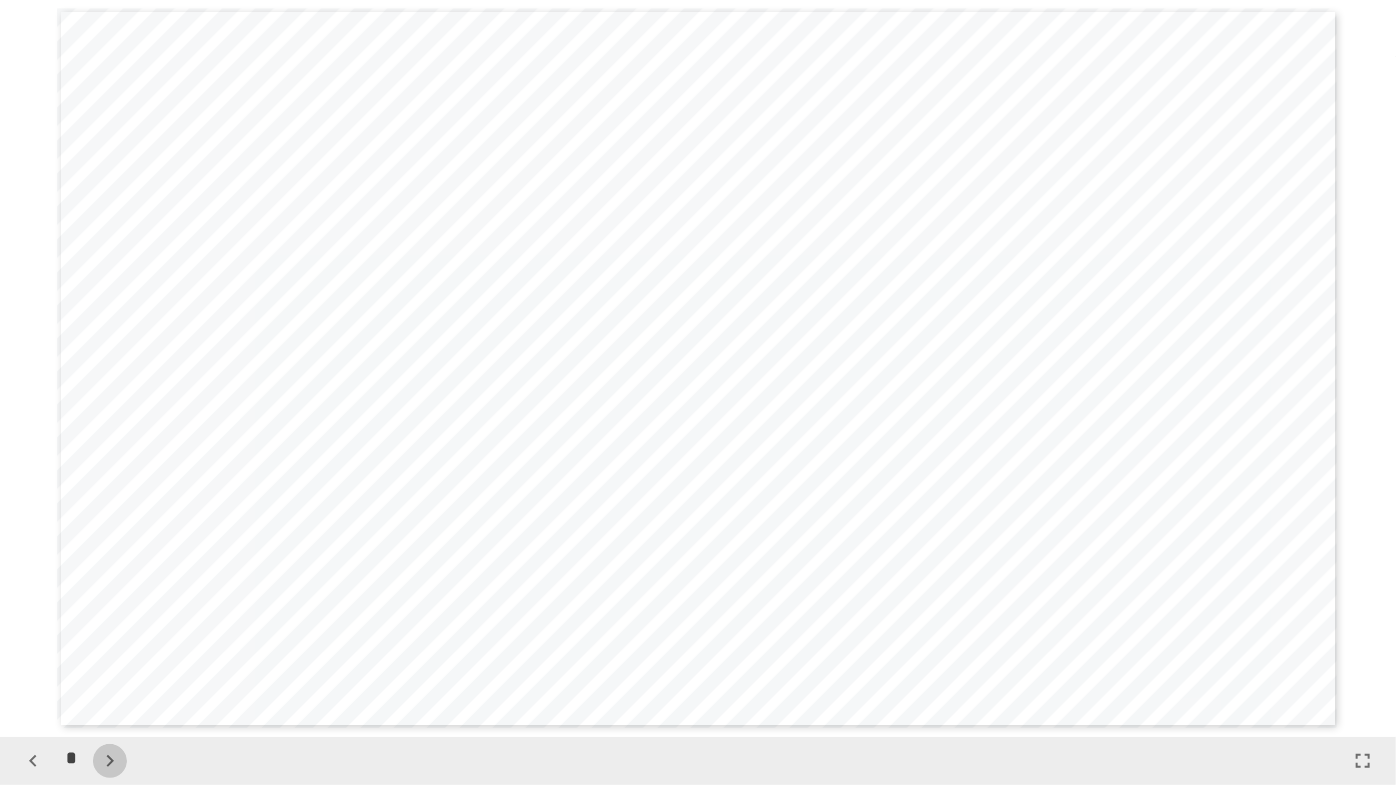 click 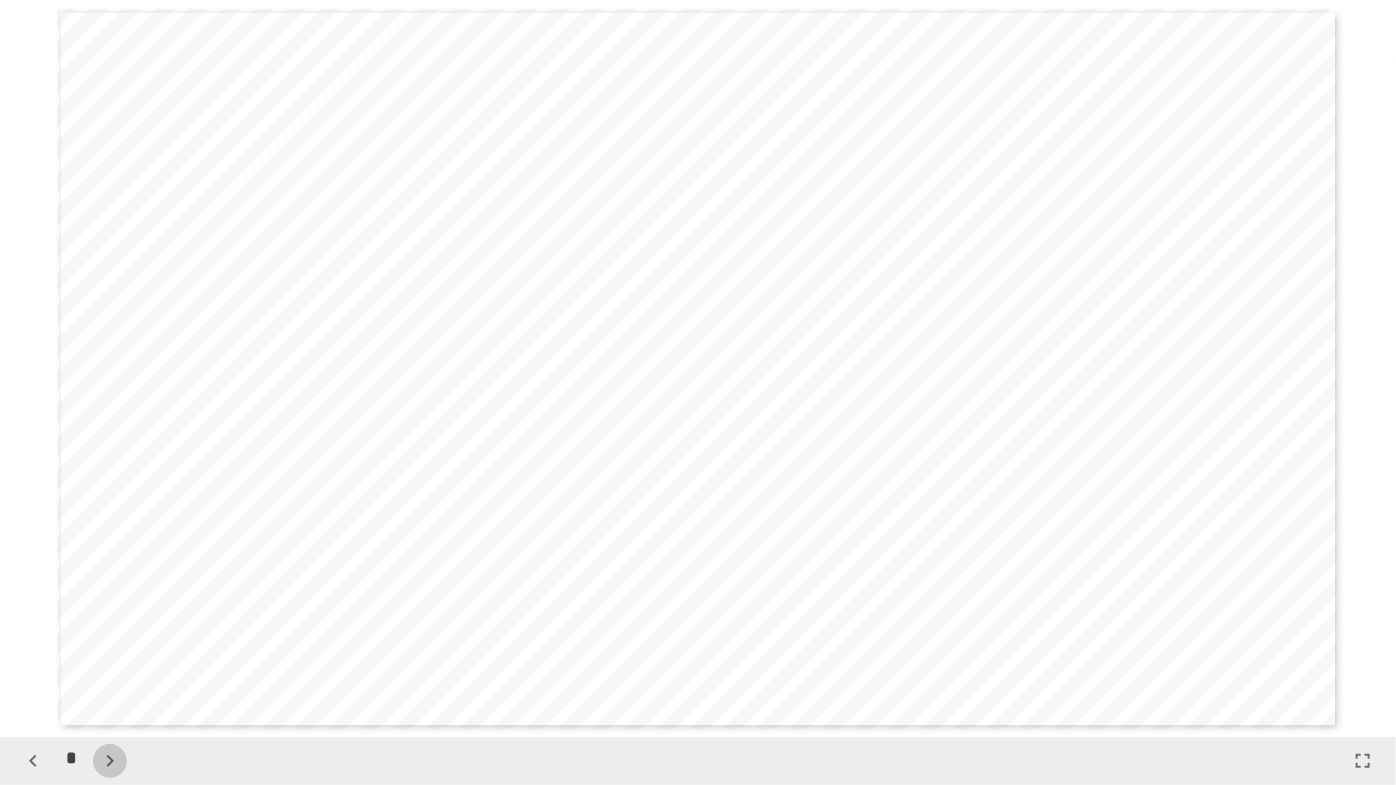 click 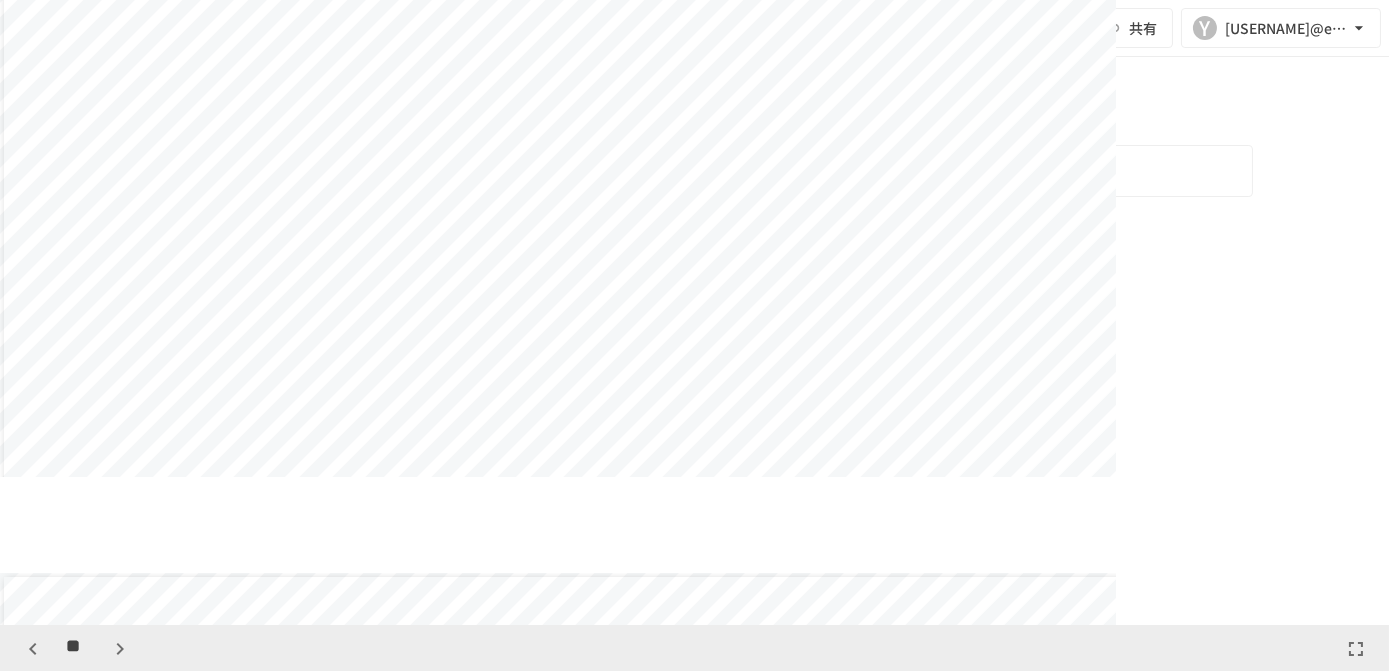 scroll, scrollTop: 5624, scrollLeft: 0, axis: vertical 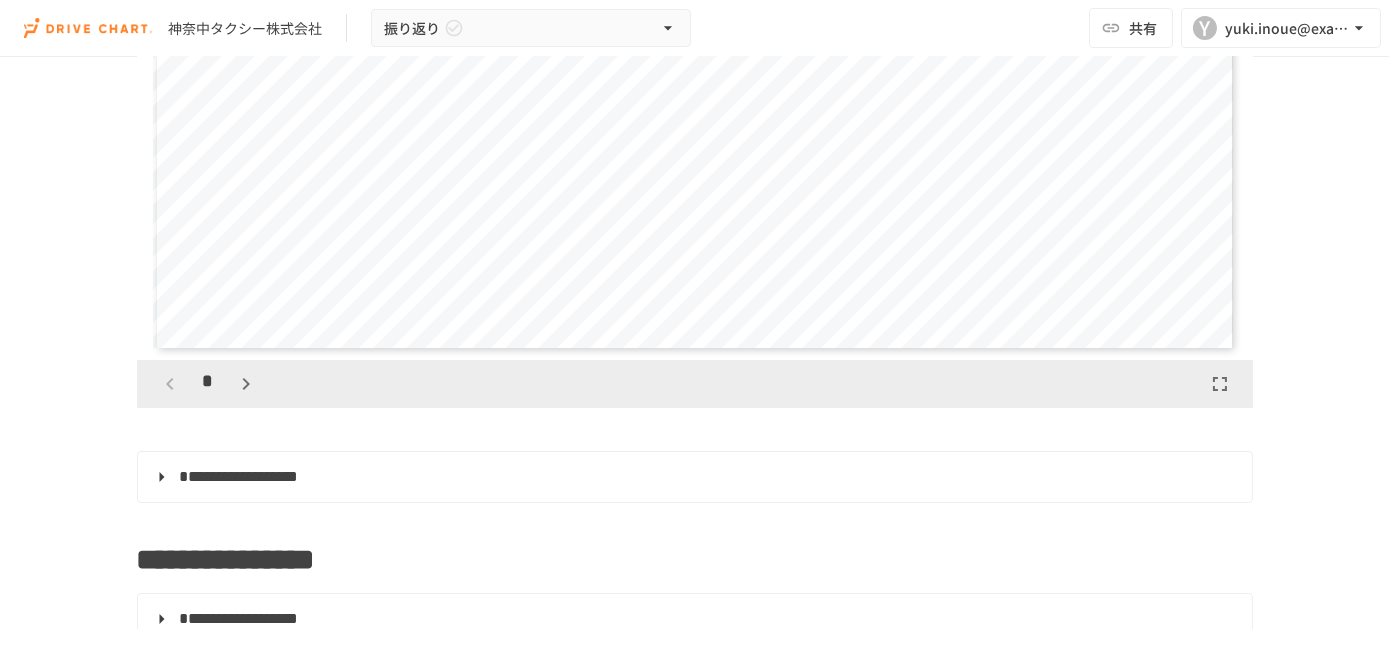 click 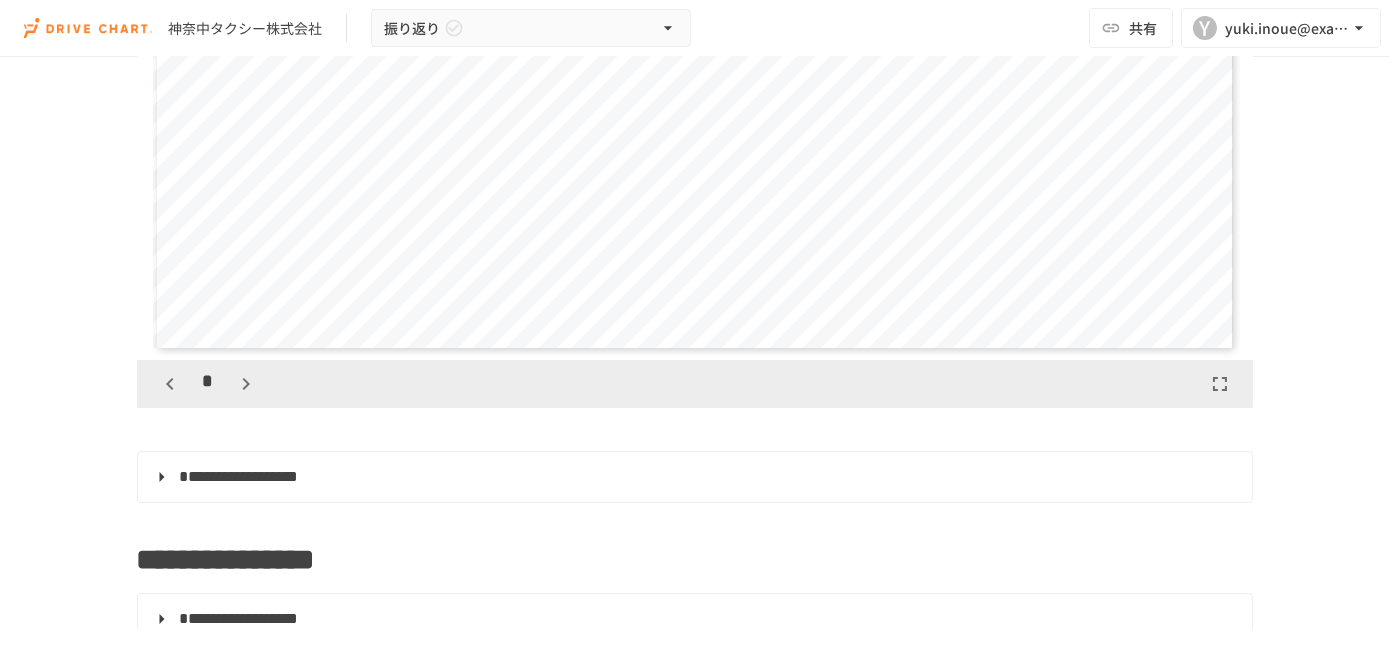 scroll, scrollTop: 624, scrollLeft: 0, axis: vertical 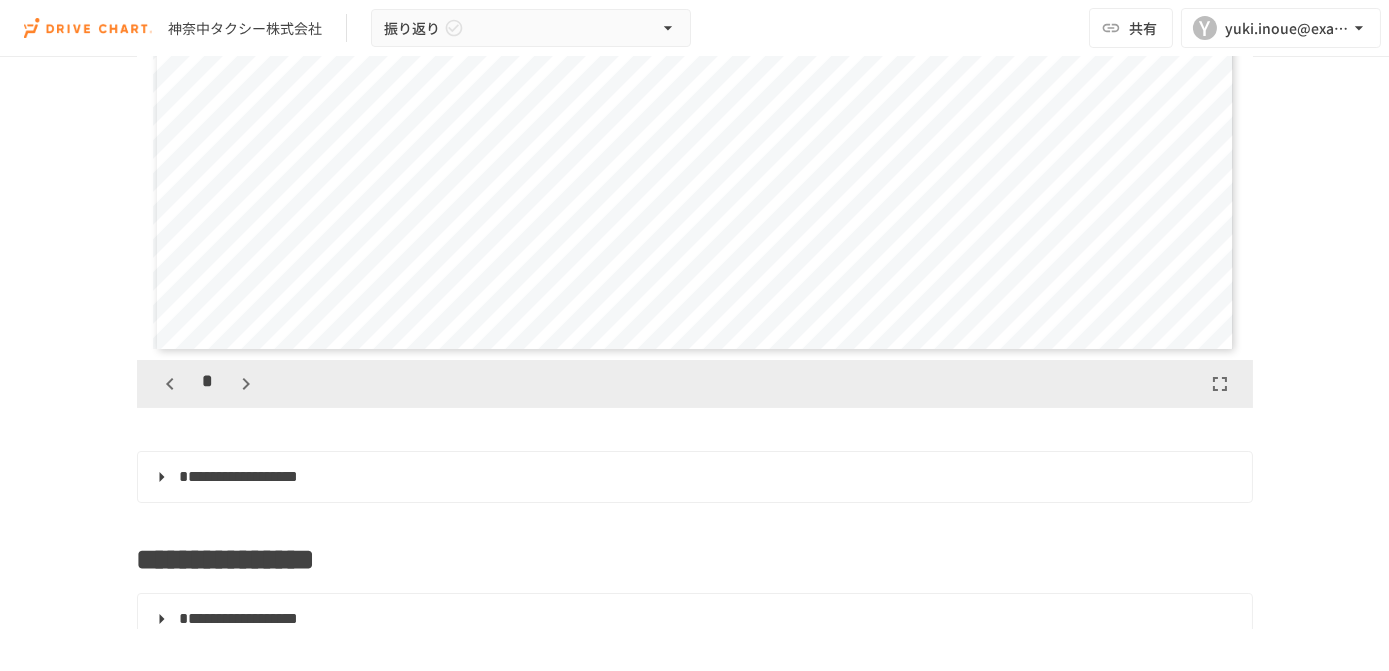 click 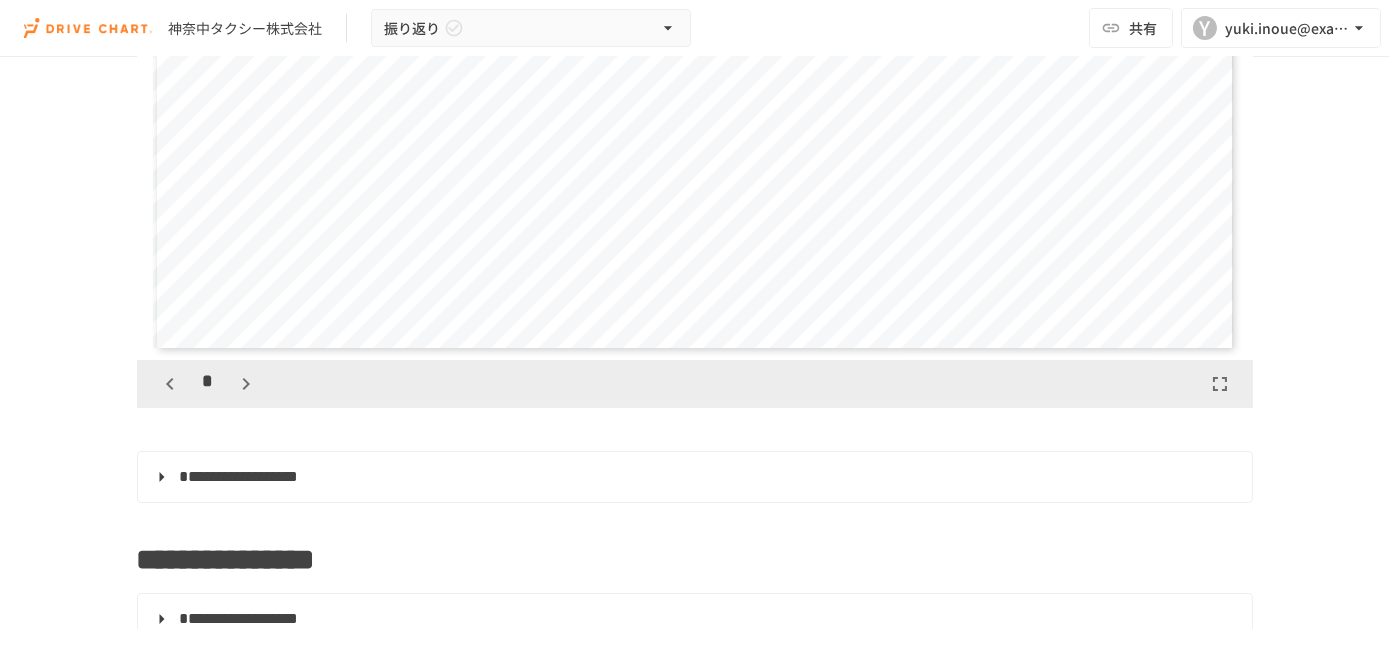 click 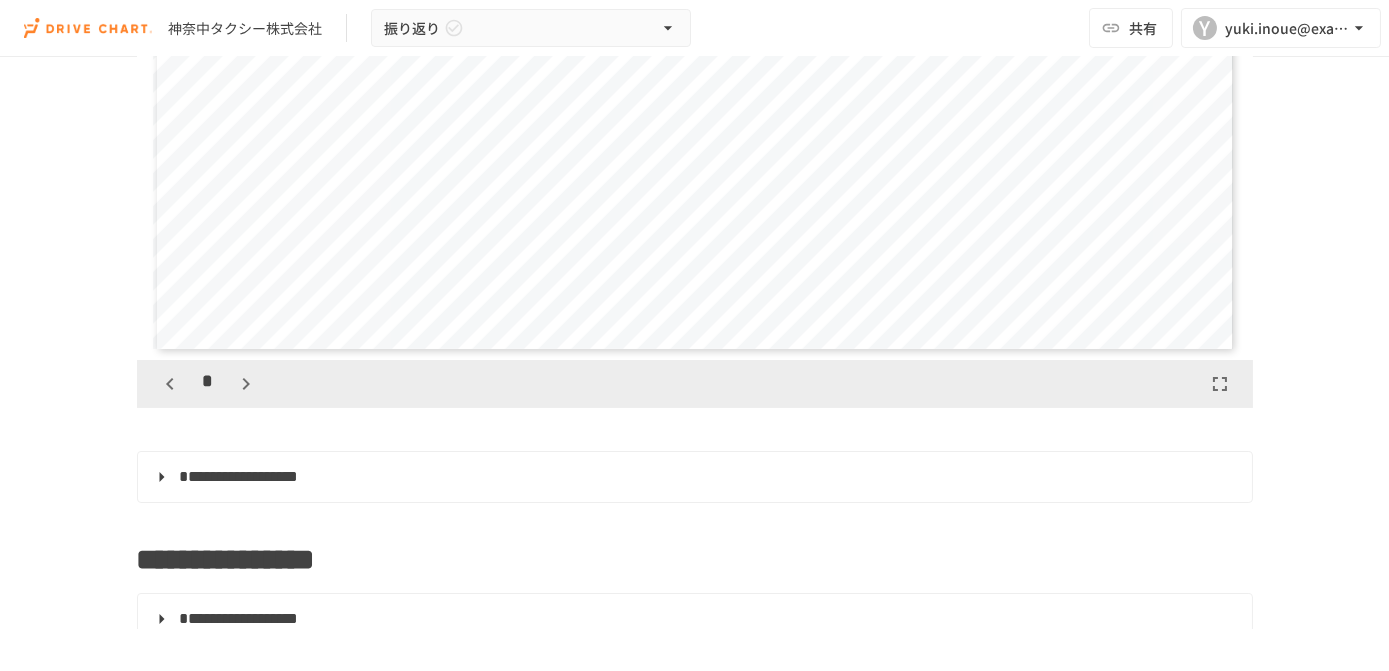 click 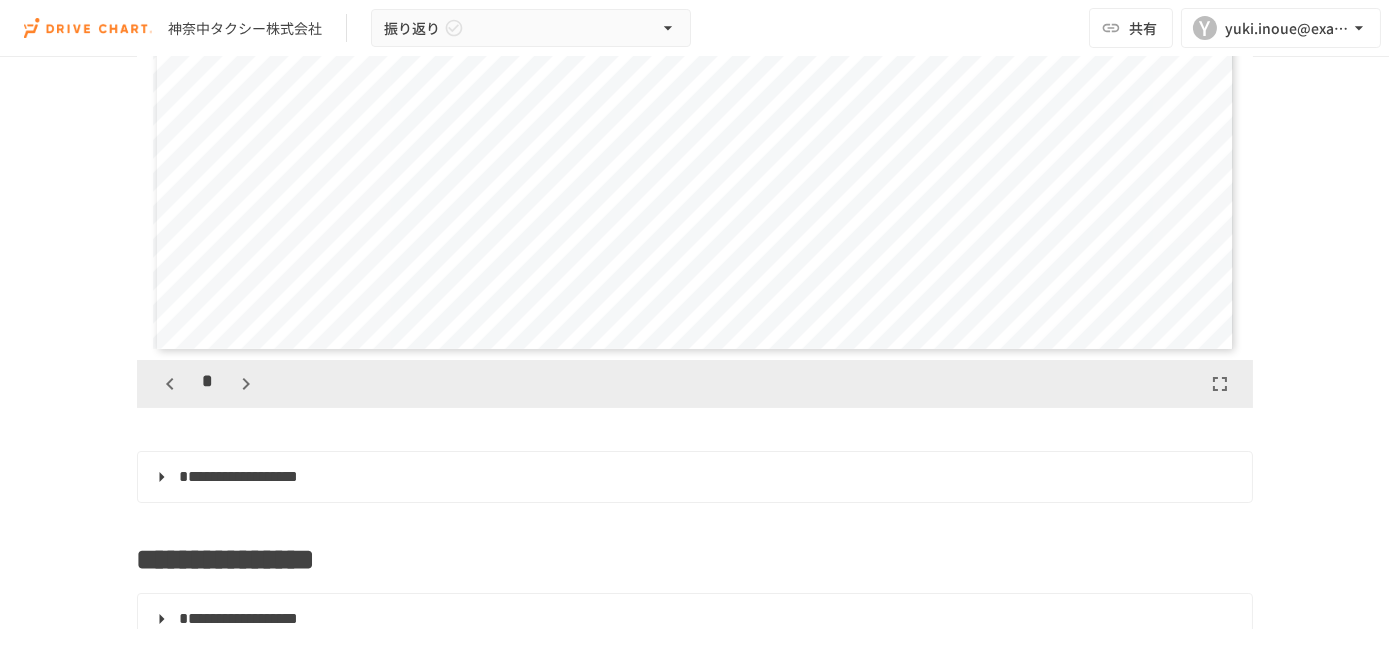 click 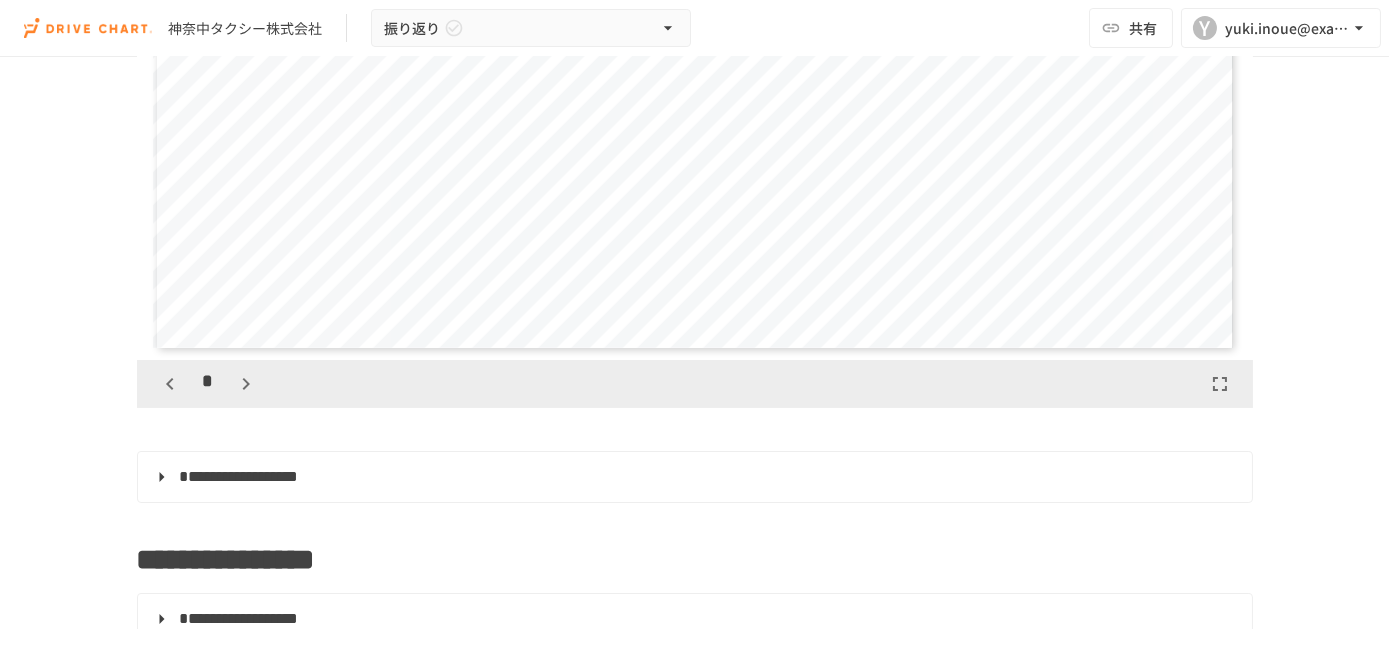 click 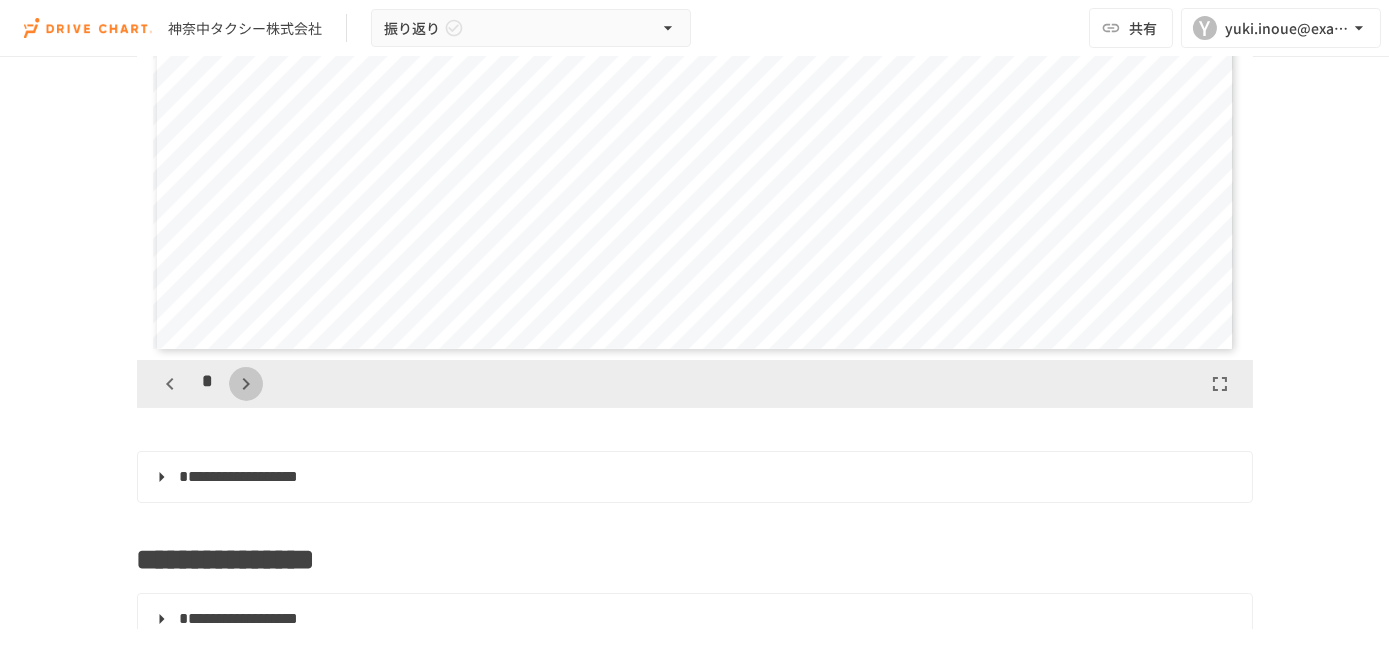 click 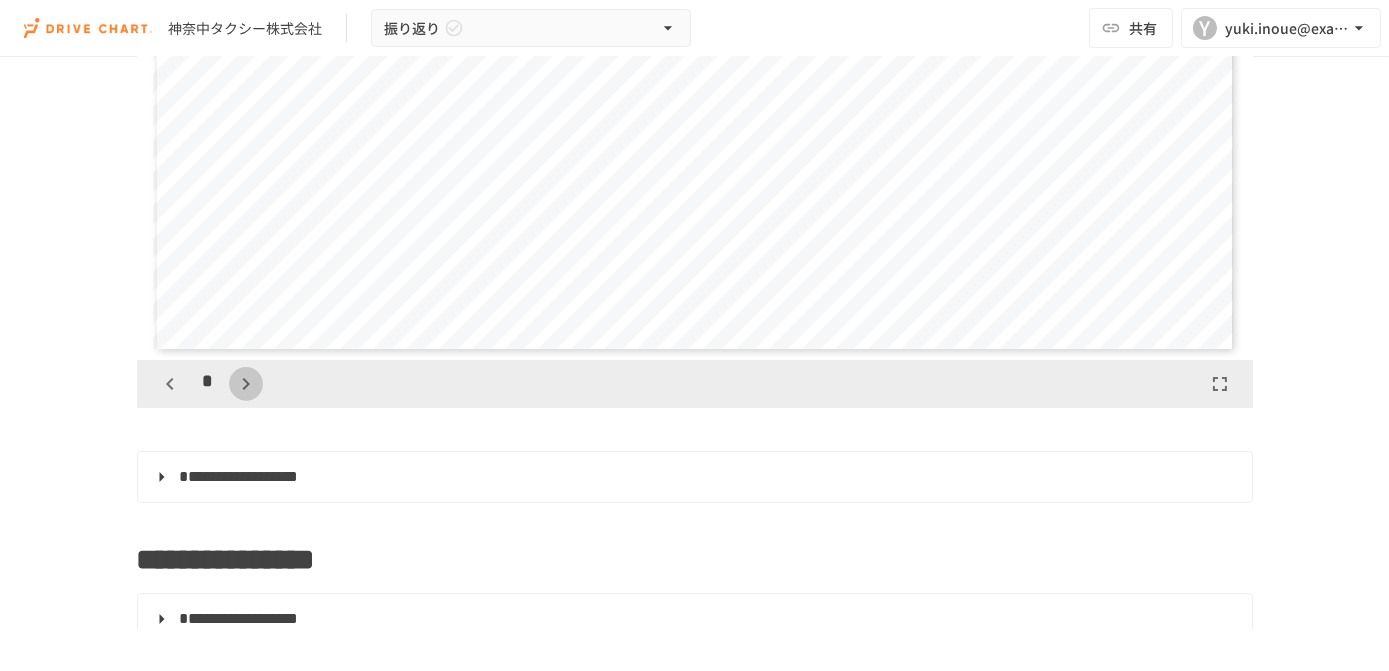 click 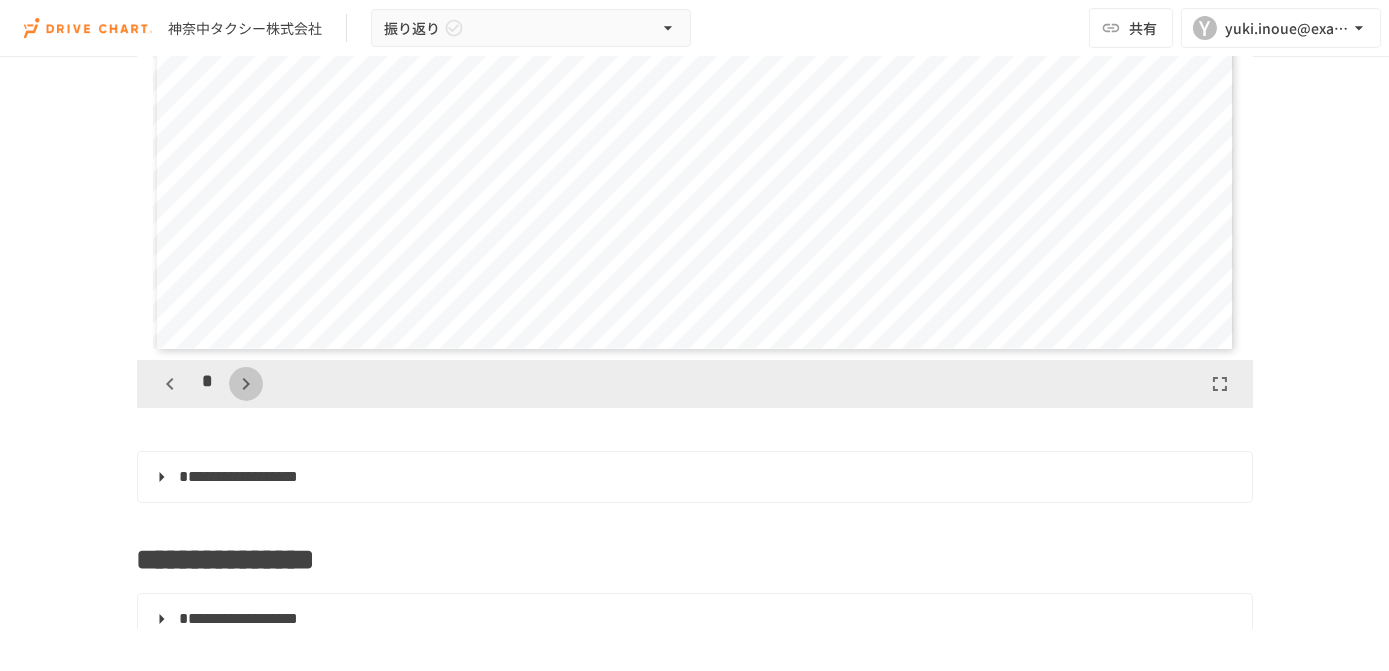 click 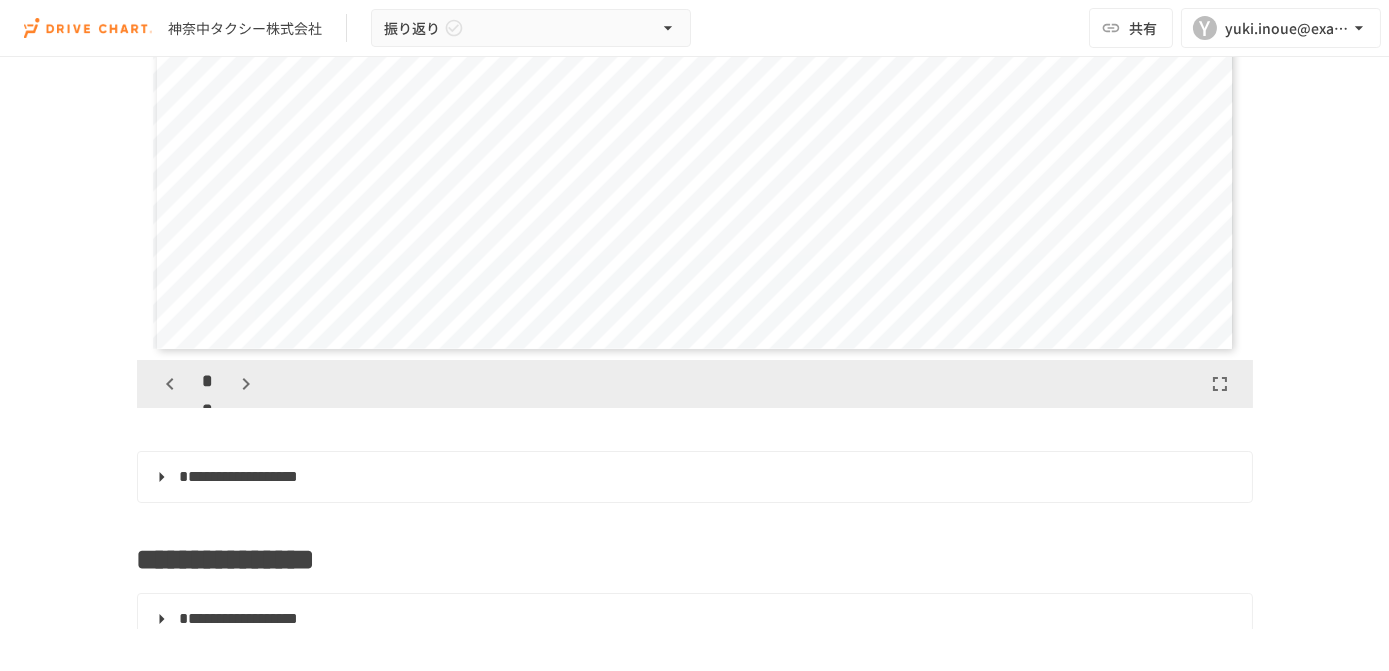 scroll, scrollTop: 5624, scrollLeft: 0, axis: vertical 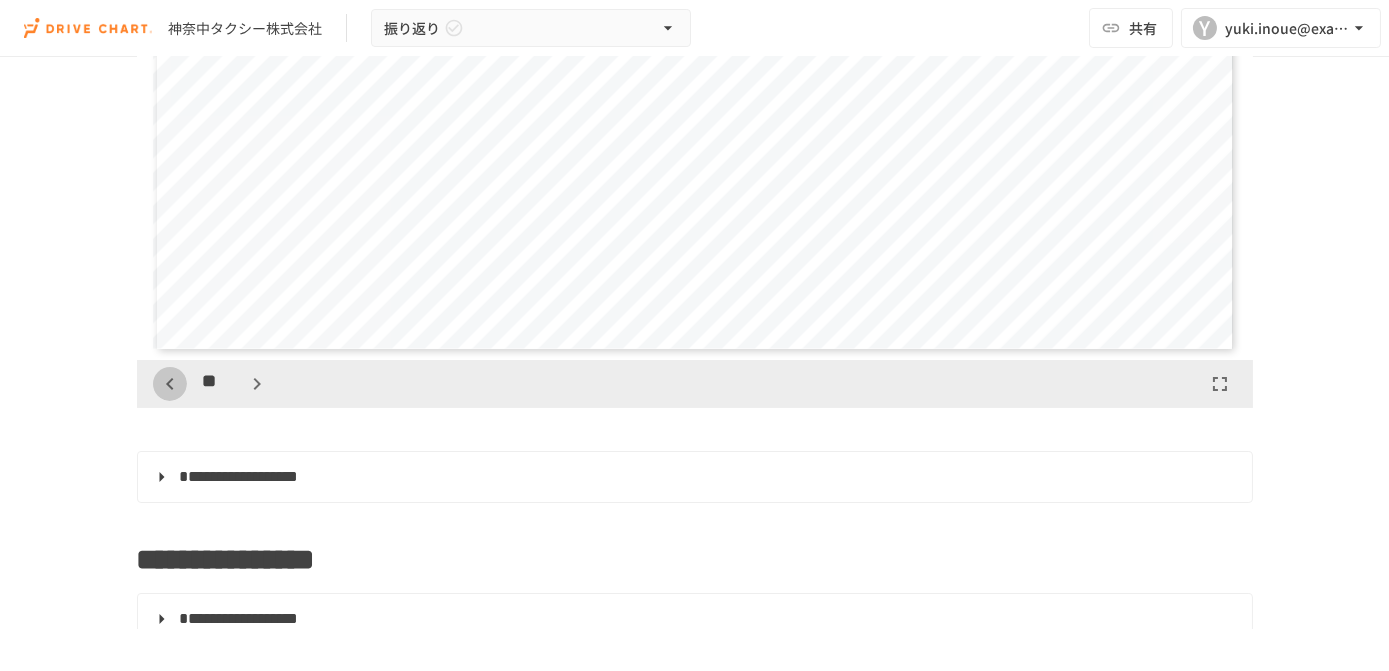 click 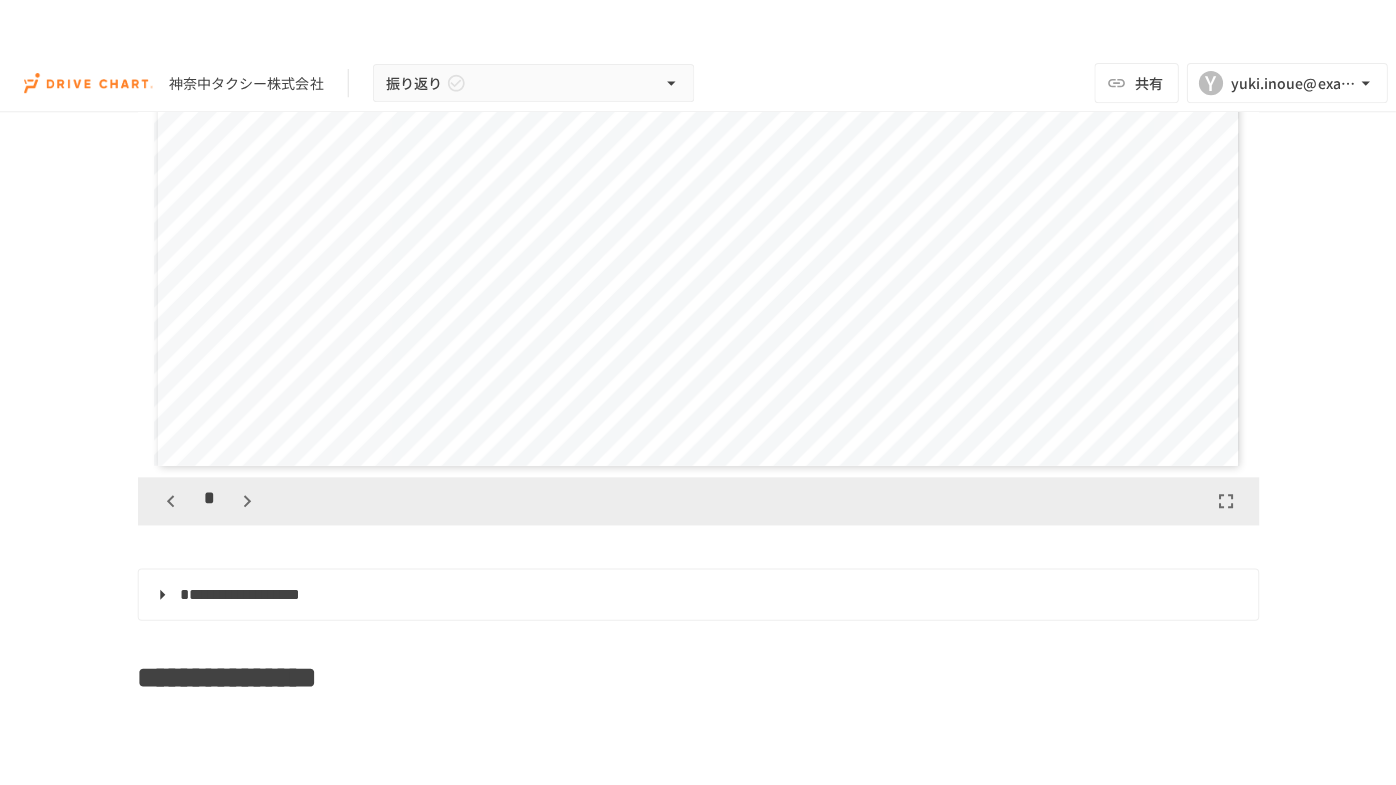 scroll, scrollTop: 454, scrollLeft: 0, axis: vertical 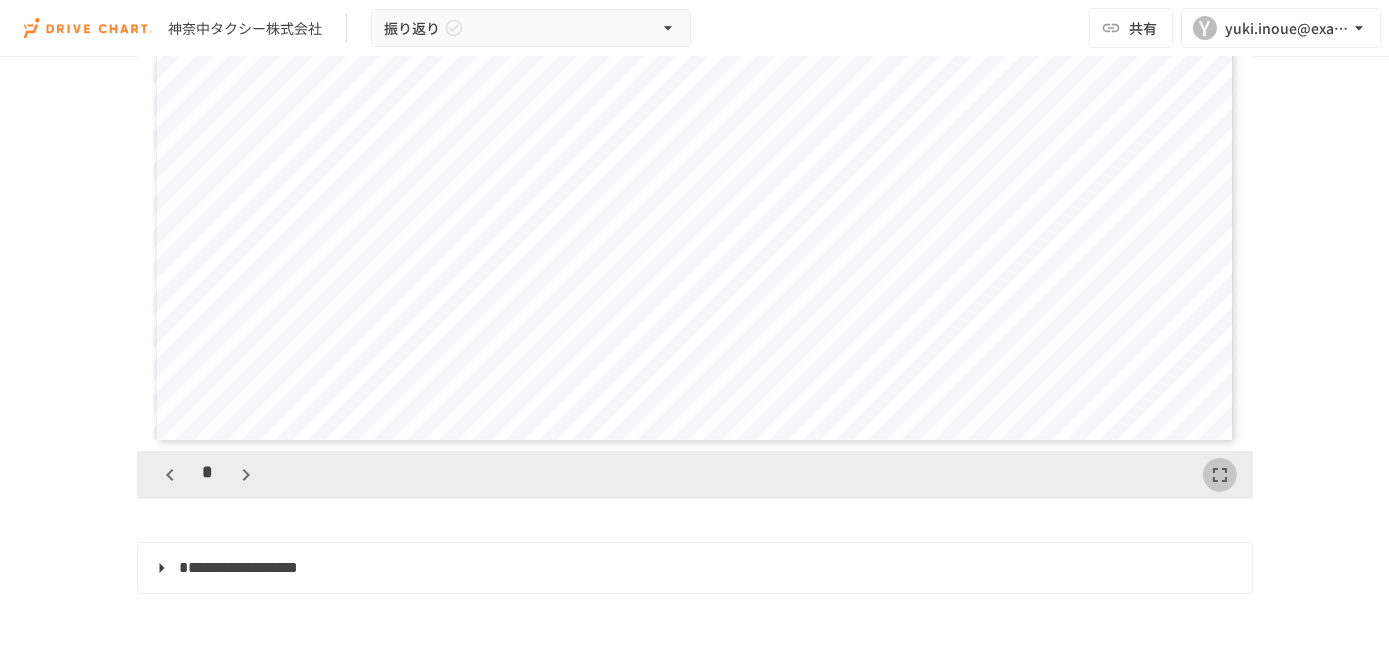 click 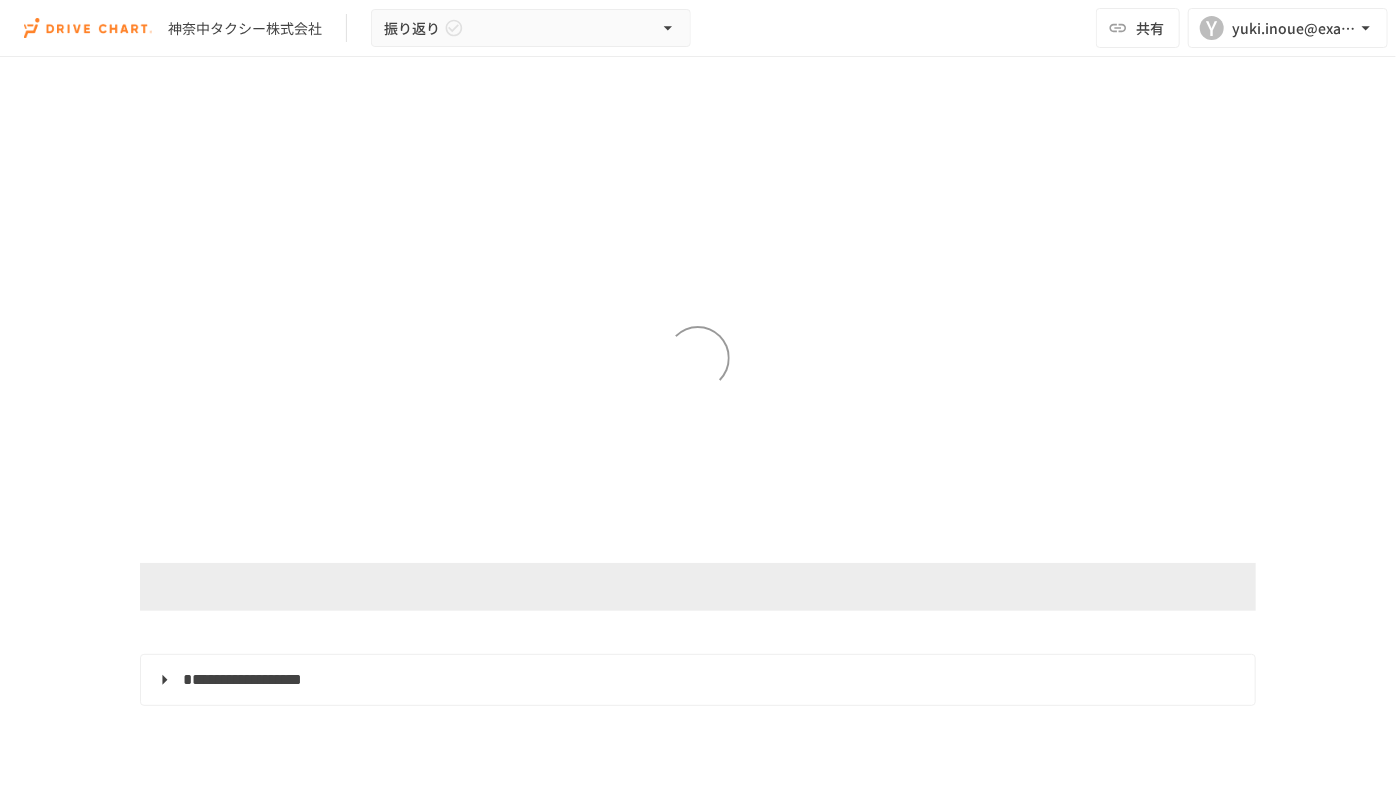 scroll, scrollTop: 5162, scrollLeft: 0, axis: vertical 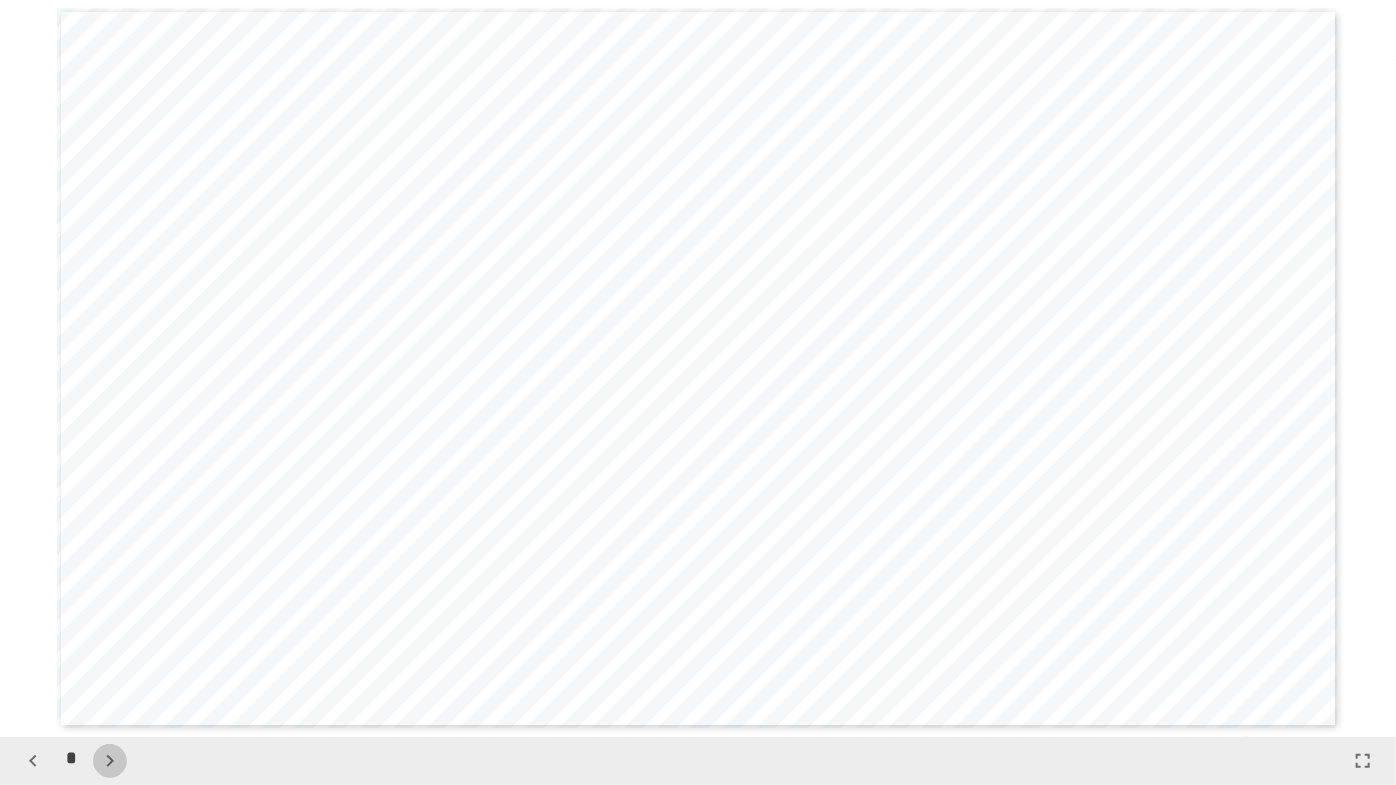 click 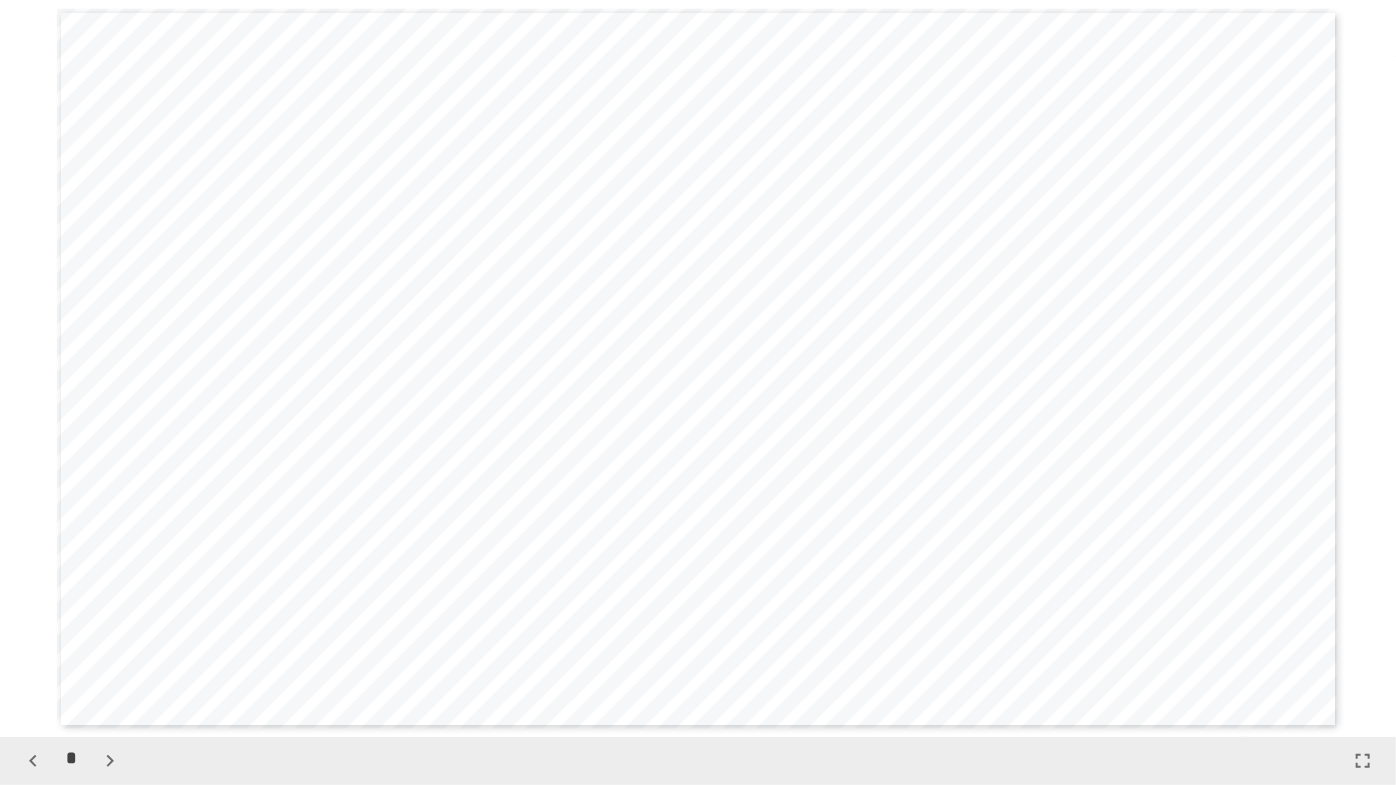 type 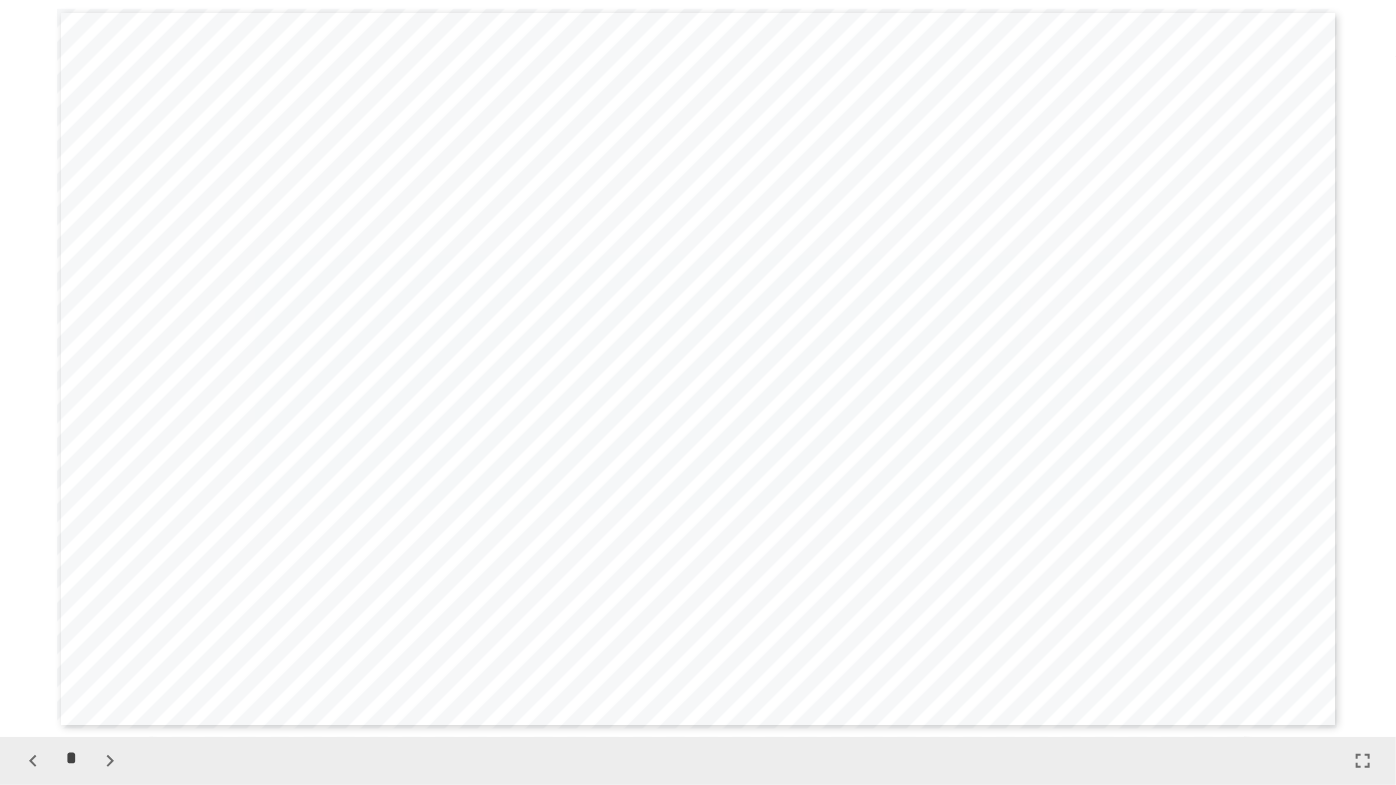 click 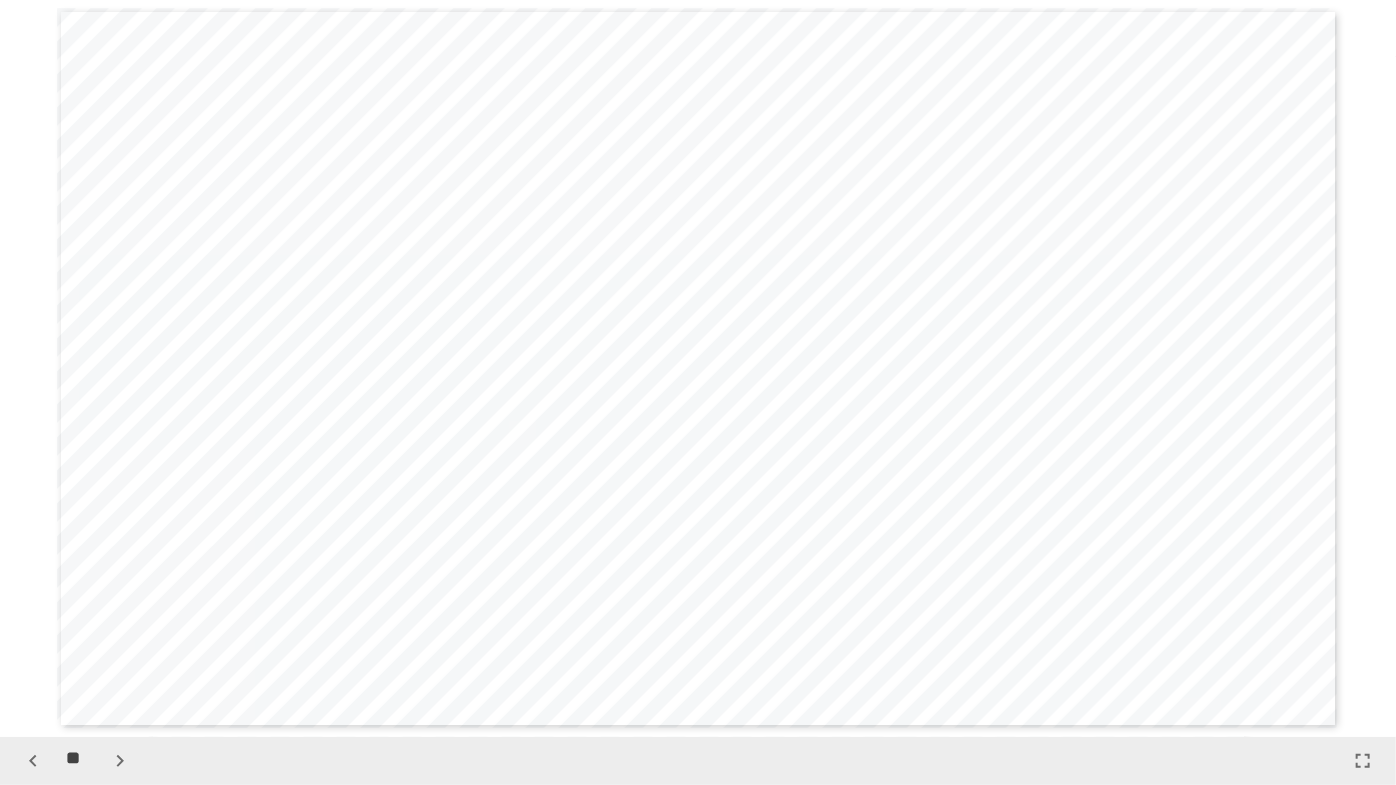 click 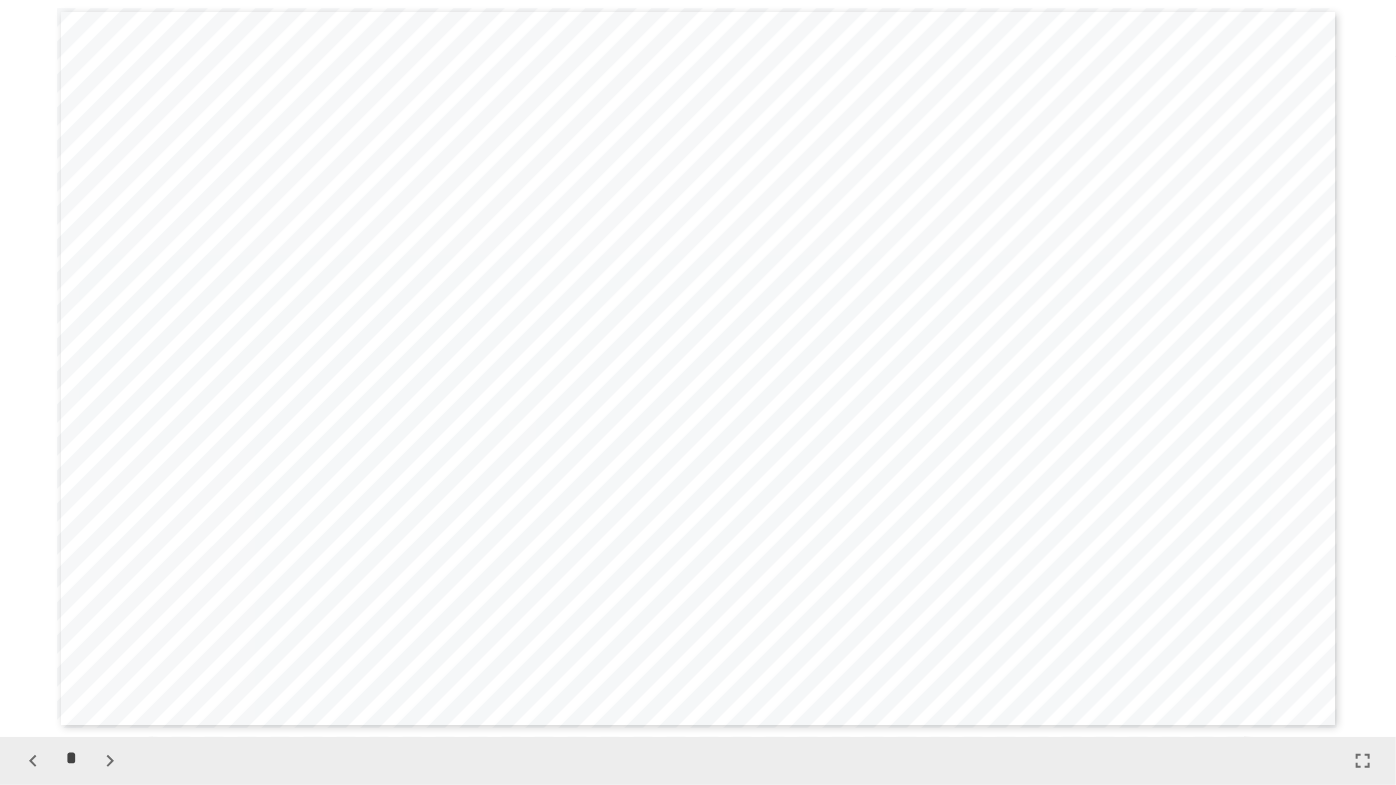 scroll, scrollTop: 5899, scrollLeft: 0, axis: vertical 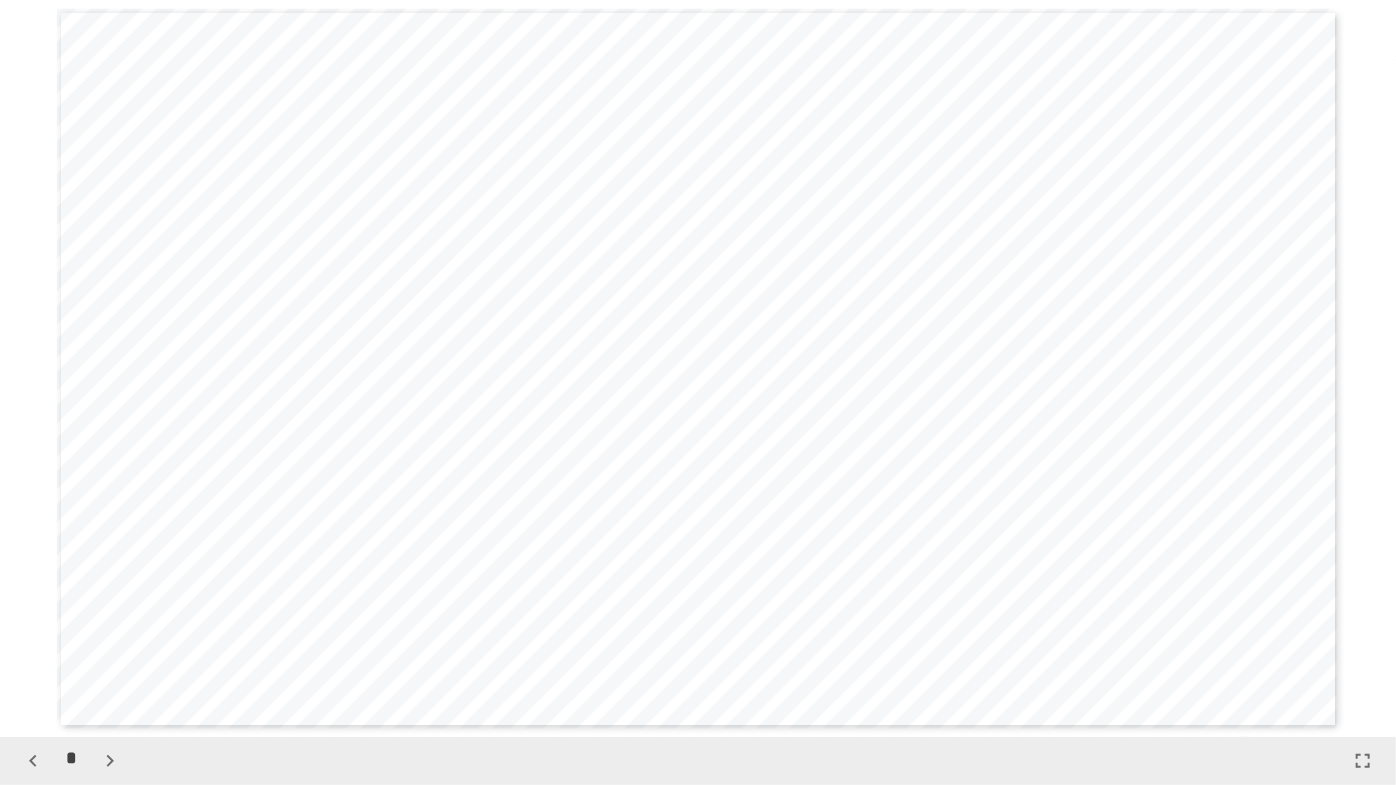 click 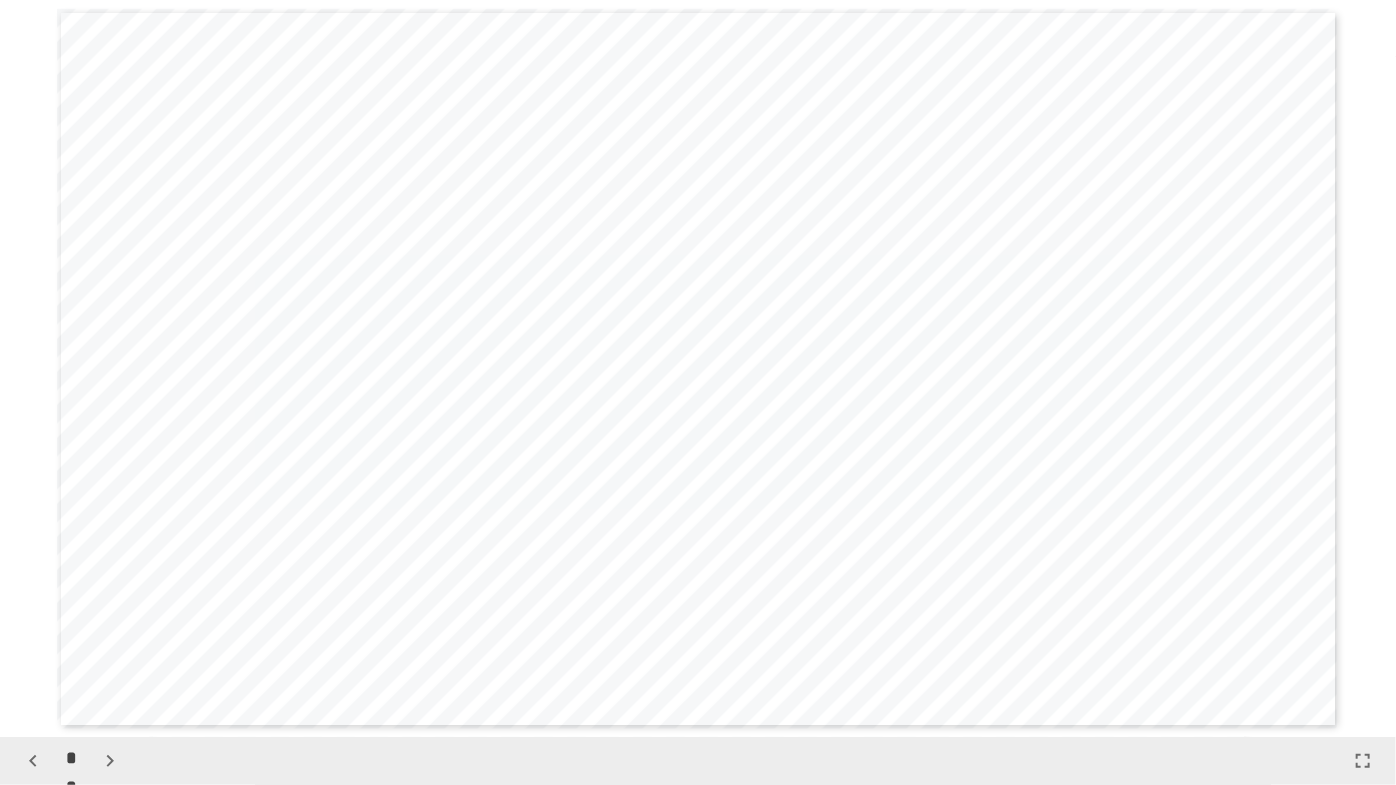 scroll, scrollTop: 6637, scrollLeft: 0, axis: vertical 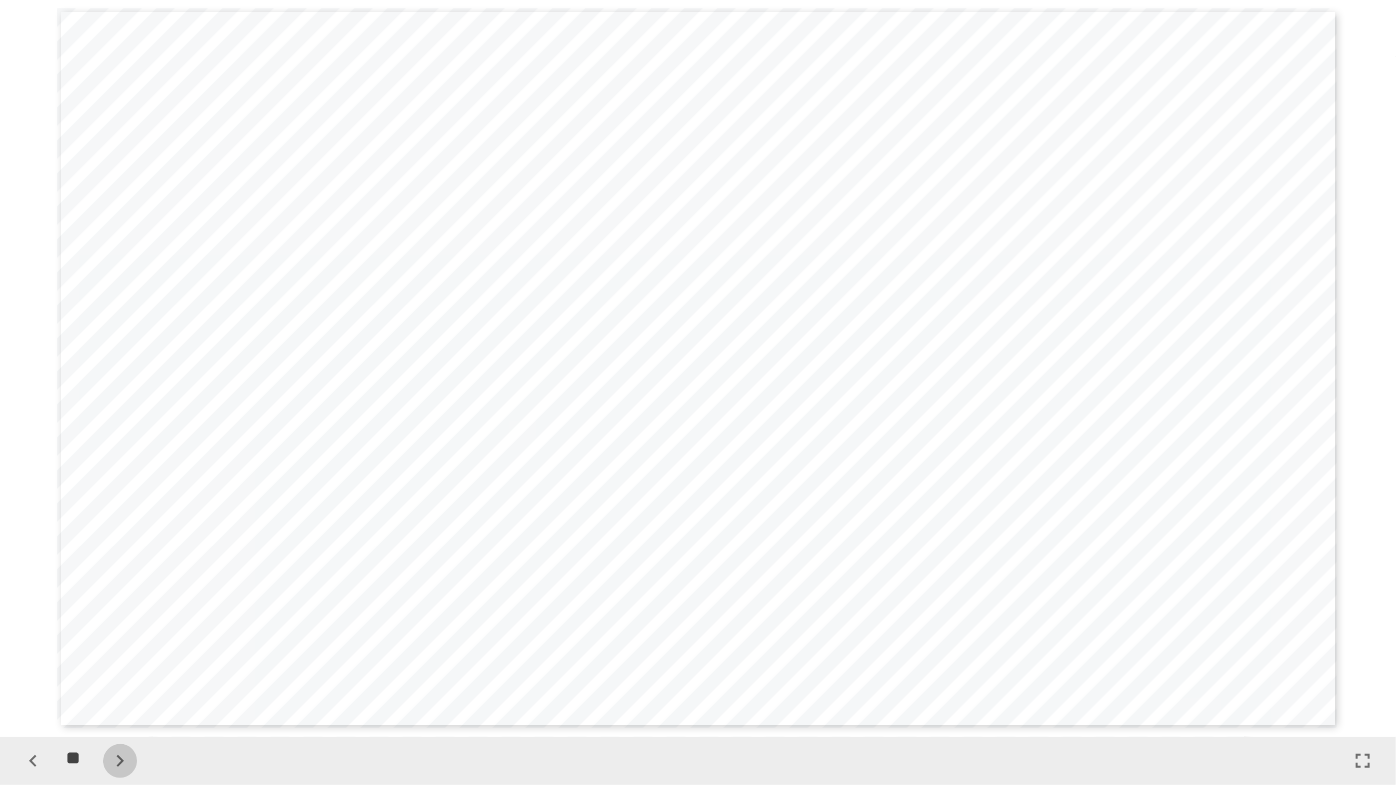 click 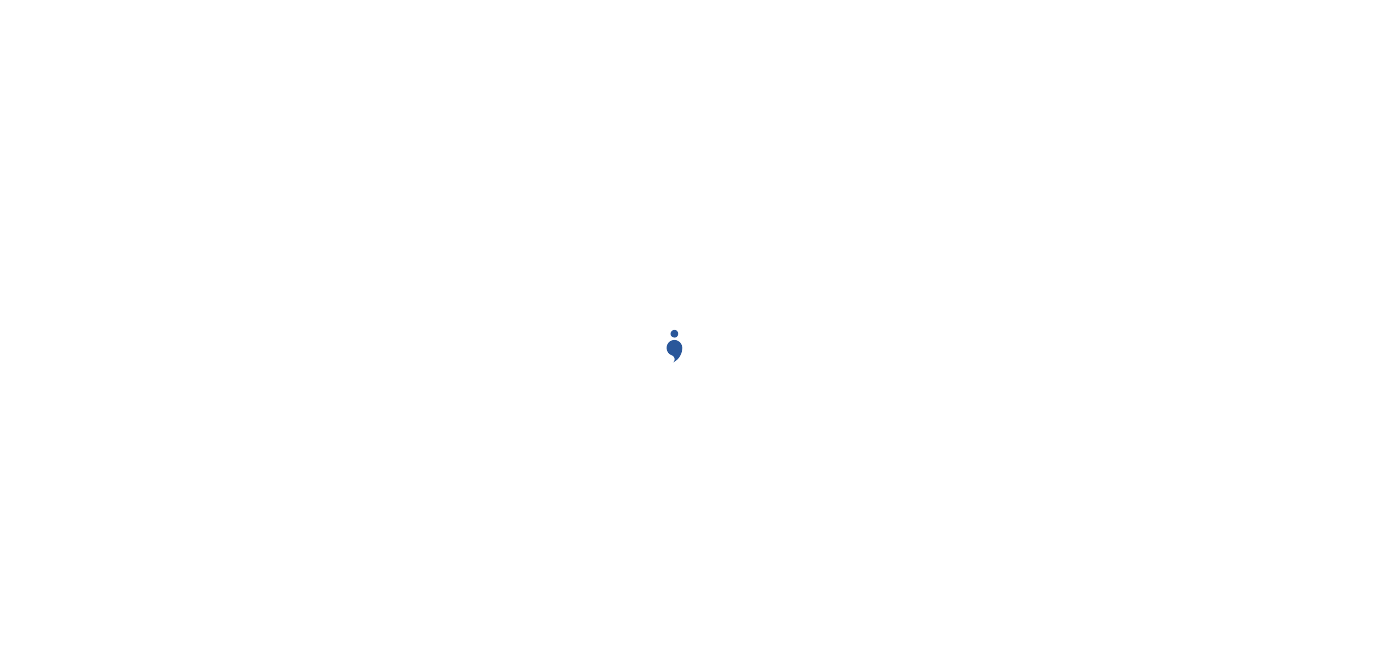 scroll, scrollTop: 0, scrollLeft: 0, axis: both 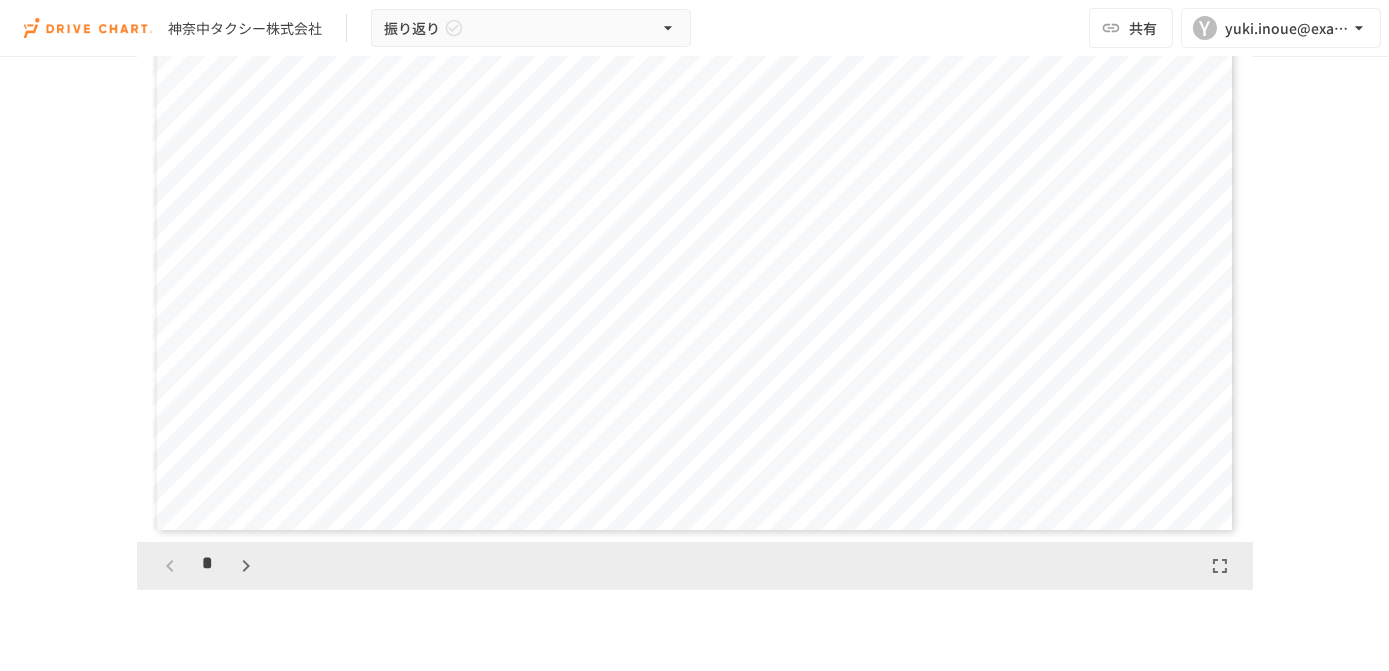 drag, startPoint x: 1222, startPoint y: 567, endPoint x: 1225, endPoint y: 634, distance: 67.06713 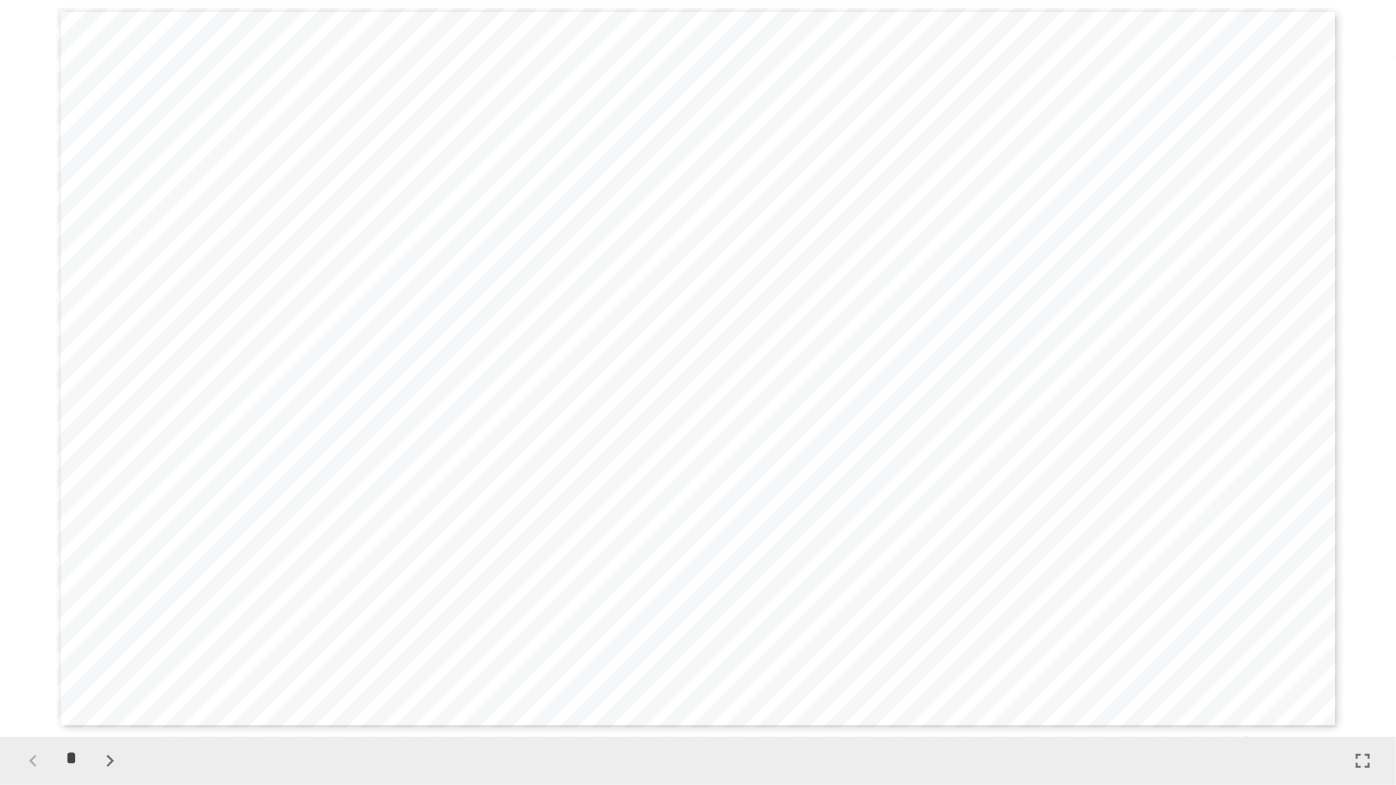 click on "*" at bounding box center (698, 761) 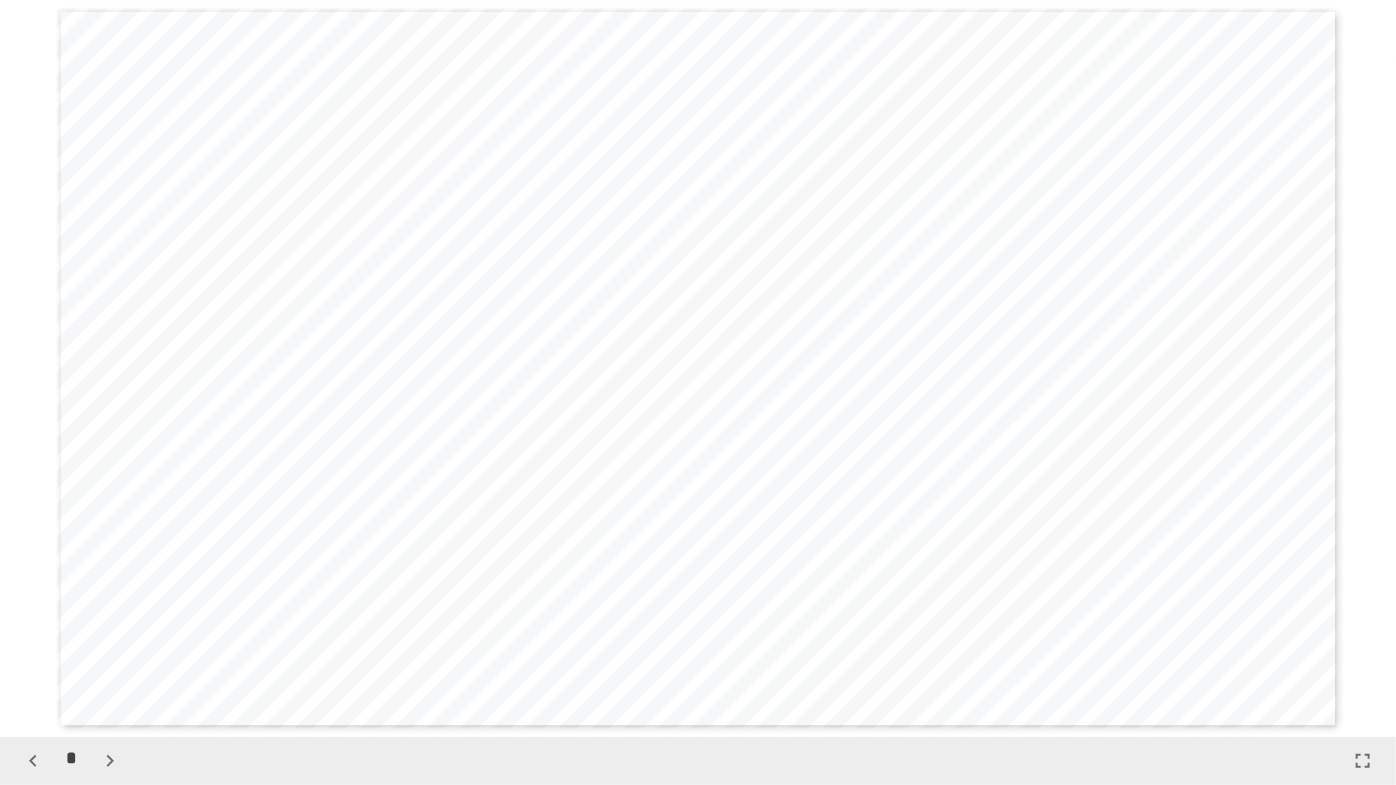click 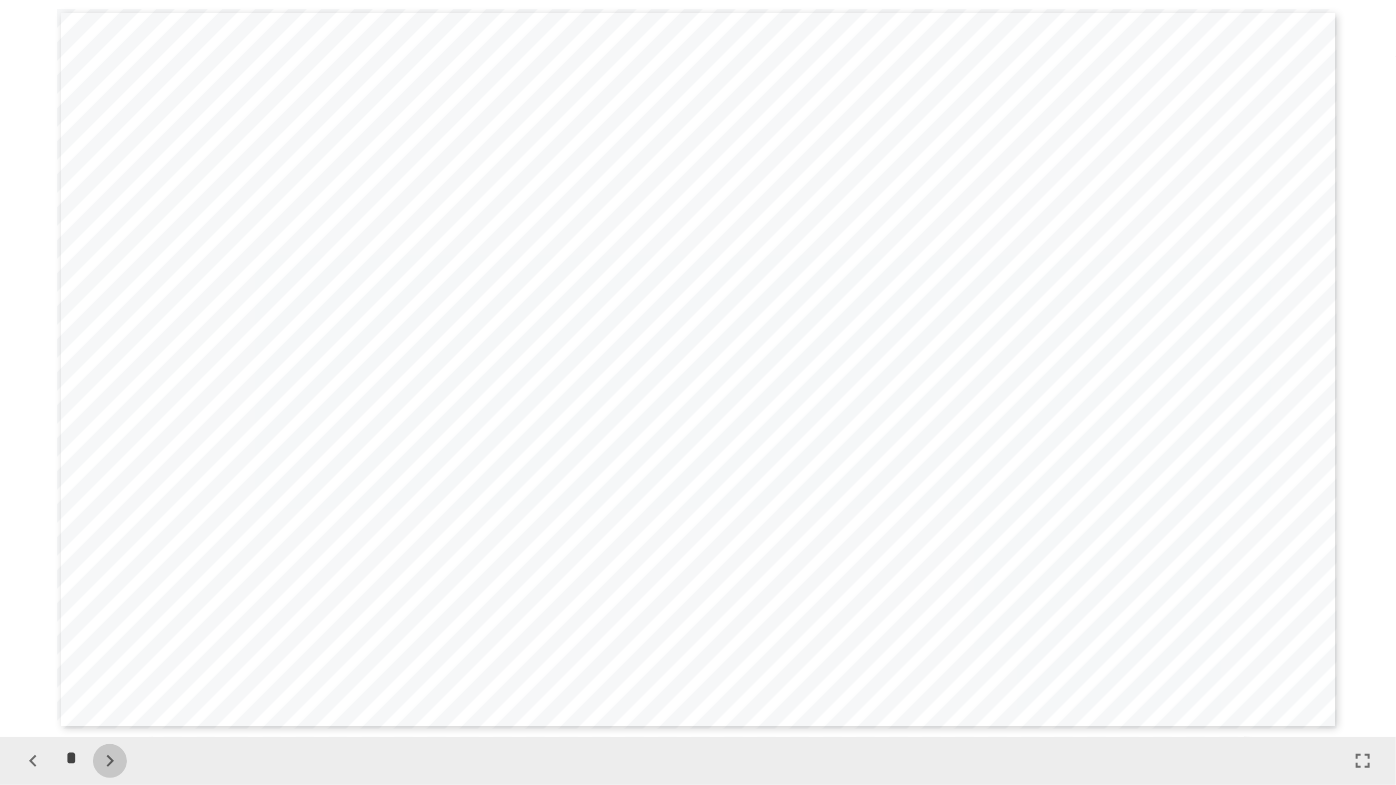 click 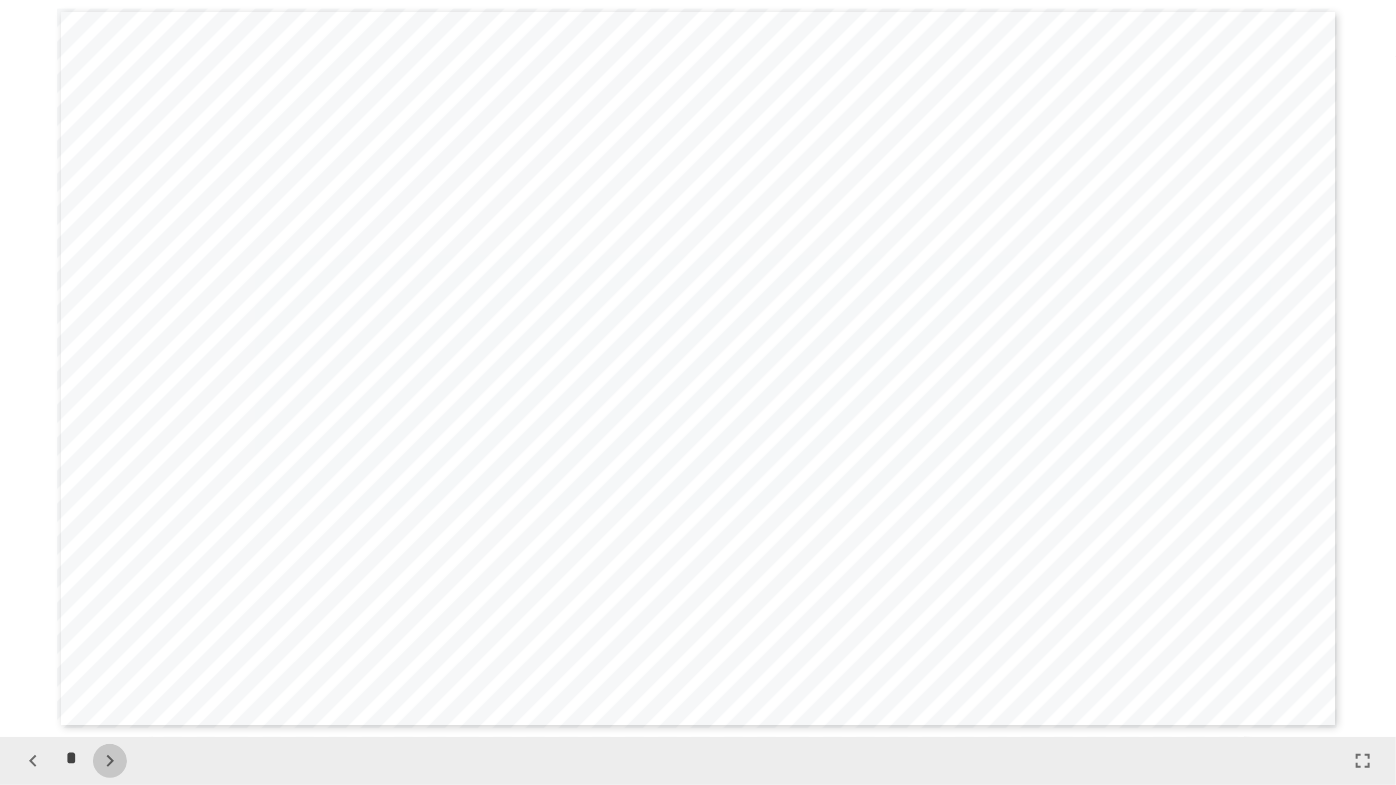 click 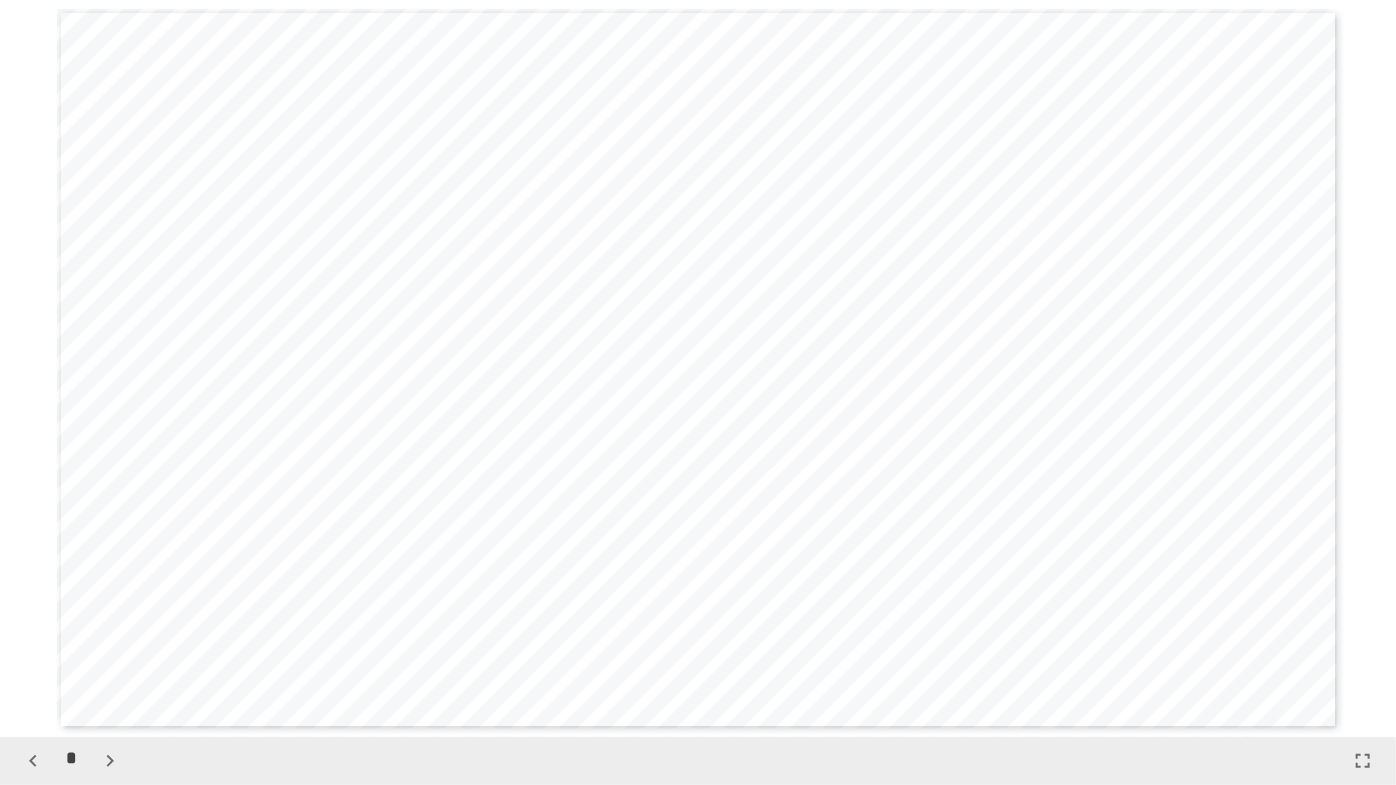 click 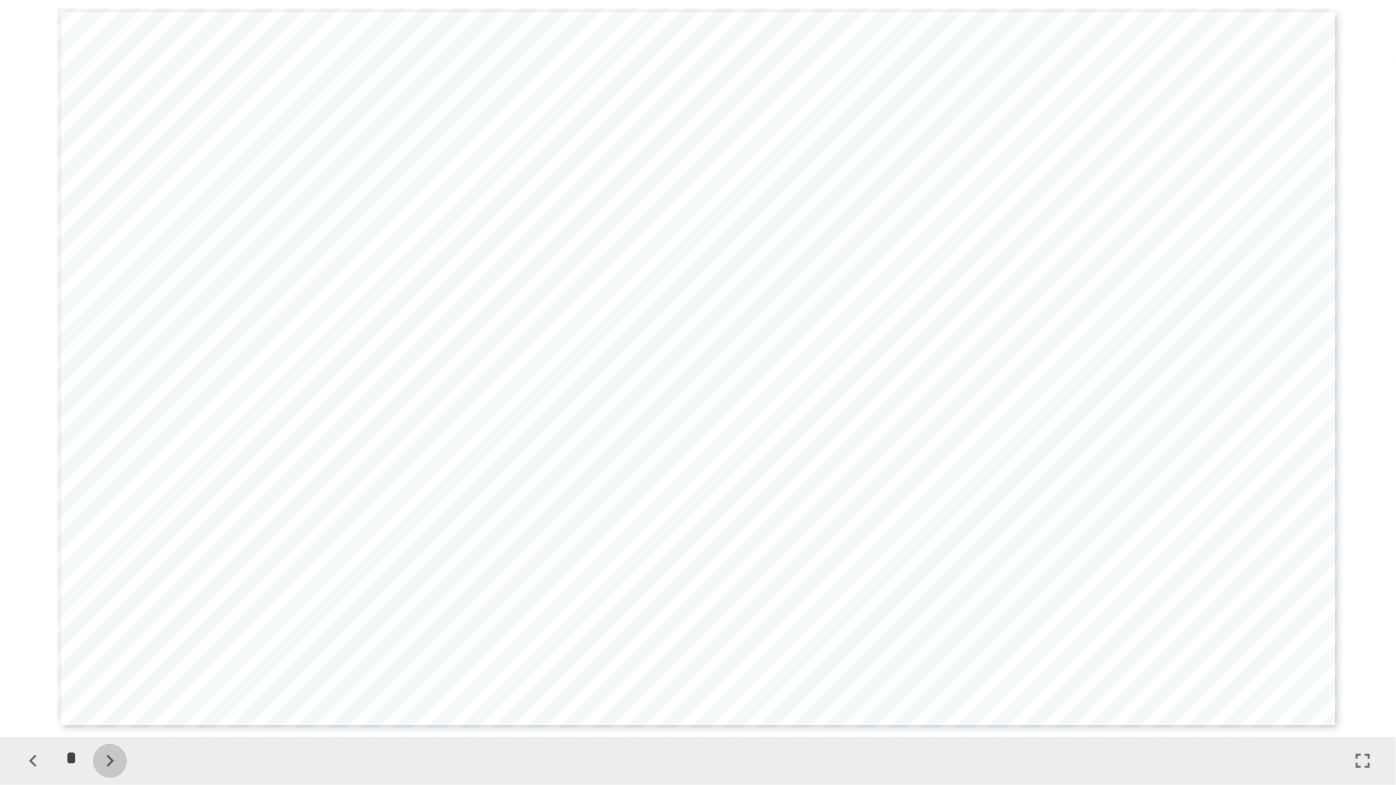 click 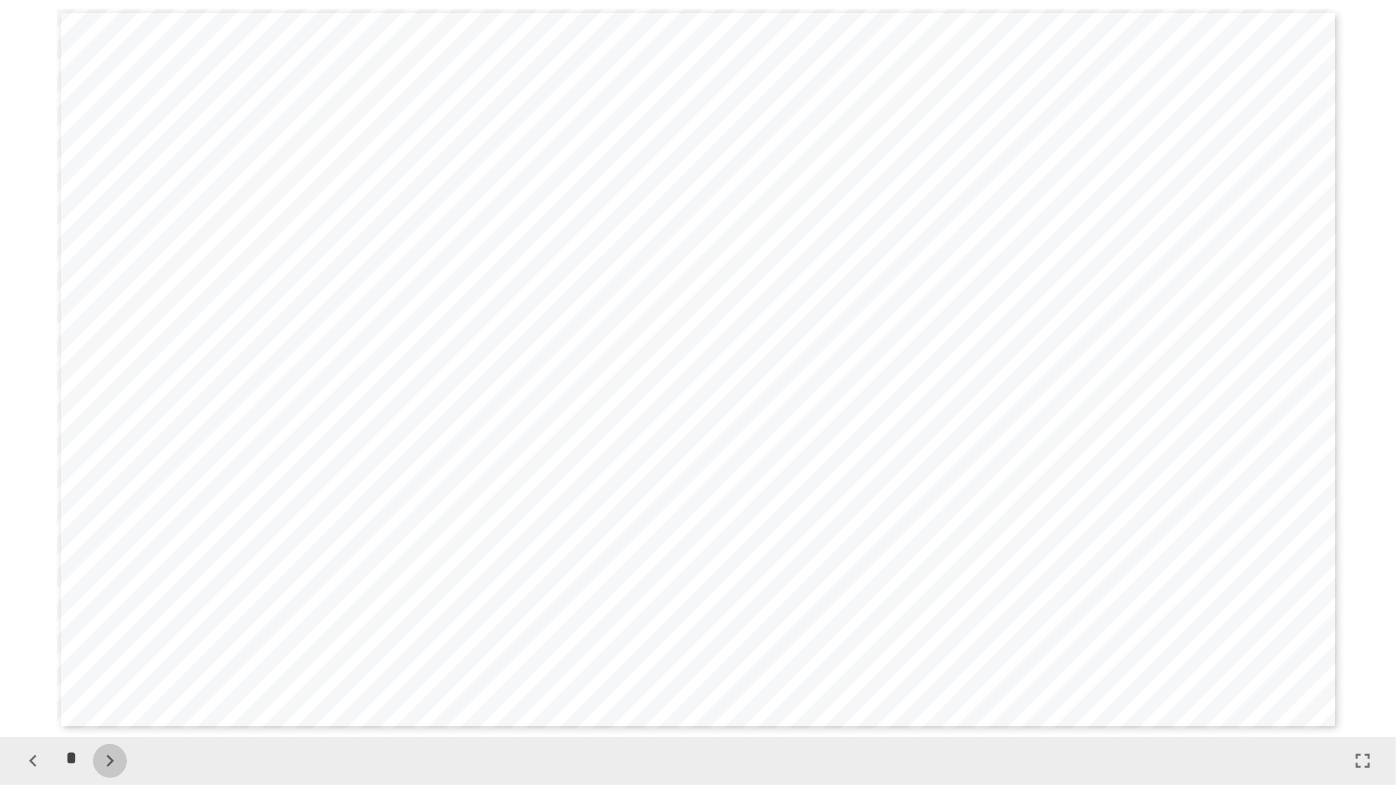 click 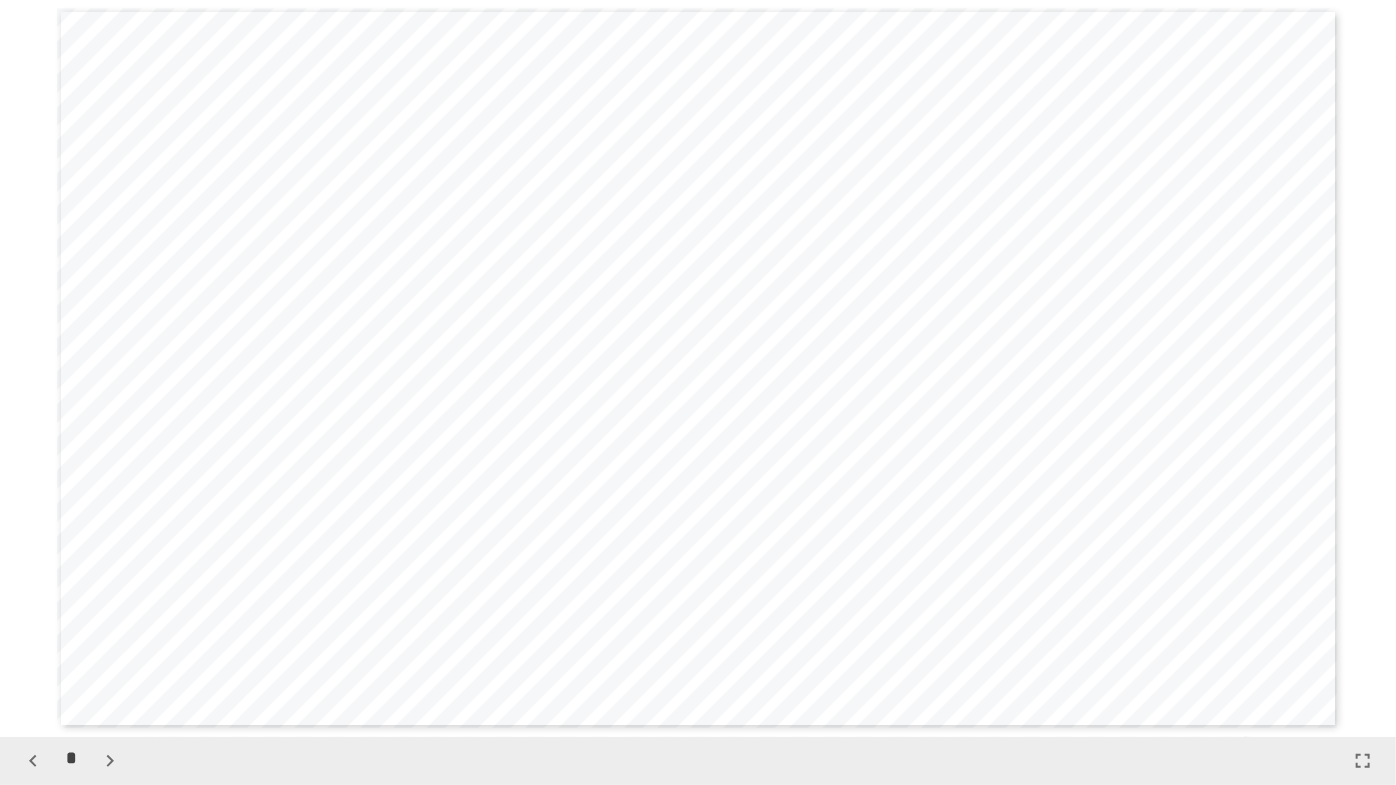 click 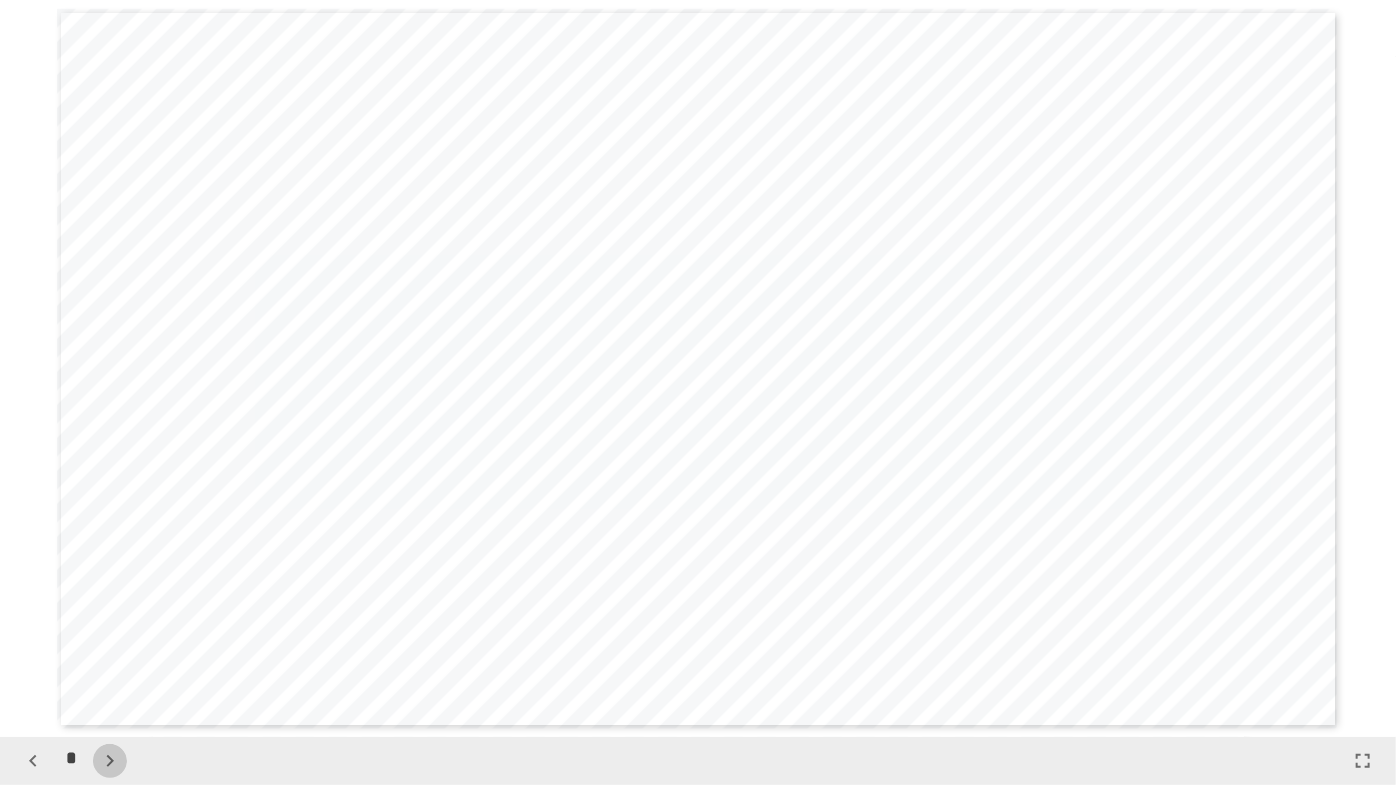 click 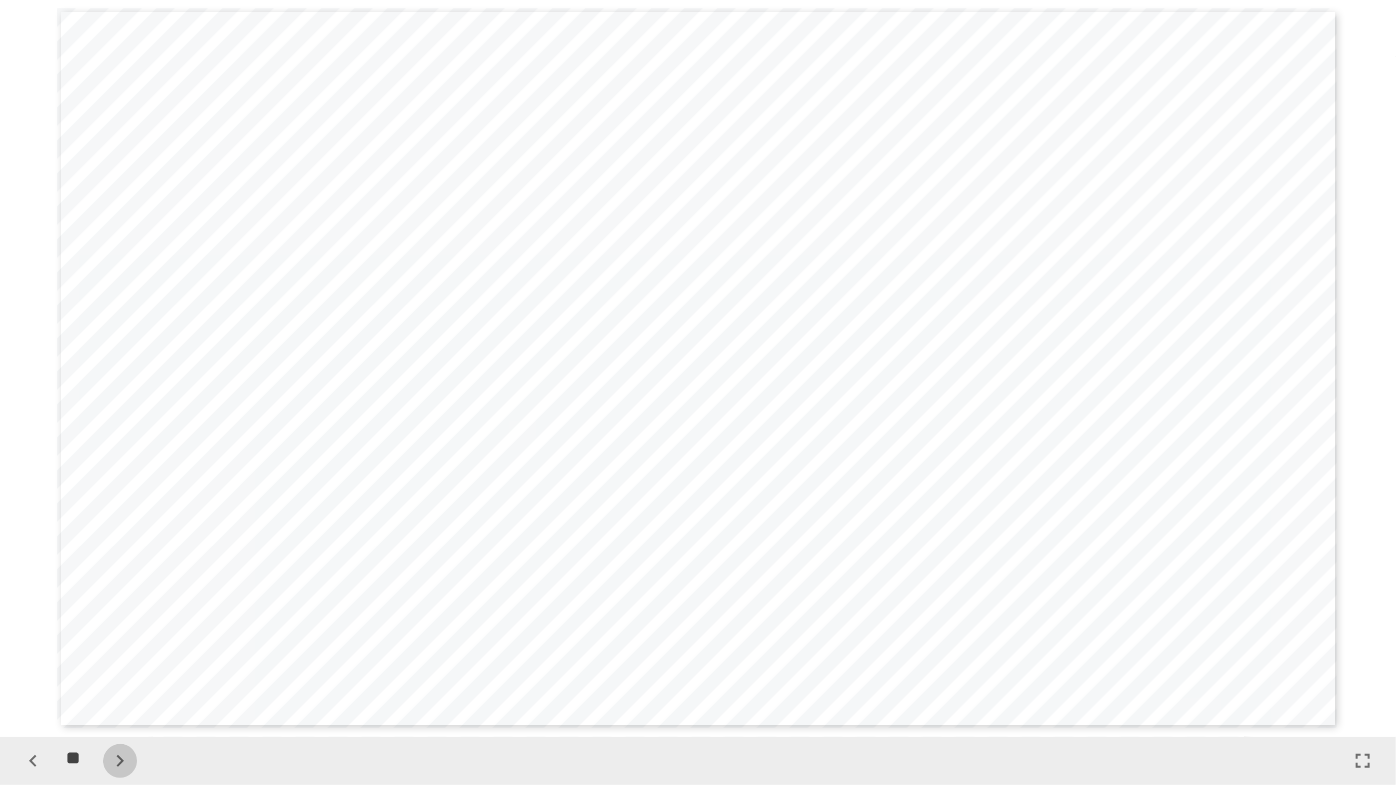 click 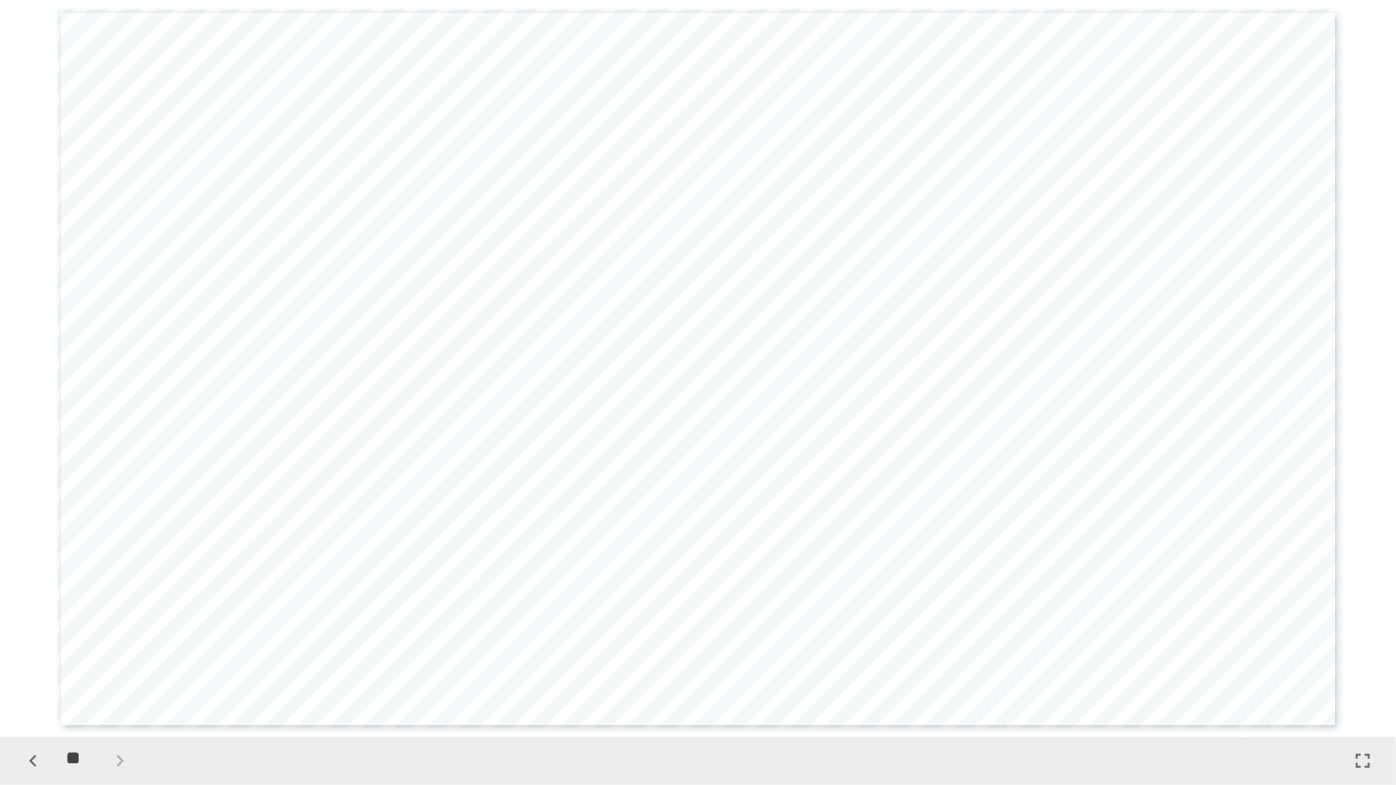 click on "**" at bounding box center [76, 761] 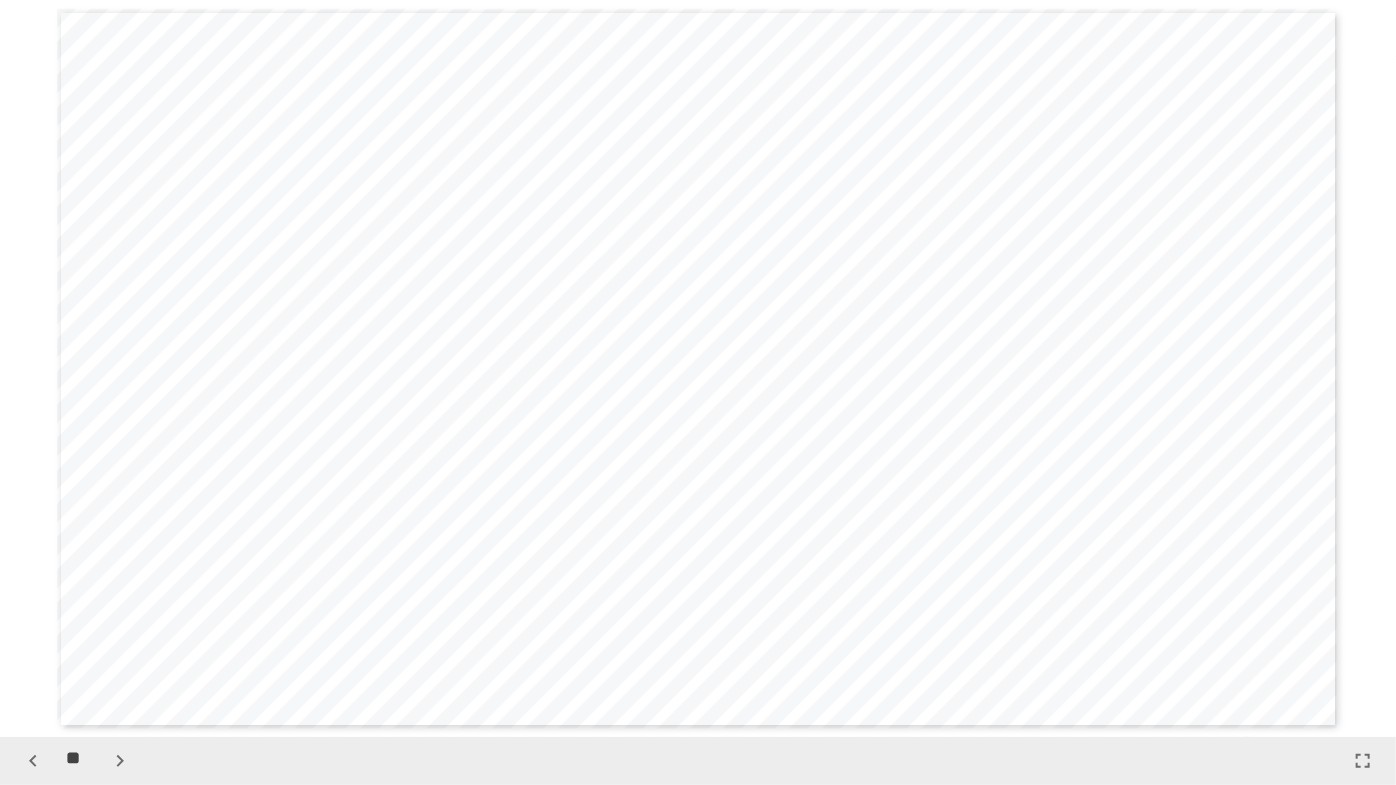 scroll, scrollTop: 6637, scrollLeft: 0, axis: vertical 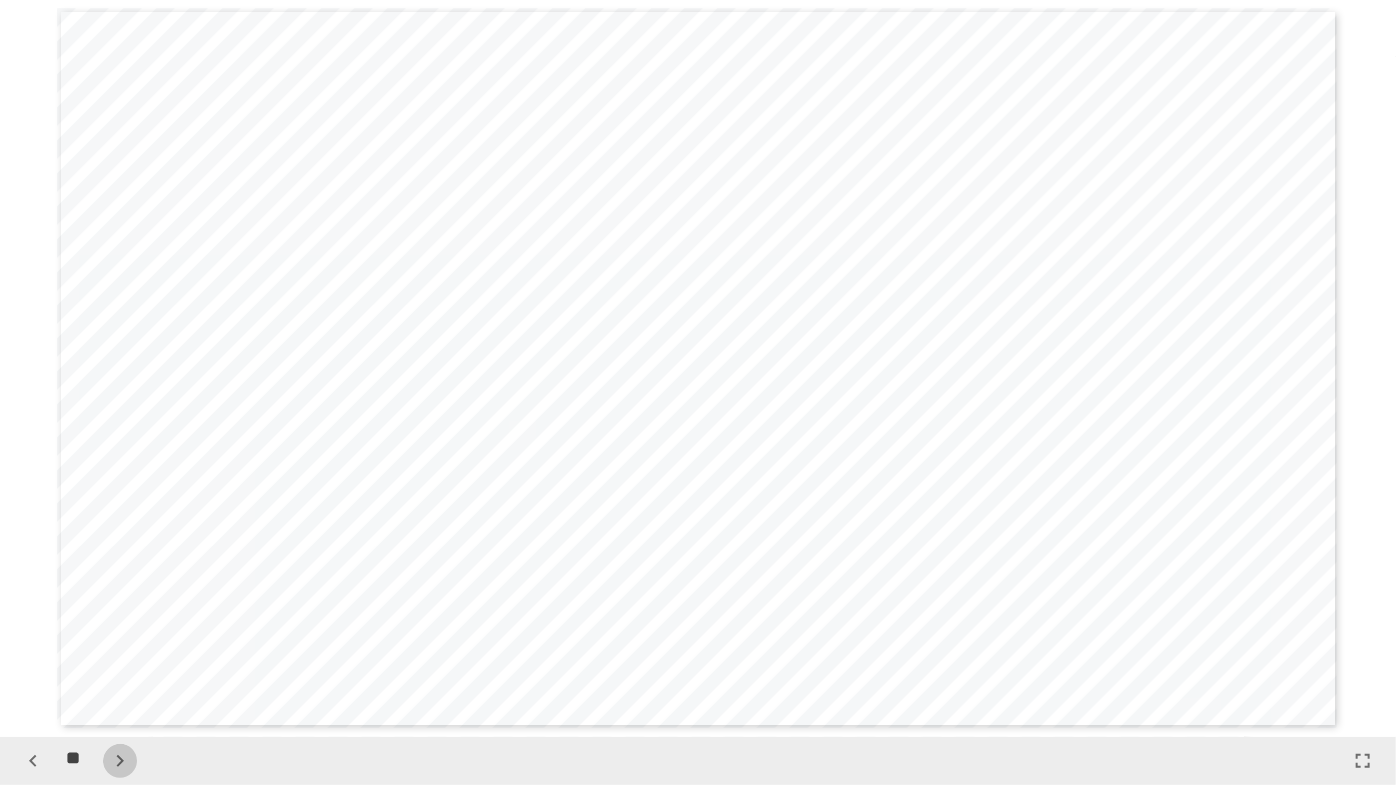 click 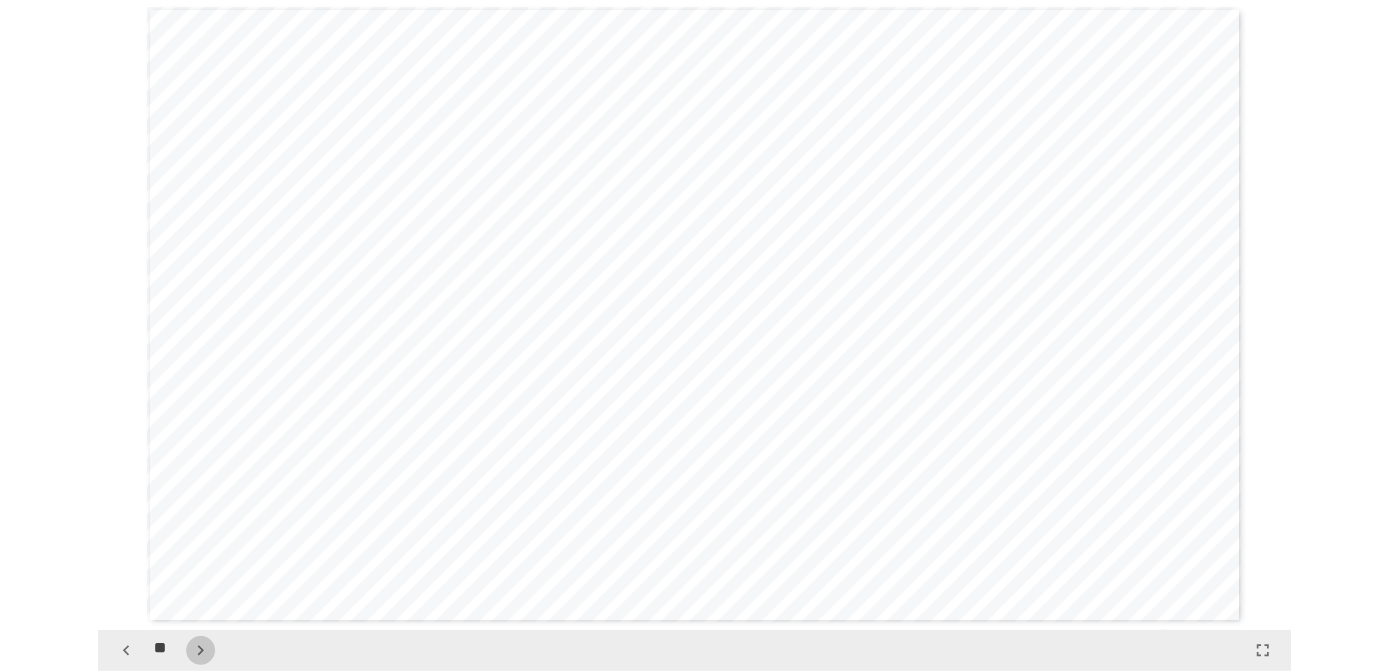 scroll, scrollTop: 7374, scrollLeft: 0, axis: vertical 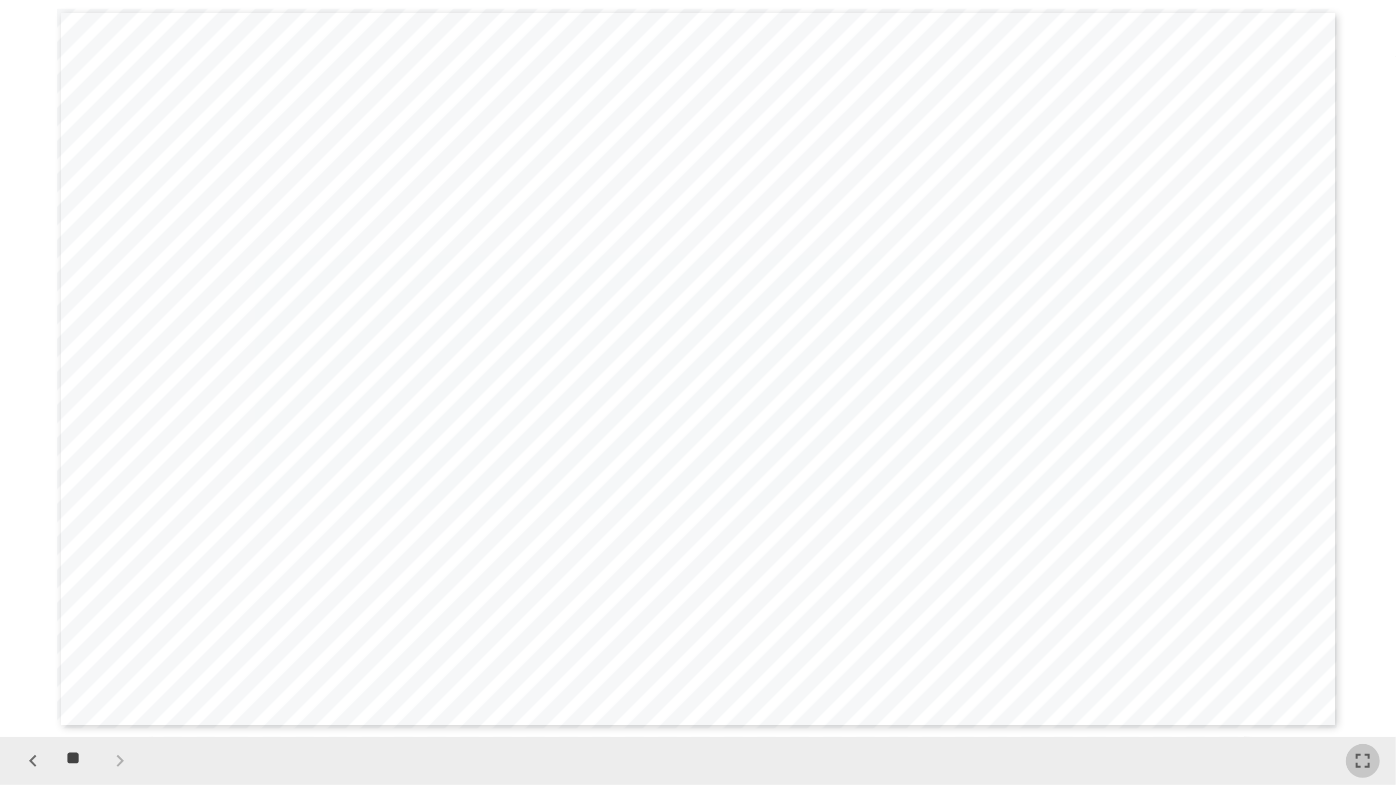 click 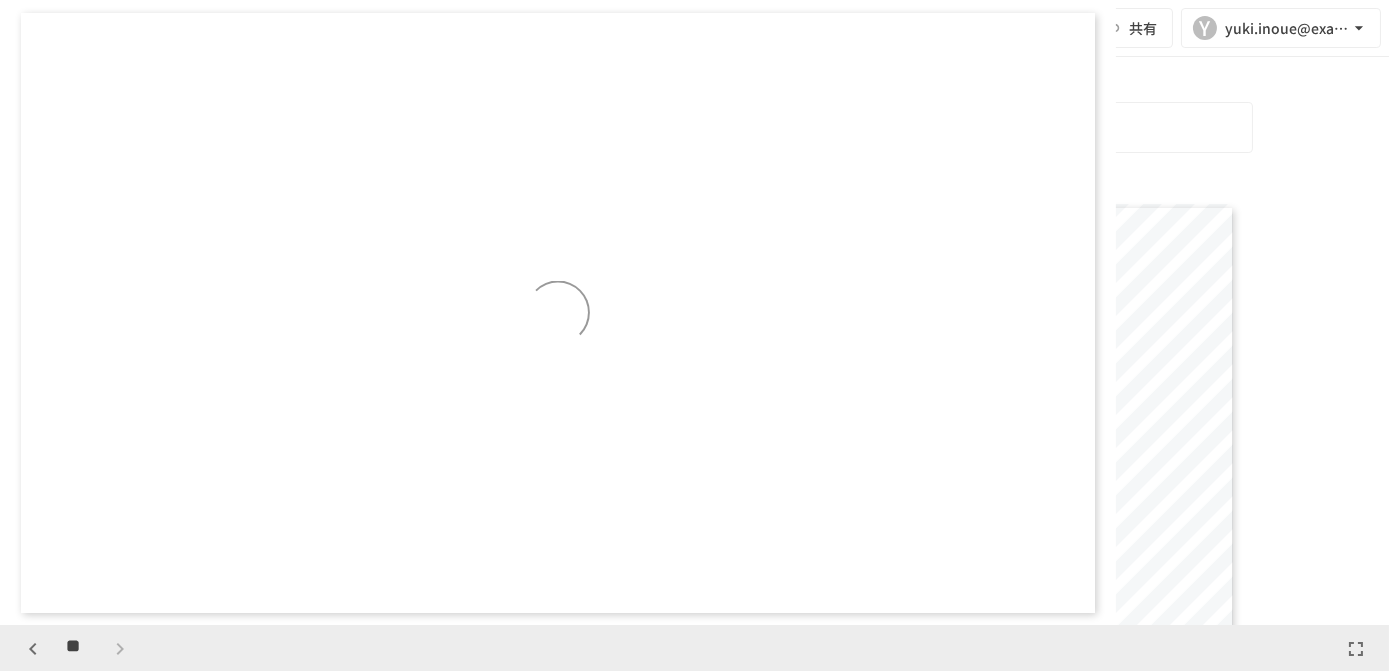 scroll, scrollTop: 6249, scrollLeft: 0, axis: vertical 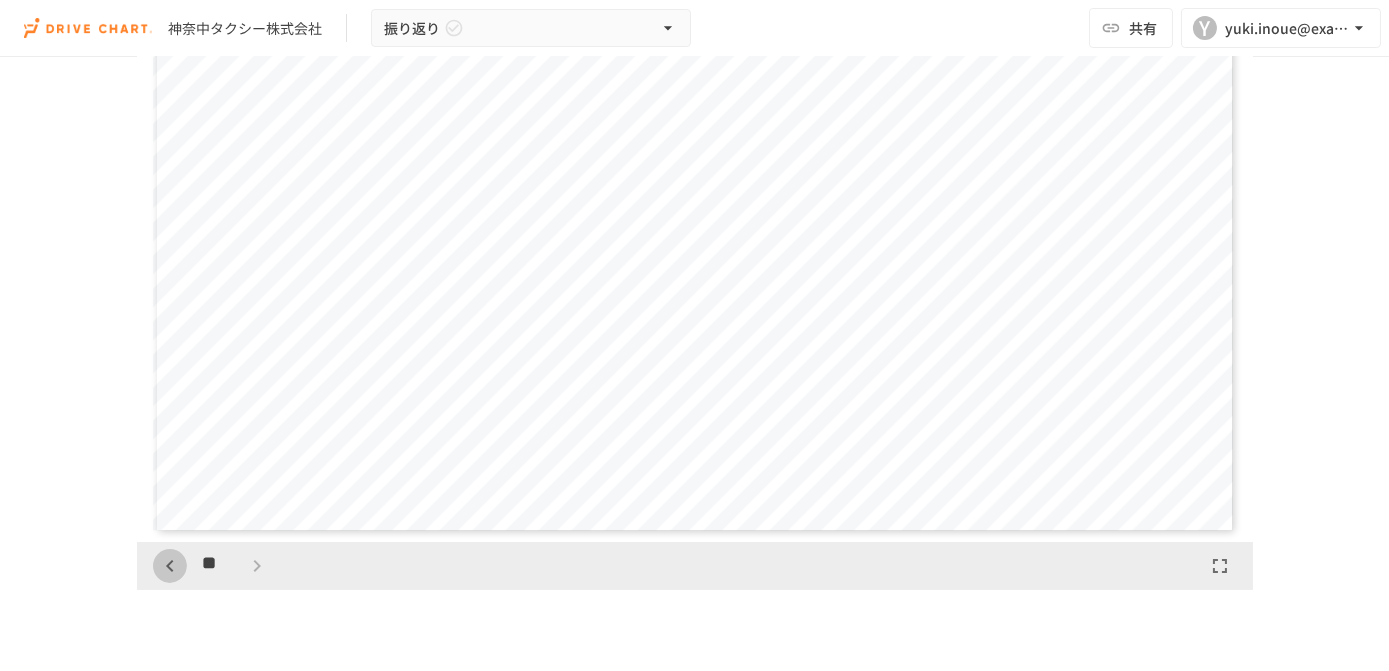 click 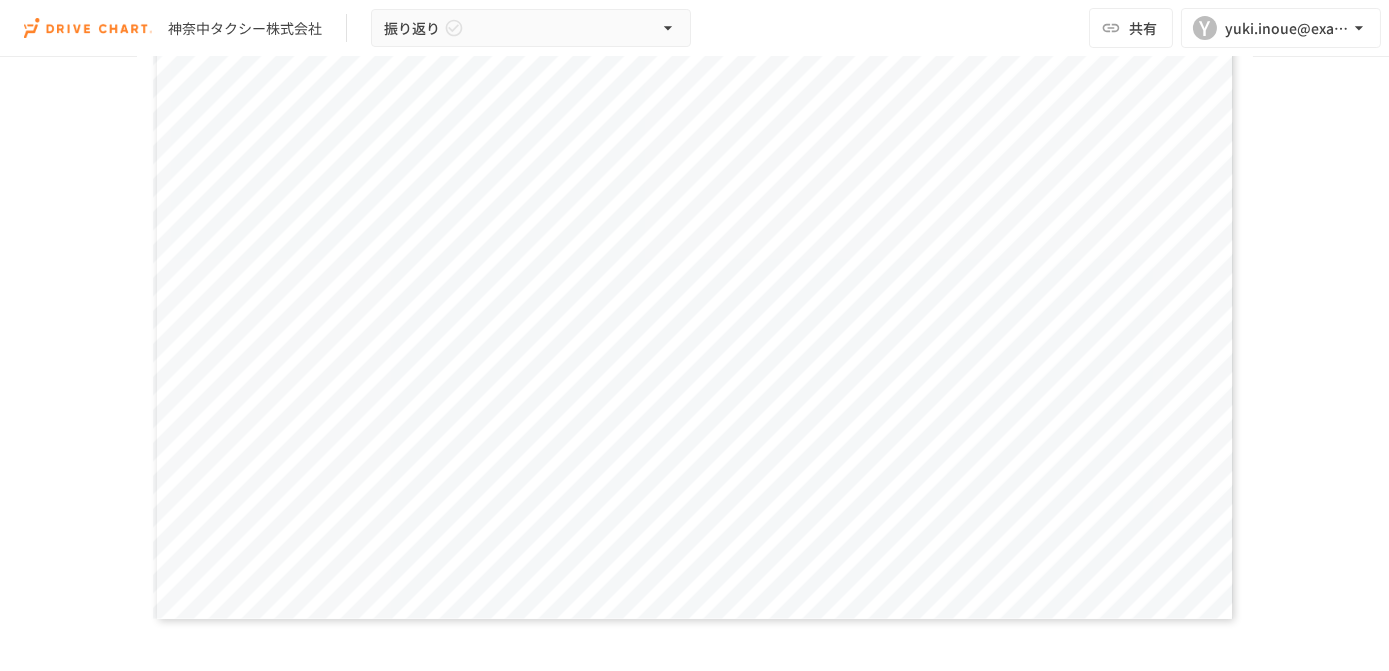 scroll, scrollTop: 363, scrollLeft: 0, axis: vertical 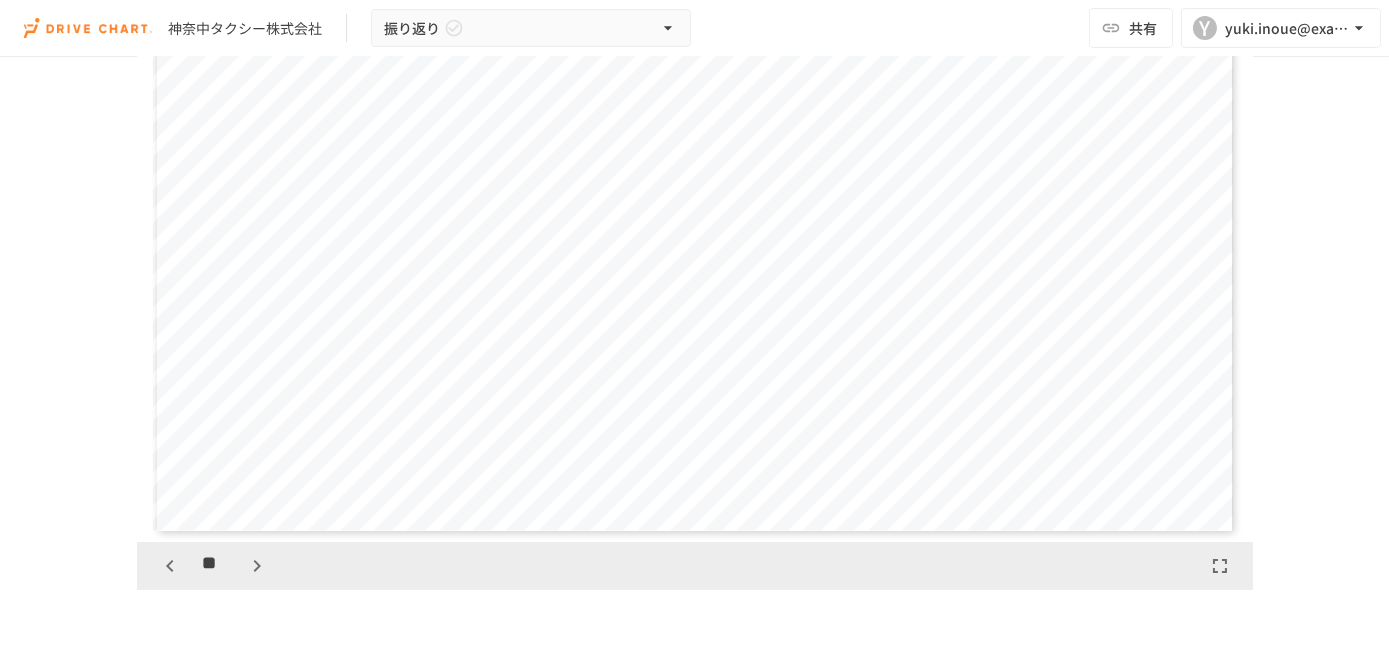 click 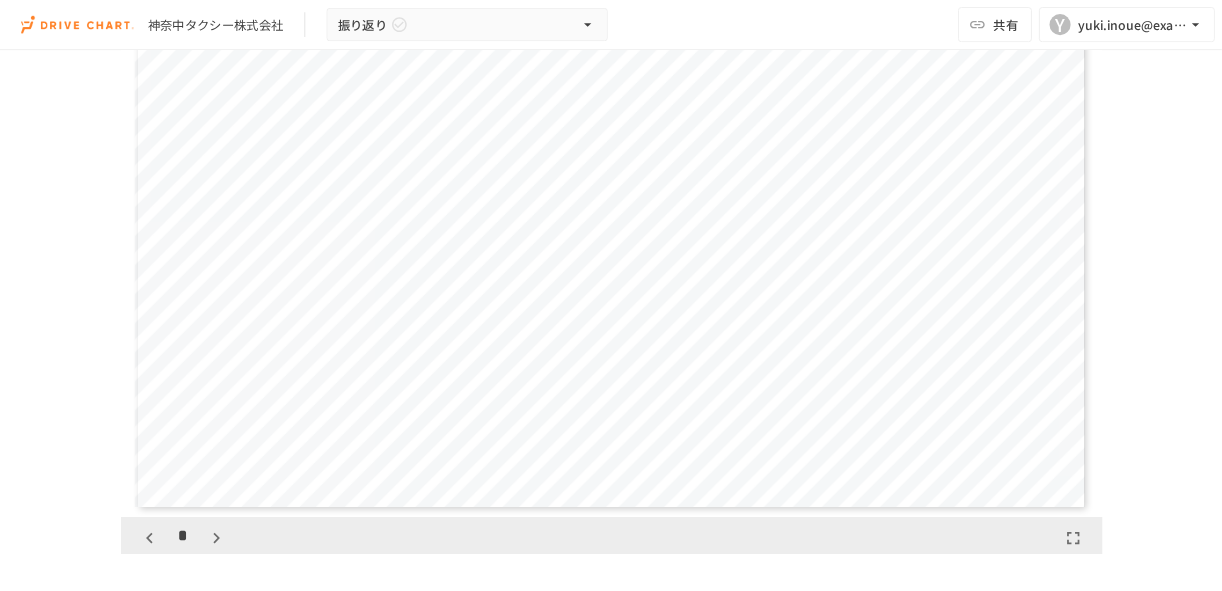 scroll, scrollTop: 272, scrollLeft: 0, axis: vertical 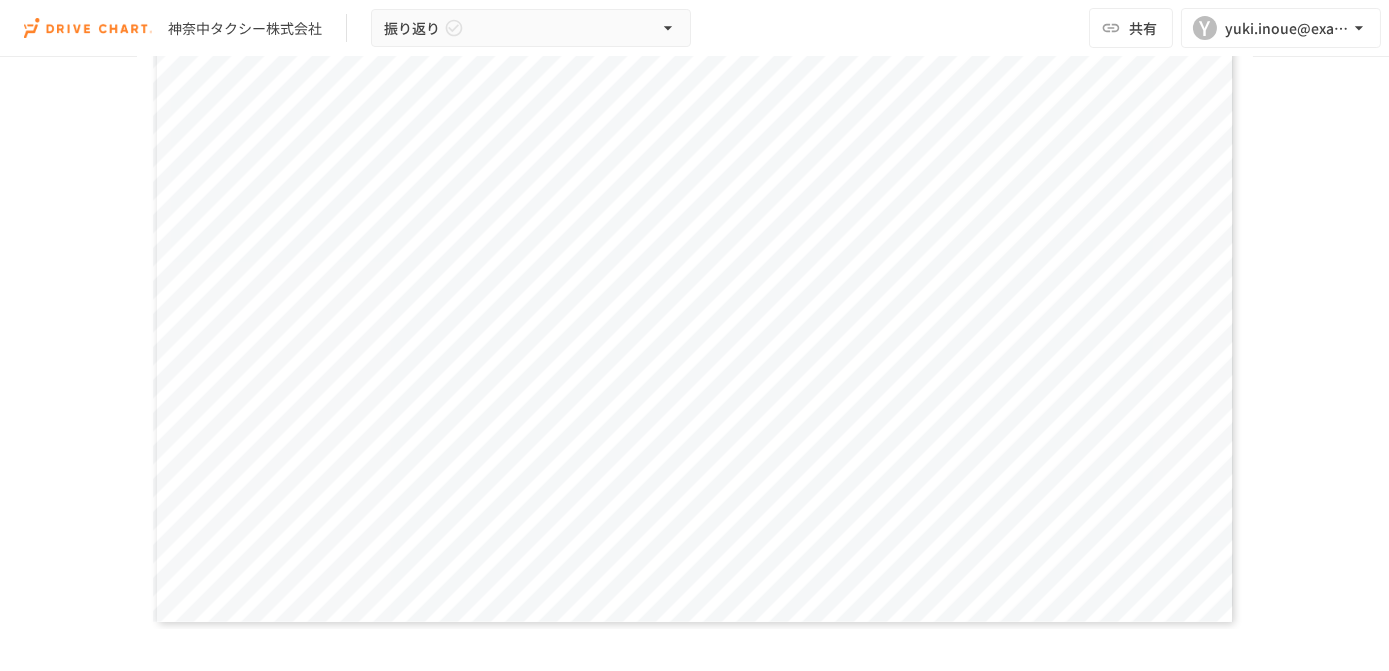 type 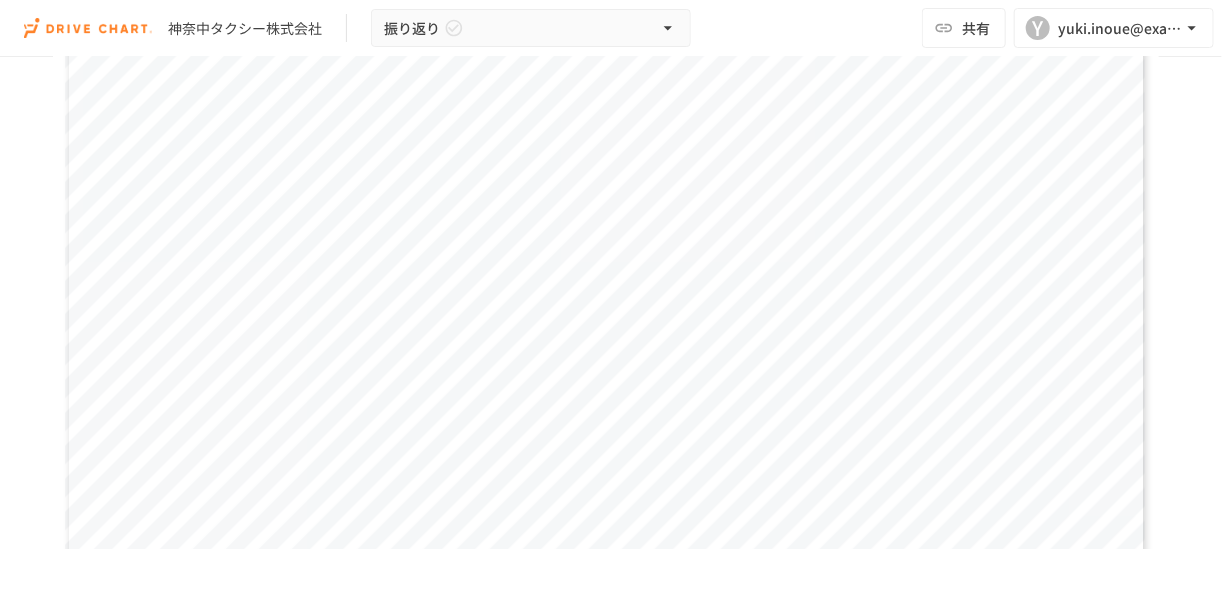 scroll, scrollTop: 272, scrollLeft: 0, axis: vertical 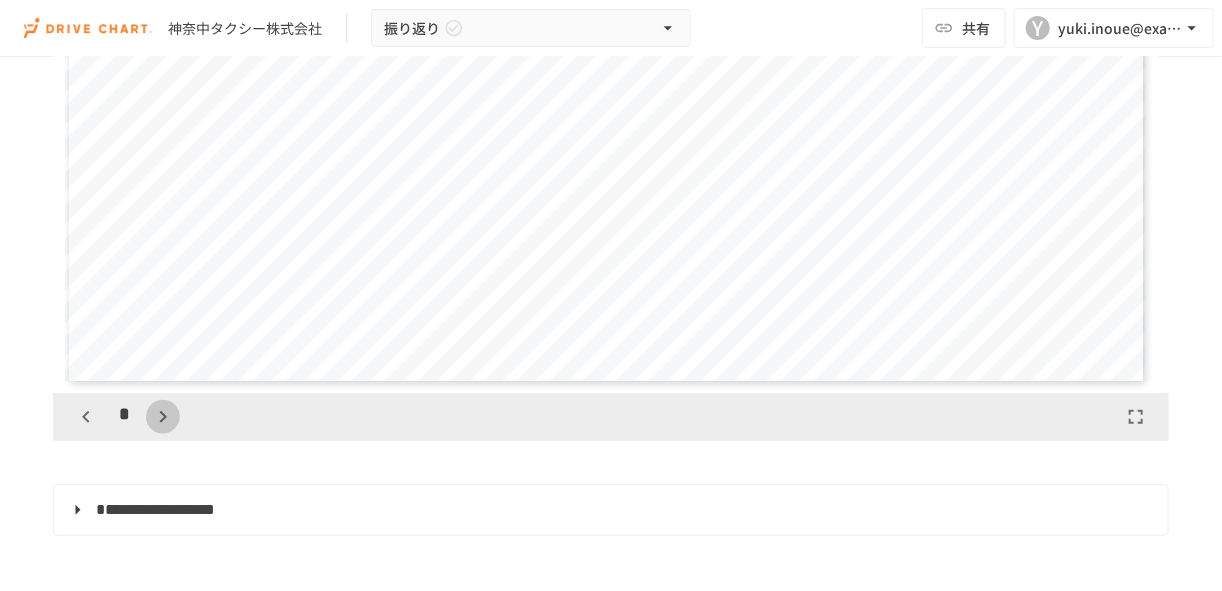 click 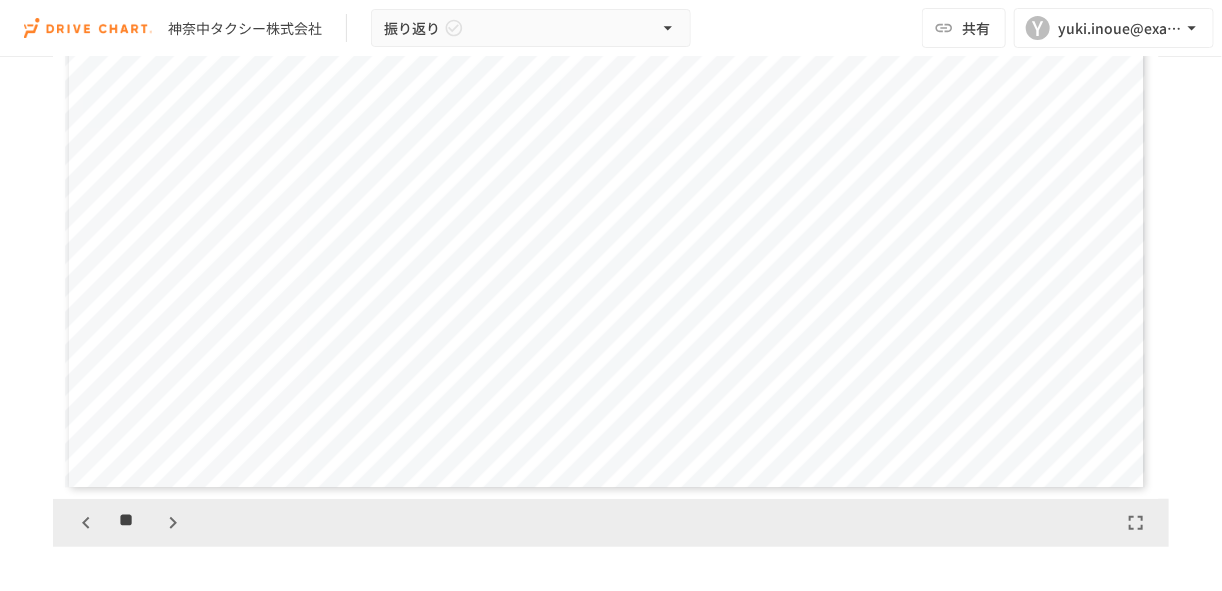 scroll, scrollTop: 432, scrollLeft: 0, axis: vertical 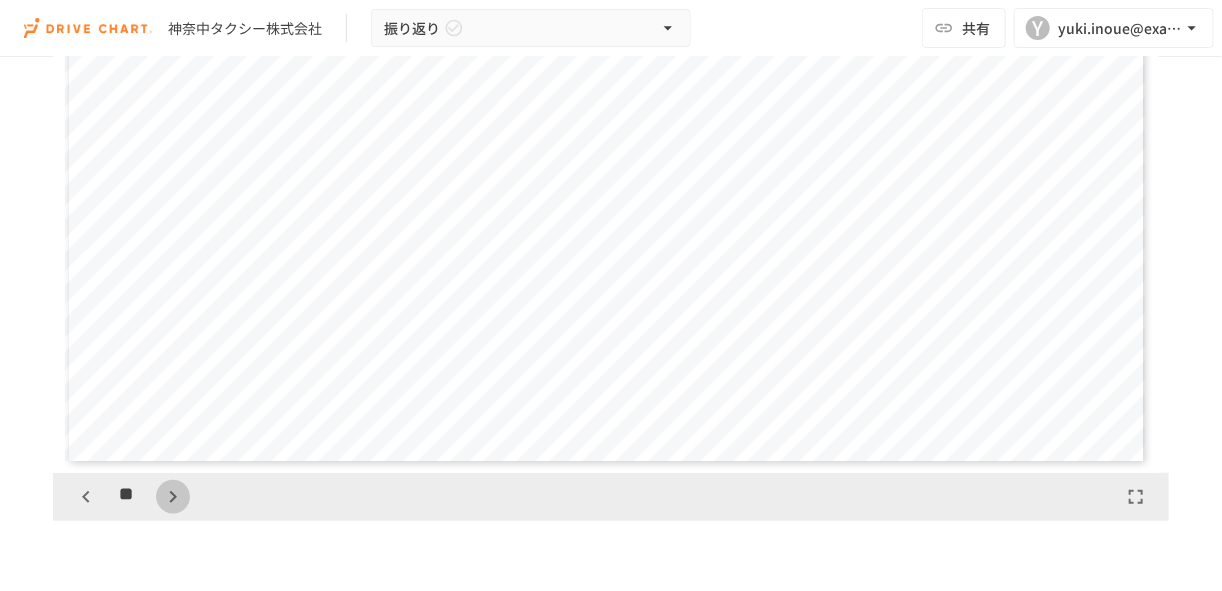 click 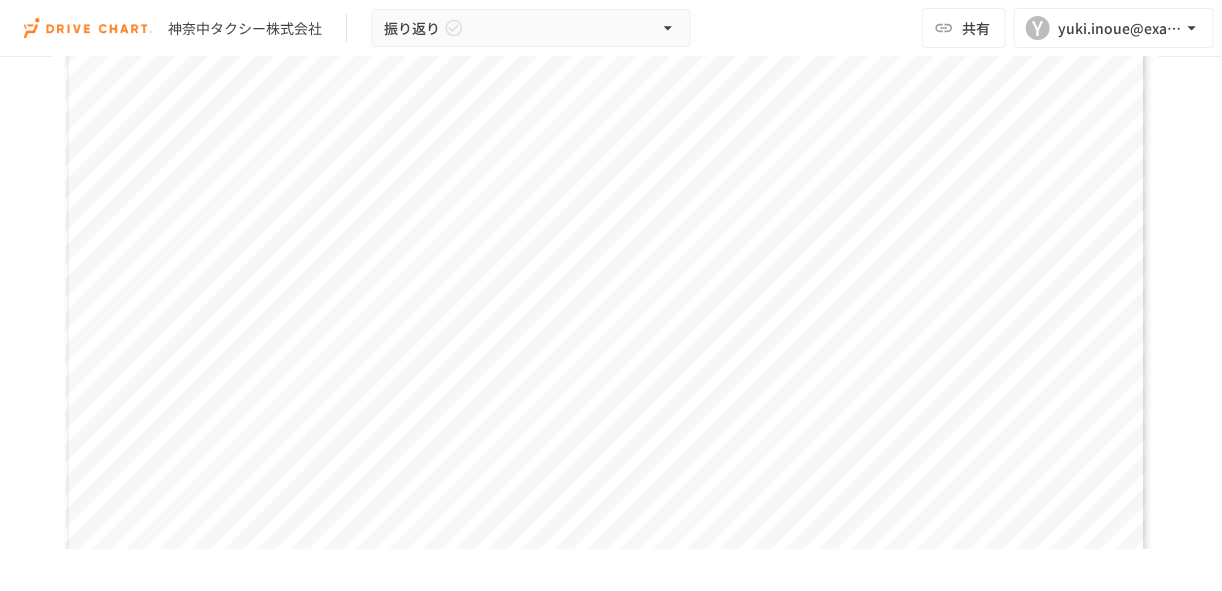 scroll, scrollTop: 272, scrollLeft: 0, axis: vertical 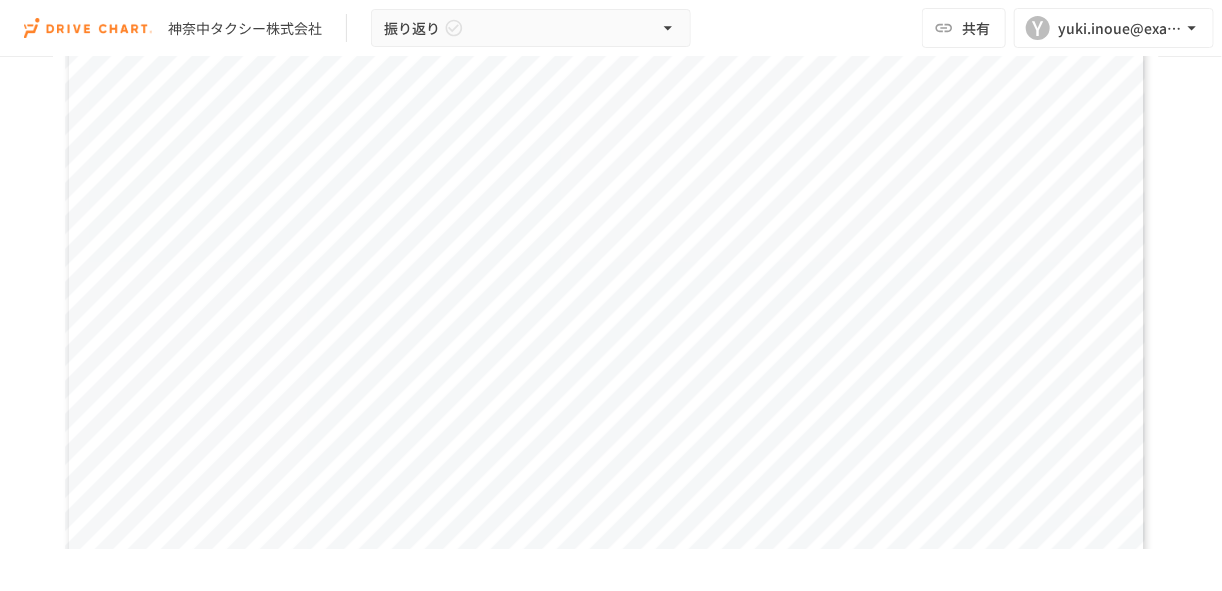 click at bounding box center (315, 109) 